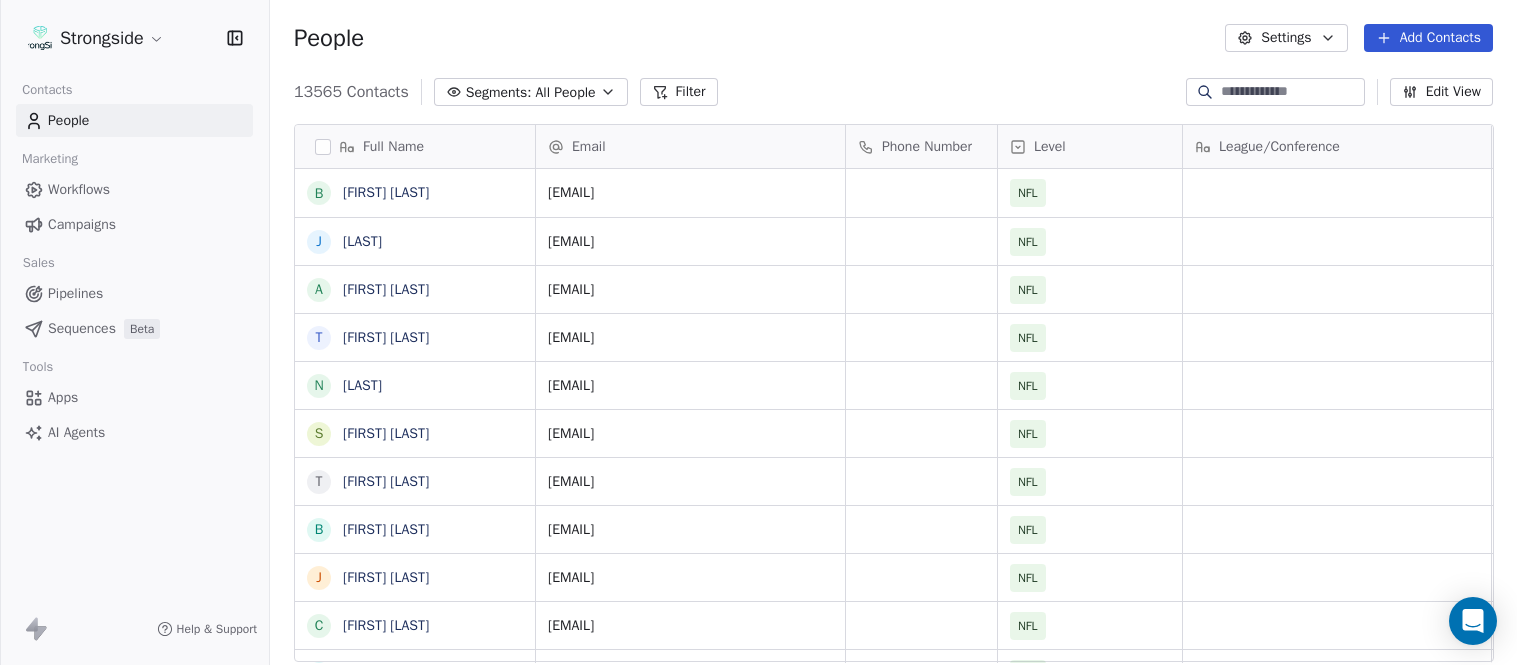 scroll, scrollTop: 0, scrollLeft: 0, axis: both 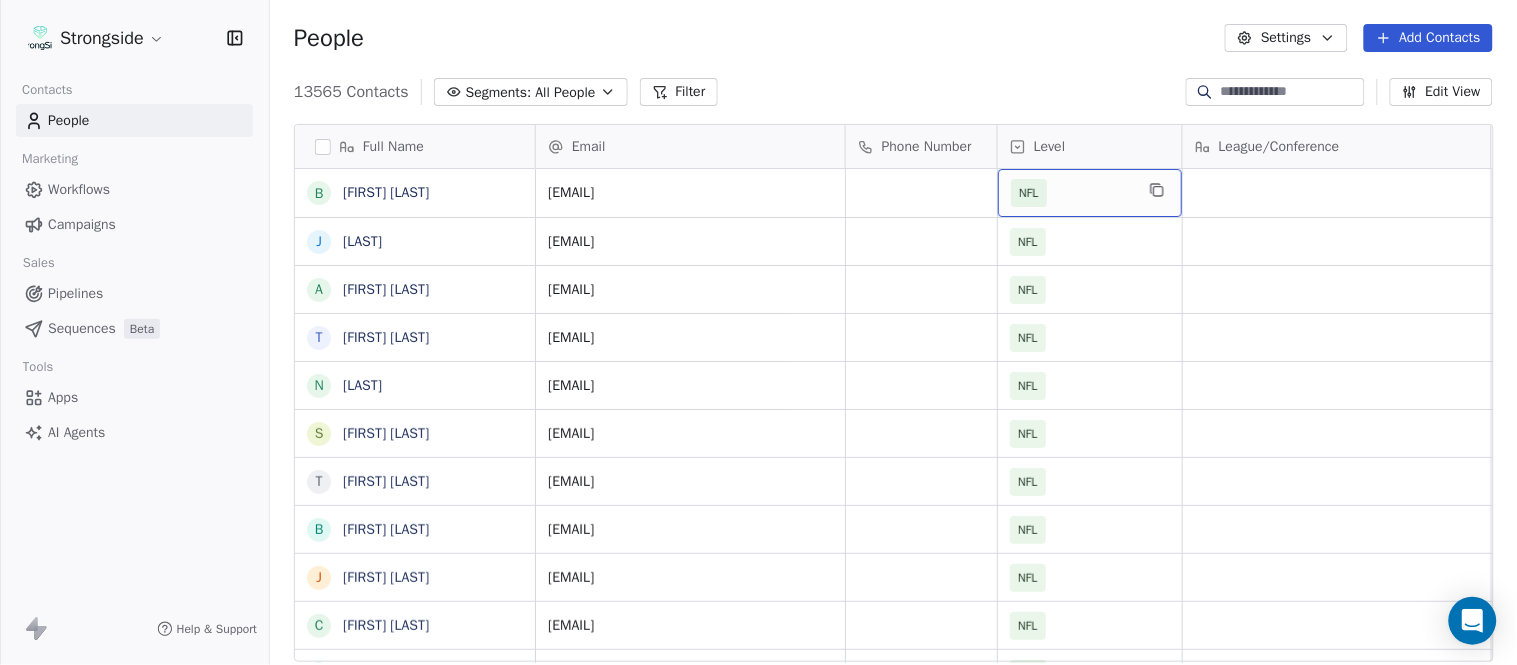 click on "NFL" at bounding box center [1072, 193] 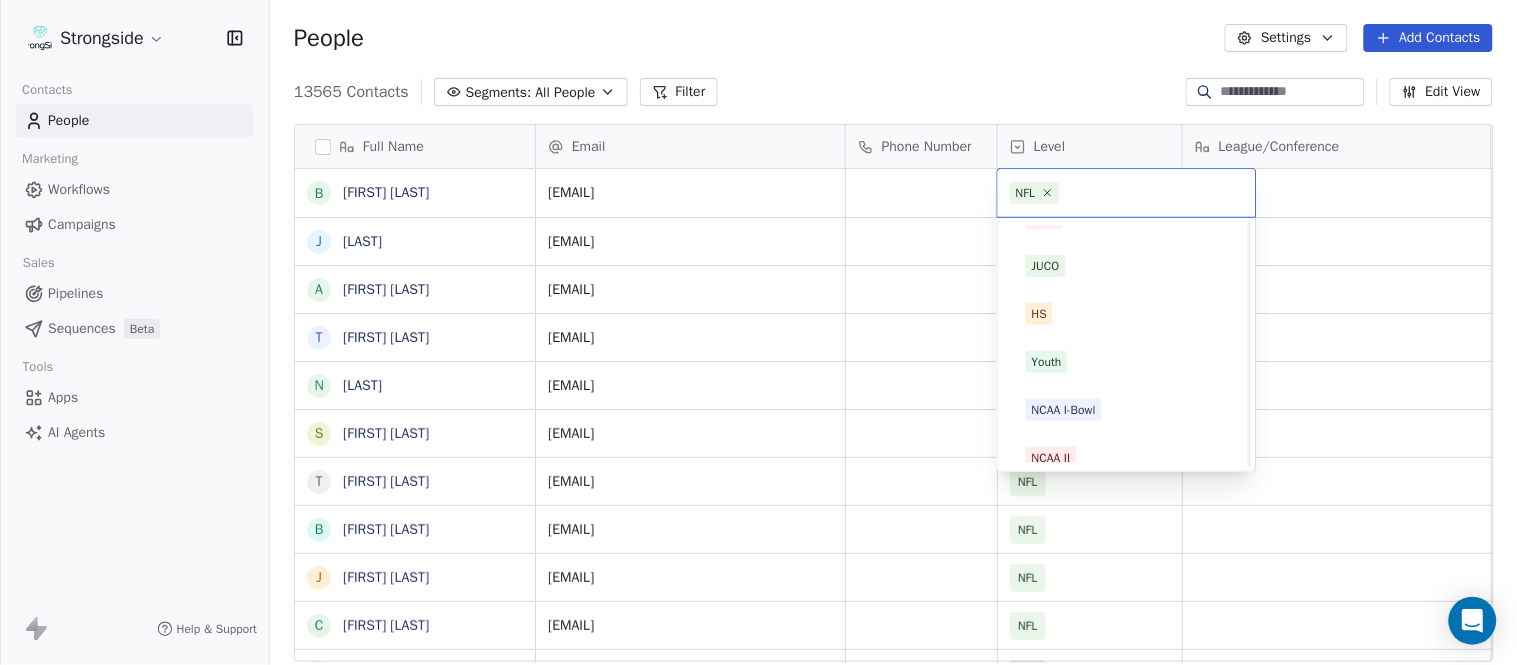 scroll, scrollTop: 0, scrollLeft: 0, axis: both 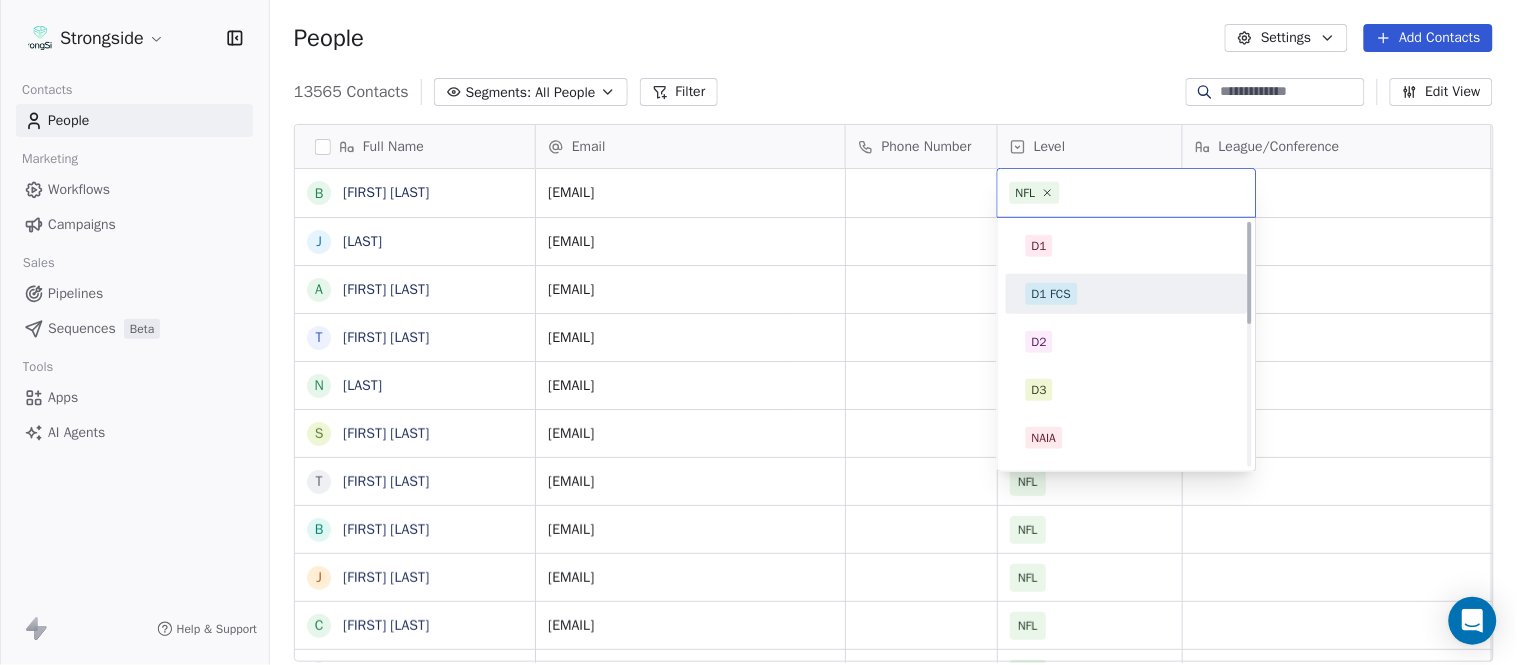 click on "Strongside Contacts People Marketing Workflows Campaigns Sales Pipelines Sequences Beta Tools Apps AI Agents Help & Support People Settings  Add Contacts 13565 Contacts Segments: All People Filter  Edit View Tag Add to Sequence Export Full Name B [FIRST] [LAST] J [FIRST] [LAST] A [FIRST] [LAST] T [FIRST] [LAST] N [FIRST] [LAST] S [FIRST] [LAST] T [FIRST] [LAST] B [FIRST] [LAST] J [FIRST] [LAST] C [FIRST] [LAST] T [FIRST] [LAST] B [FIRST] [LAST] K [FIRST] [LAST] K [FIRST] [LAST] J [FIRST] [LAST] S [FIRST] [LAST] L [FIRST] [LAST] J [FIRST] [LAST] M [FIRST] [LAST] K [FIRST] [LAST] M [FIRST] [LAST] R [FIRST] [LAST] C [FIRST] [LAST] B [FIRST] [LAST] B [FIRST] [LAST] F [FIRST] [LAST] A [FIRST] [LAST] A [FIRST] [LAST] M [FIRST] [LAST] J [FIRST] [LAST] B [FIRST] [LAST] Email Phone Number Level League/Conference Organization Job Title Tags Created Date BST [EMAIL] NFL TAMPA BAY BUCCANEERS Aug [DATE], [YEAR] [TIME] [EMAIL] NFL TAMPA BAY BUCCANEERS Aug [DATE], [YEAR] [TIME] [EMAIL] NFL NFL NFL Safeties" at bounding box center [758, 332] 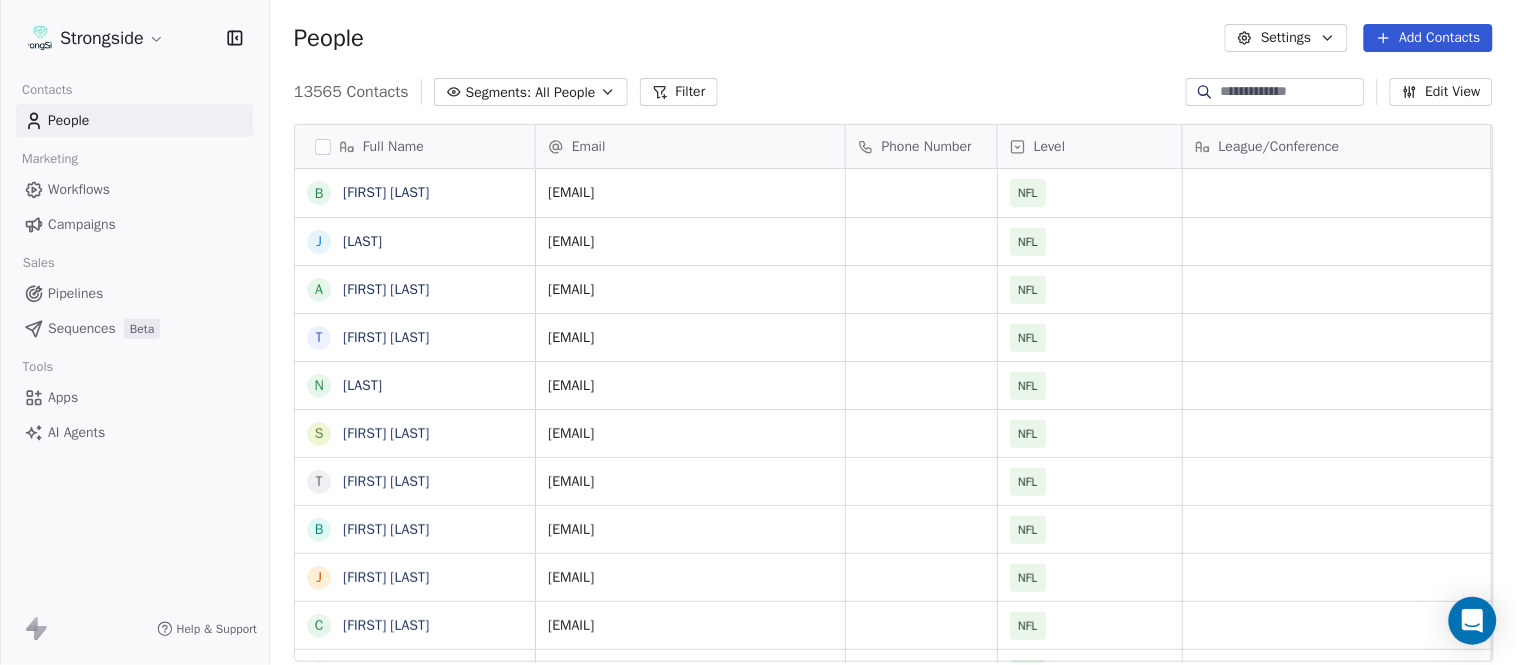 click on "Add Contacts" at bounding box center [1428, 38] 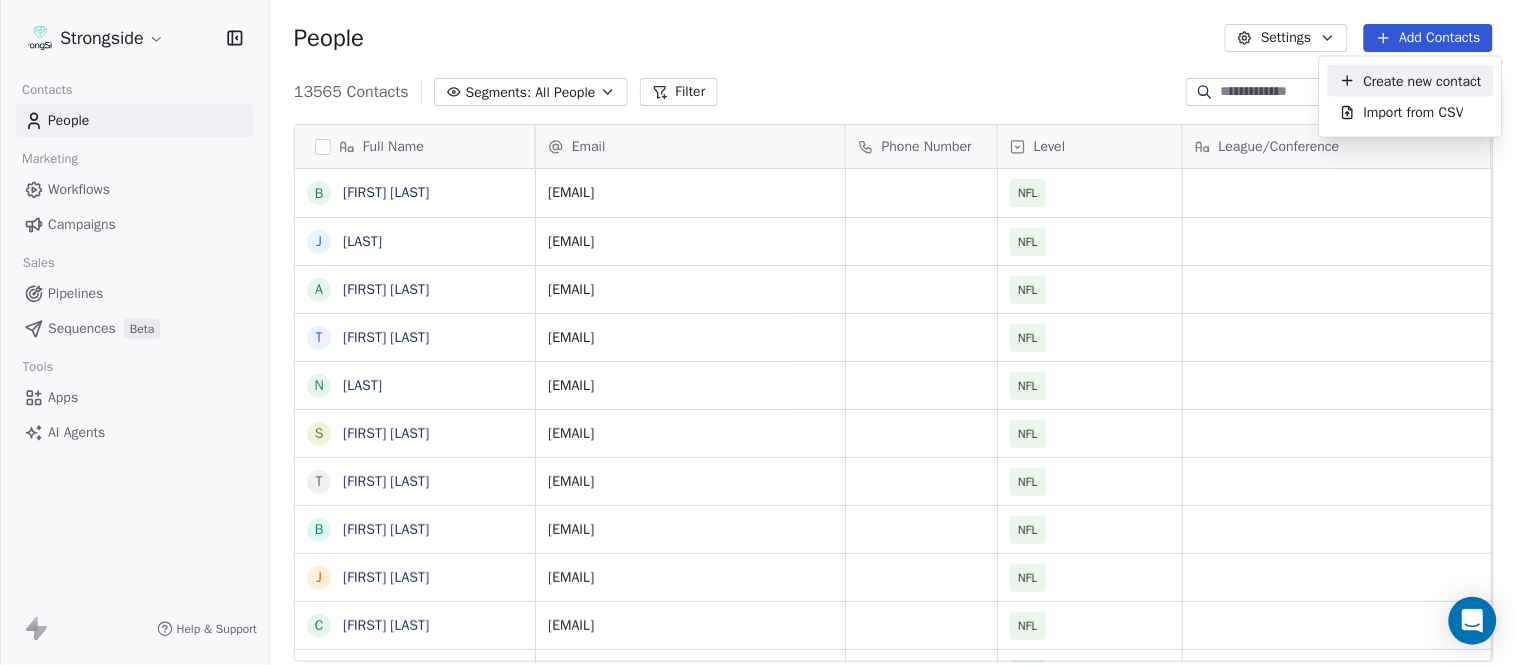 click on "Create new contact" at bounding box center (1423, 80) 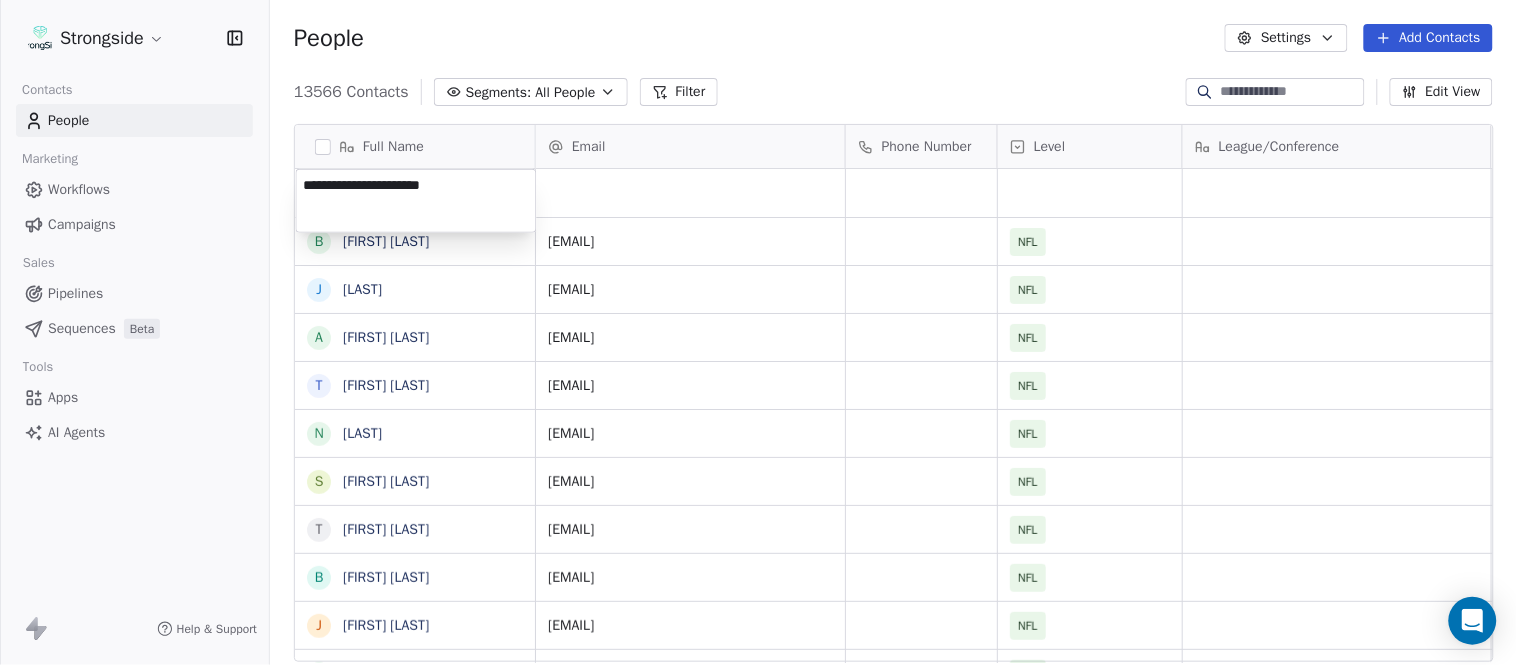 type on "**********" 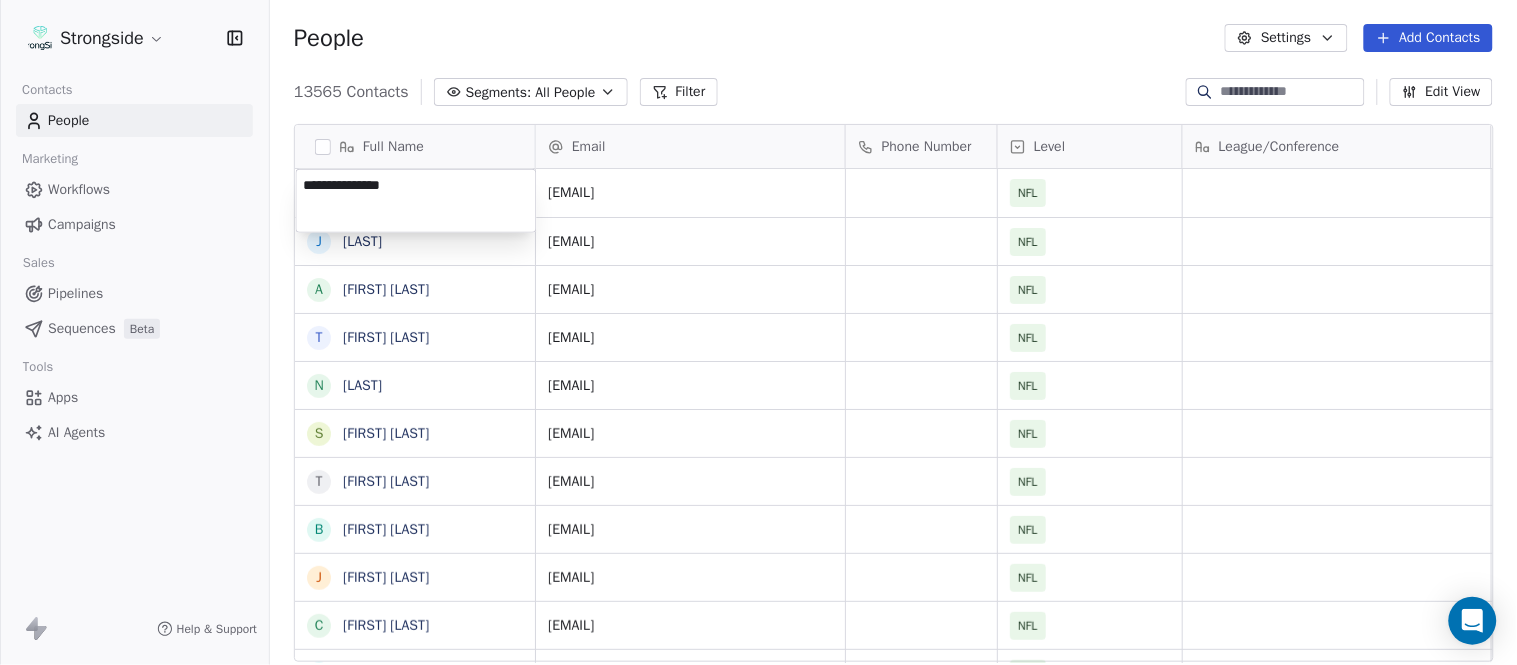 click on "Strongside Contacts People Marketing Workflows Campaigns Sales Pipelines Sequences Beta Tools Apps AI Agents Help & Support People Settings  Add Contacts 13565 Contacts Segments: All People Filter  Edit View Tag Add to Sequence Export Full Name B [FIRST] [LAST] J [FIRST] [LAST] A [FIRST] [LAST] T [FIRST] [LAST] N [FIRST] [LAST] S [FIRST] [LAST] T [FIRST] [LAST] B [FIRST] [LAST] J [FIRST] [LAST] C [FIRST] [LAST] T [FIRST] [LAST] B [FIRST] [LAST] K [FIRST] [LAST] K [FIRST] [LAST] J [FIRST] [LAST] S [FIRST] [LAST] L [FIRST] [LAST] J [FIRST] [LAST] M [FIRST] [LAST] K [FIRST] [LAST] M [FIRST] [LAST] R [FIRST] [LAST] C [FIRST] [LAST] B [FIRST] [LAST] B [FIRST] [LAST] F [FIRST] [LAST] A [FIRST] [LAST] A [FIRST] [LAST] M [FIRST] [LAST] J [FIRST] [LAST] B [FIRST] [LAST] Email Phone Number Level League/Conference Organization Job Title Tags Created Date BST [EMAIL] NFL TAMPA BAY BUCCANEERS Aug [DATE], [YEAR] [TIME] [EMAIL] NFL TAMPA BAY BUCCANEERS Aug [DATE], [YEAR] [TIME] [EMAIL] NFL NFL NFL Safeties" at bounding box center (758, 332) 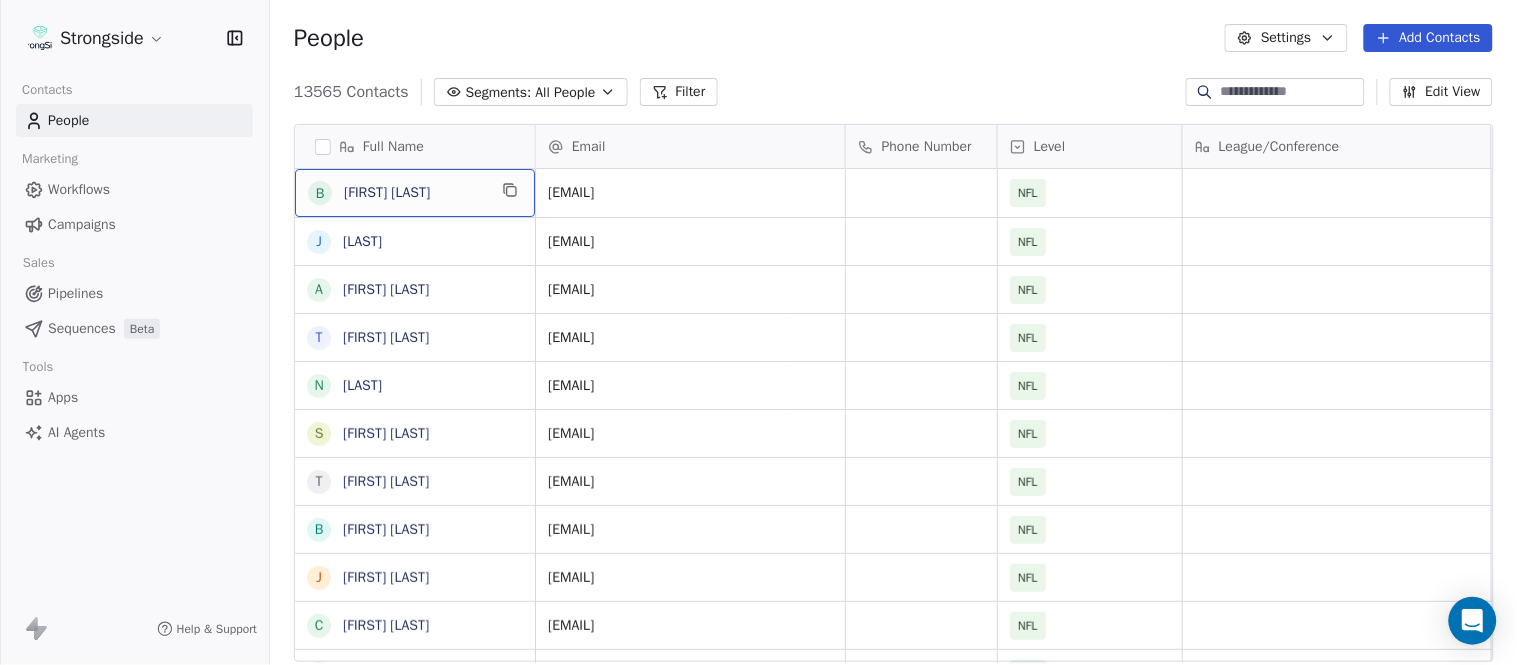 click on "Add Contacts" at bounding box center (1428, 38) 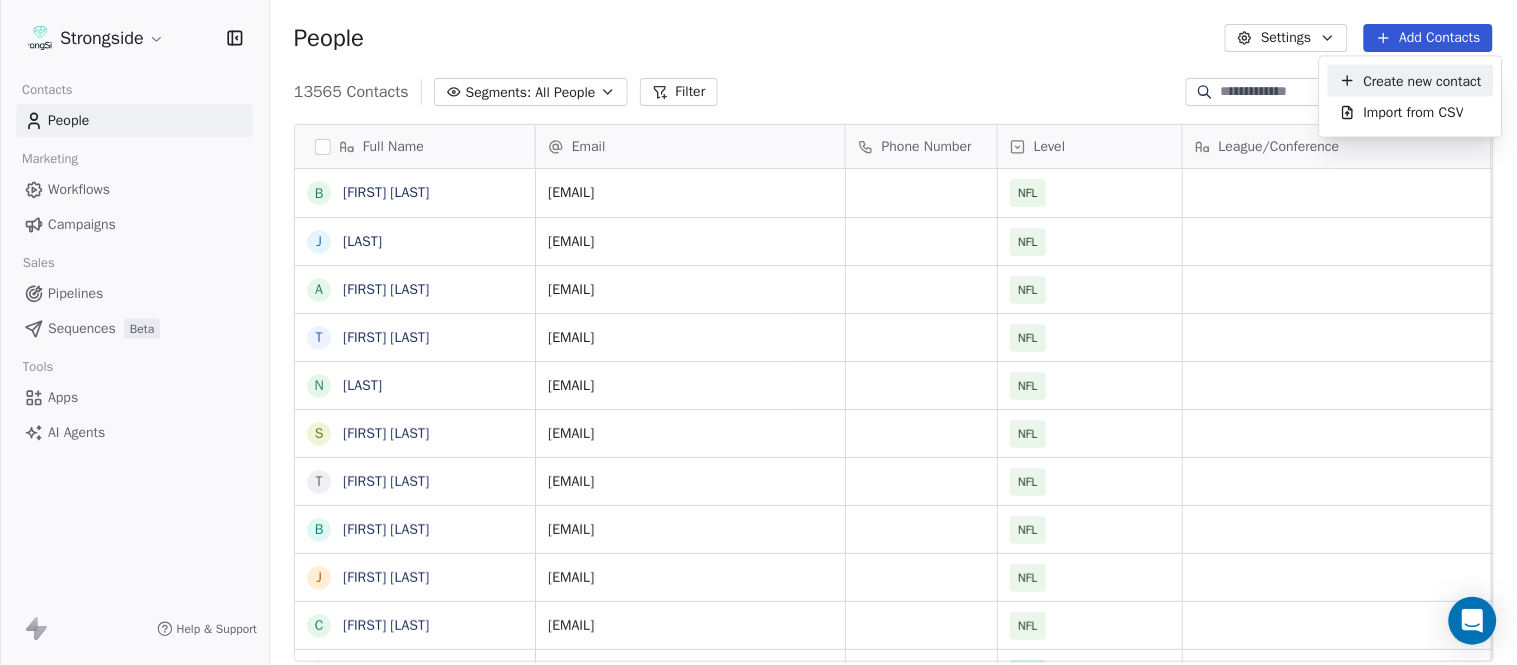 click on "Create new contact" at bounding box center (1423, 80) 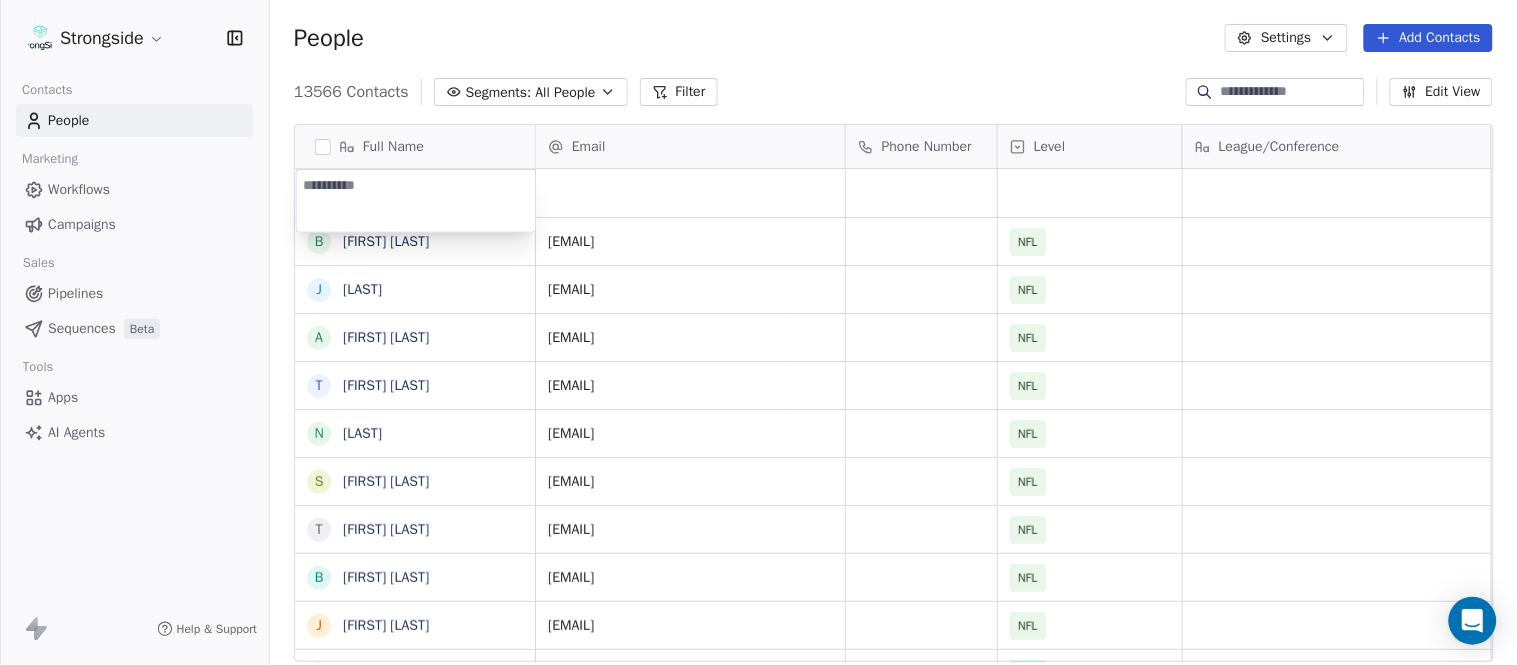type on "**********" 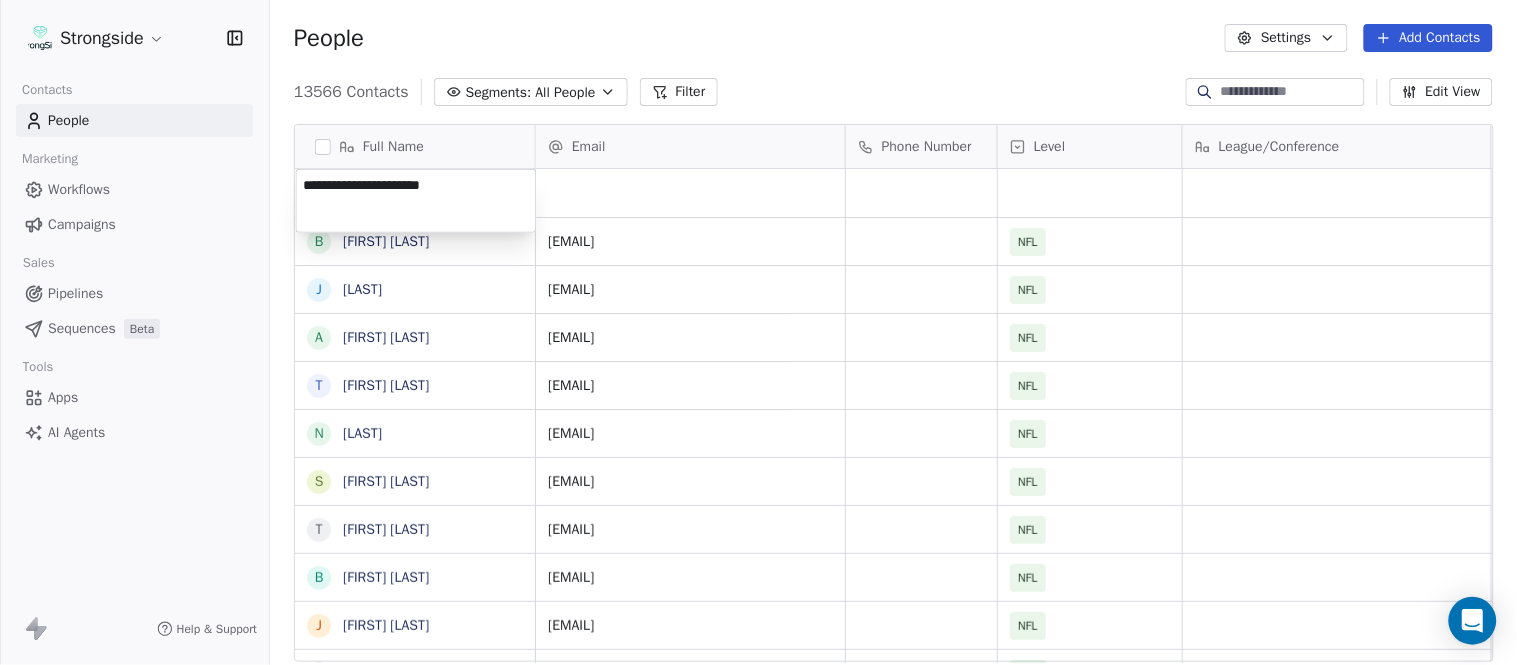 click on "Strongside Contacts People Marketing Workflows Campaigns Sales Pipelines Sequences Beta Tools Apps AI Agents Help & Support People Settings Add Contacts 13566 Contacts Segments: All People Filter Edit View Tag Add to Sequence Export Full Name B Bryan McClendon J Justin Peelle A Anthony Piroli T Thomas McGaughey N Nick Rapone S Skip Peete T Thaddeus Lewis B Brian Picucci J Josh Grizzard C Charlie Strong T Todd Bowles B Blaine Stewart K Kevin Ross K Keith Tandy J Joey Fitzgerald S Sarah Evans L Larry Foote J Jeff Kastl M Maral Javadifar K Kevin Carberry M Mike Caldwell R Robert Prince C Craig Aukerman B Brent Callaway B Butch Barry F Frank Smith A Austin Clark A Anthony Weaver M Mike McDaniel J Jonathan Krause Email Phone Number Level League/Conference Organization Job Title Tags Created Date BST Aug 03, 2025 10:58 PM bmcclendon@example.com NFL TAMPA BAY BUCCANEERS Aug 03, 2025 10:17 PM jpeelle@example.com NFL TAMPA BAY BUCCANEERS Aug 03, 2025 10:17 PM apiroli@example.com NFL NFL NFL" at bounding box center [758, 332] 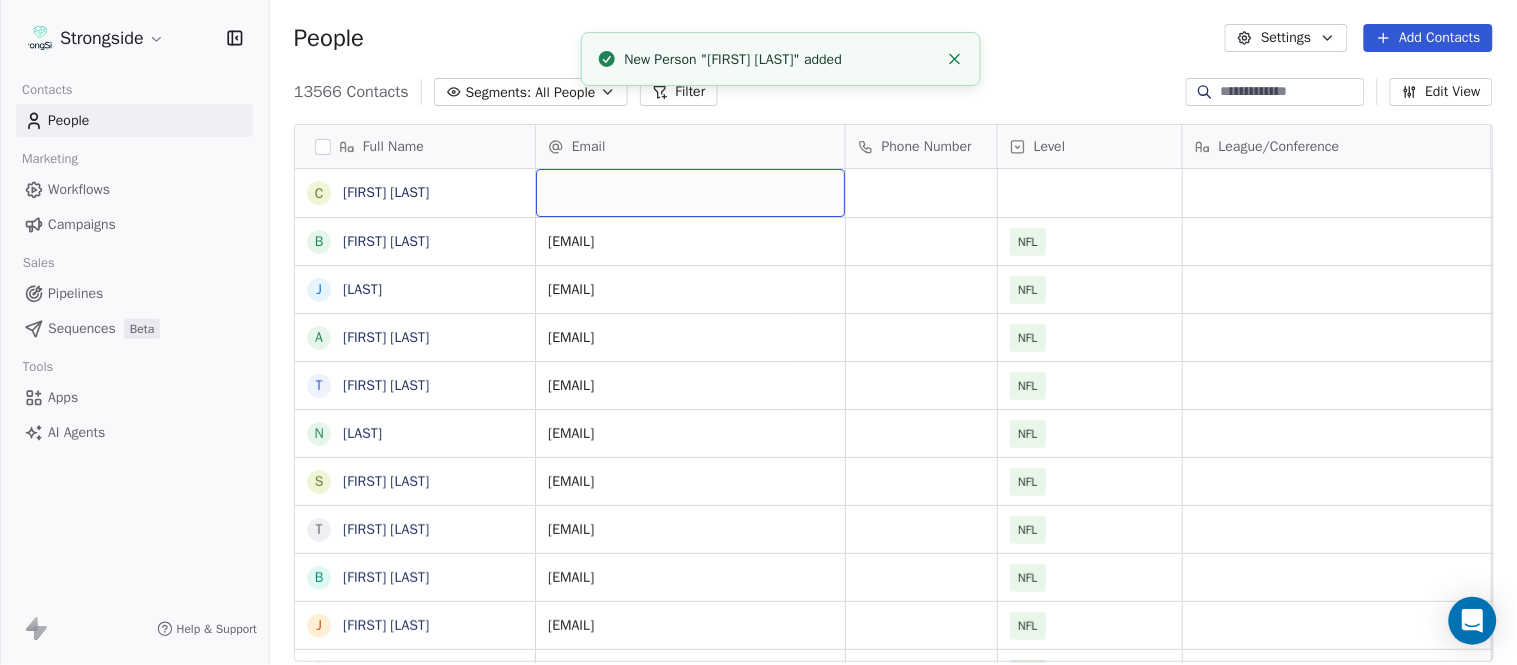 click at bounding box center (690, 193) 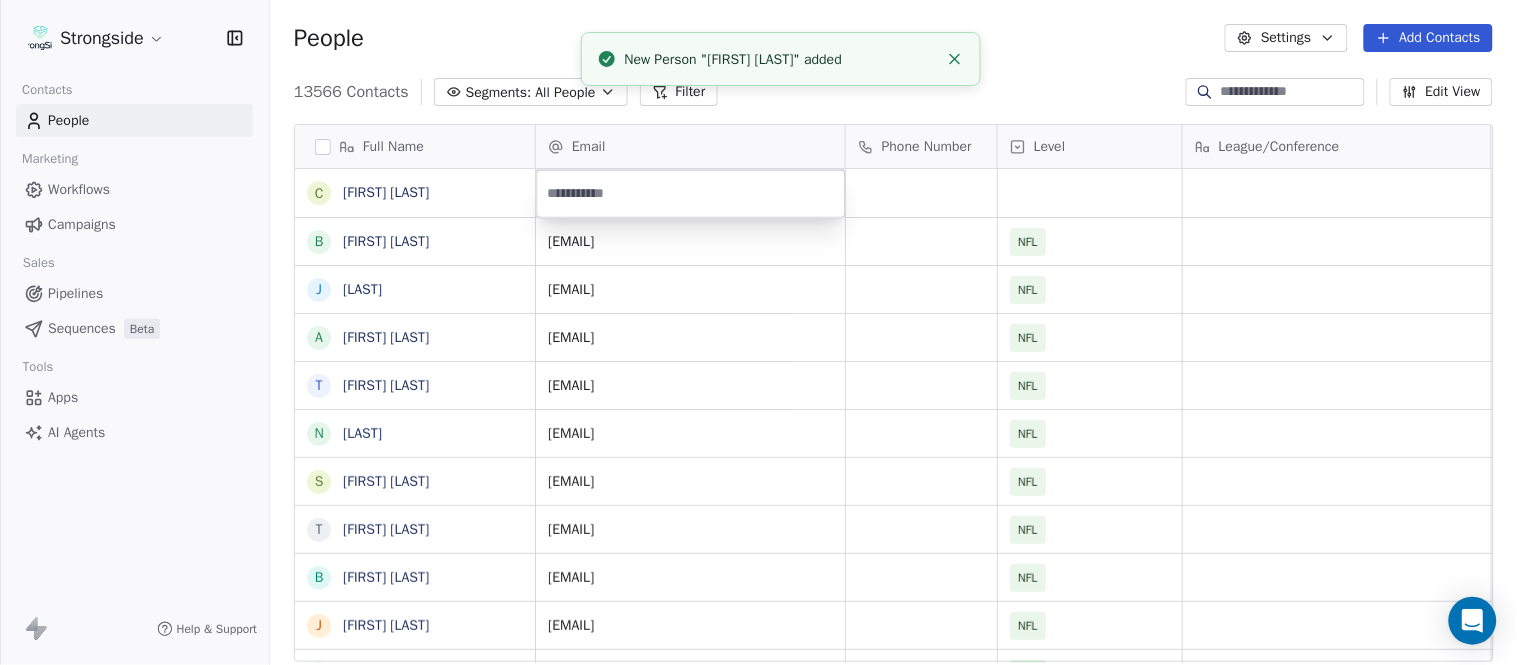 type on "**********" 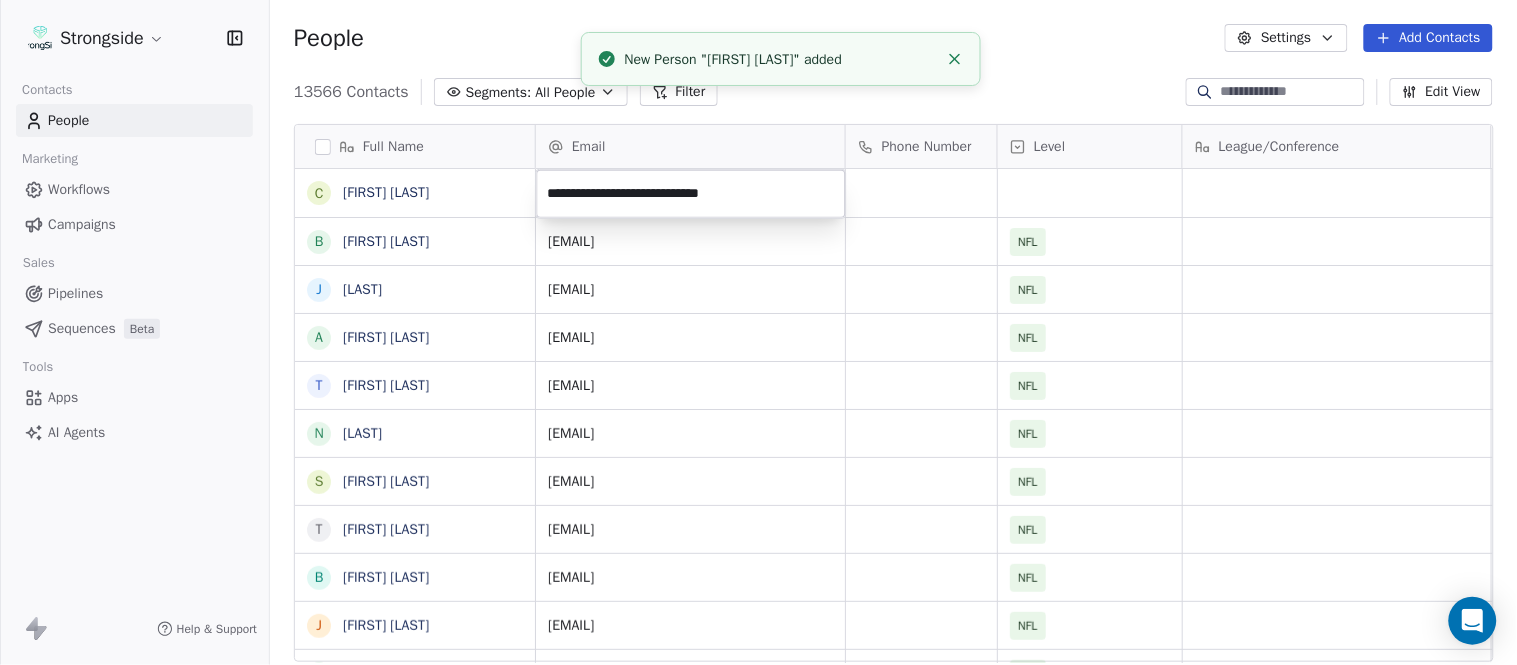 click on "Strongside Contacts People Marketing Workflows Campaigns Sales Pipelines Sequences Beta Tools Apps AI Agents Help & Support People Settings Add Contacts 13566 Contacts Segments: All People Filter Edit View Tag Add to Sequence Export Full Name C [FIRST] [LAST] B [FIRST] [LAST] J [FIRST] [LAST] A [FIRST] [LAST] T [FIRST] [LAST] N [FIRST] [LAST] S [FIRST] [LAST] T [FIRST] [LAST] B [FIRST] [LAST] J [FIRST] [LAST] C [FIRST] [LAST] T [FIRST] [LAST] B [FIRST] [LAST] K [FIRST] [LAST] K [FIRST] [LAST] J [FIRST] [LAST] S [FIRST] [LAST] L [FIRST] [LAST] J [FIRST] [LAST] M [FIRST] [LAST] K [FIRST] [LAST] M [FIRST] [LAST] R [FIRST] [LAST] C [FIRST] [LAST] B [FIRST] [LAST] B [FIRST] [LAST] F [FIRST] [LAST] A [FIRST] [LAST] A [FIRST] [LAST] M [FIRST] [LAST] J [FIRST] [LAST] Email Phone Number Level League/Conference Organization Job Title Tags Created Date BST Aug 03, 2025 10:58 PM [EMAIL] NFL TAMPA BAY BUCCANEERS Aug 03, 2025 10:17 PM [EMAIL] NFL TAMPA BAY BUCCANEERS Aug 03, 2025 10:17 PM NFL NFL NFL NFL" at bounding box center [758, 332] 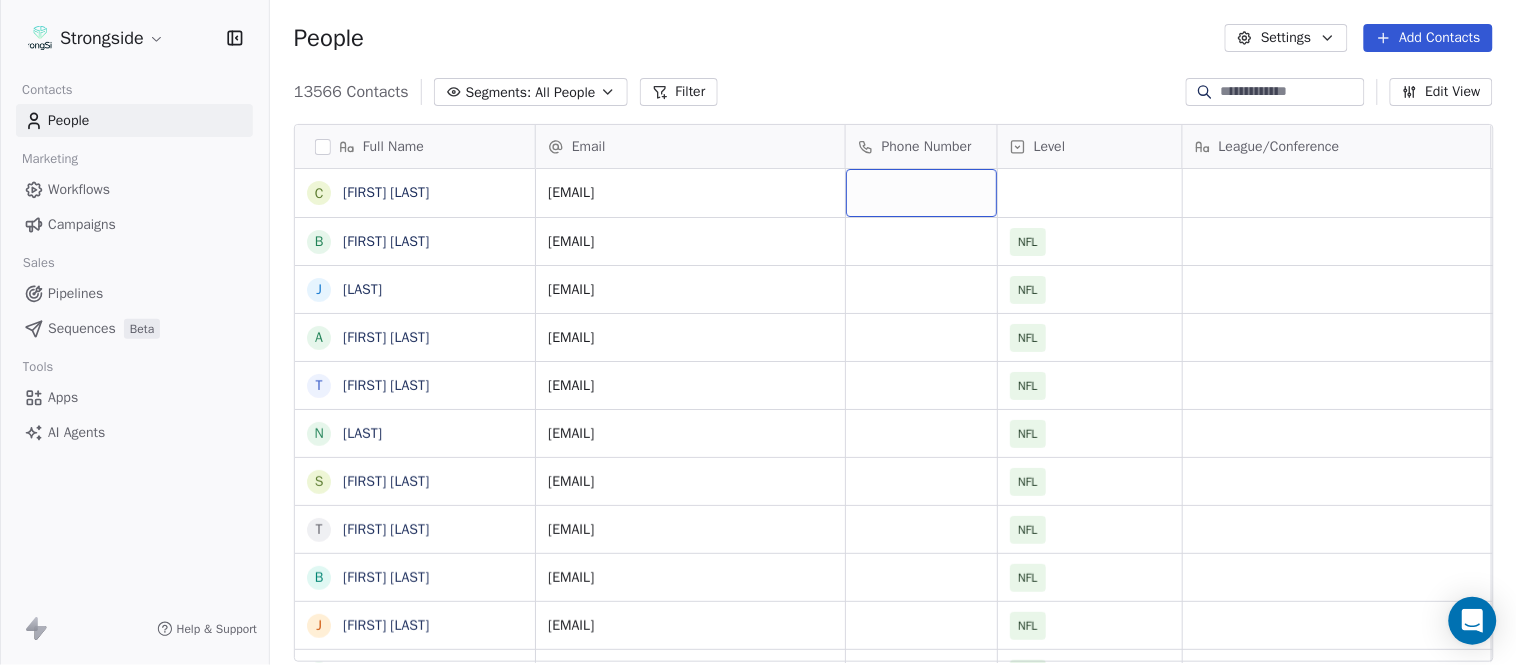 click at bounding box center (921, 193) 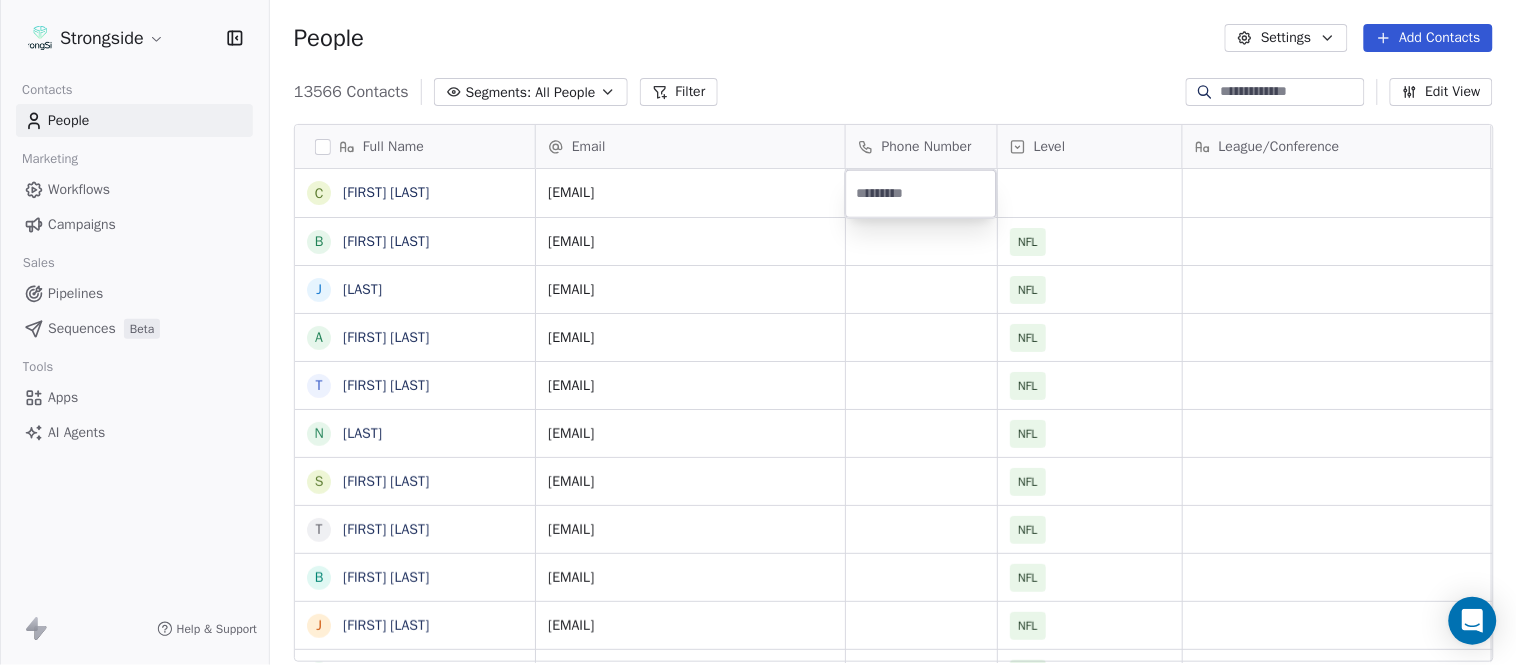 type on "**********" 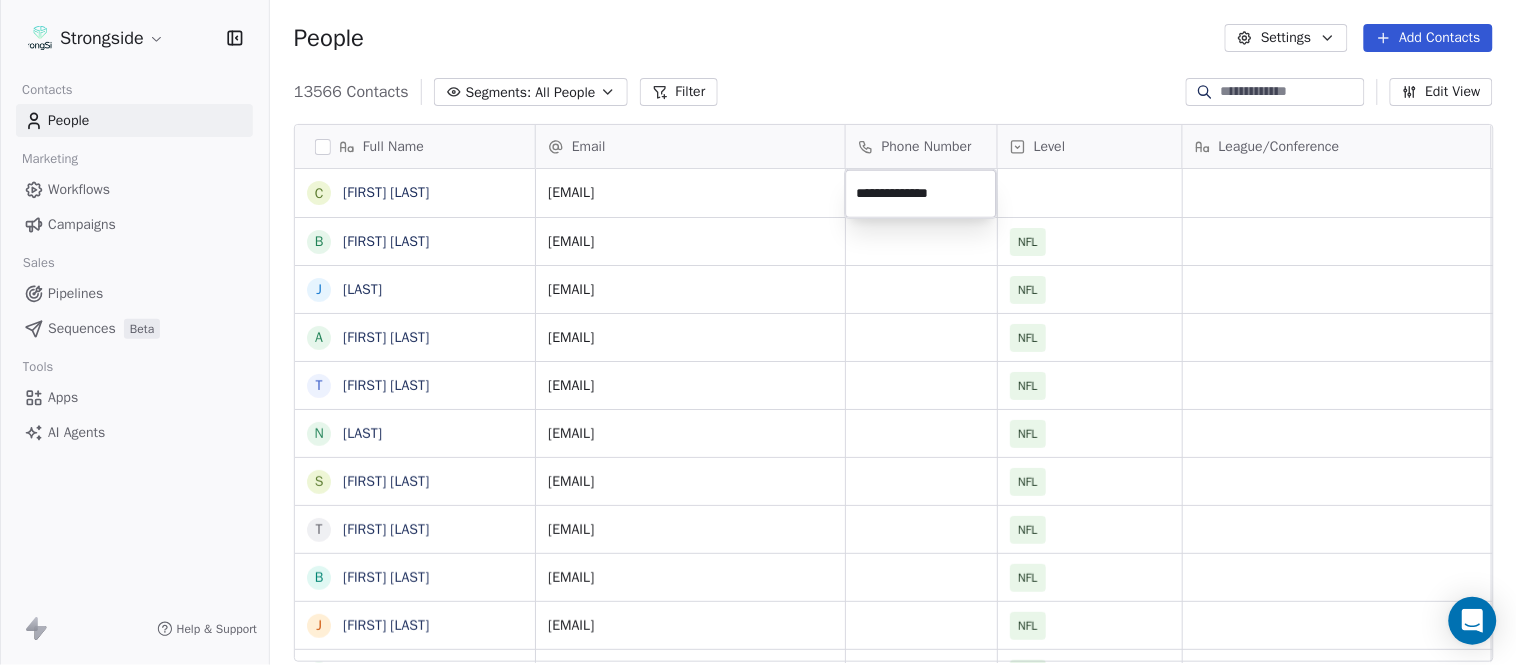 click on "Strongside Contacts People Marketing Workflows Campaigns Sales Pipelines Sequences Beta Tools Apps AI Agents Help & Support People Settings Add Contacts 13566 Contacts Segments: All People Filter Edit View Tag Add to Sequence Export Full Name C Clayton Kendrick-Holmes B Bryan McClendon J Justin Peelle A Anthony Piroli T Thomas McGaughey N Nick Rapone S Skip Peete T Thaddeus Lewis B Brian Picucci J Josh Grizzard C Charlie Strong T Todd Bowles B Blaine Stewart K Kevin Ross K Keith Tandy J Joey Fitzgerald S Sarah Evans L Larry Foote J Jeff Kastl M Maral Javadifar K Kevin Carberry M Mike Caldwell R Robert Prince C Craig Aukerman B Brent Callaway B Butch Barry F Frank Smith A Austin Clark A Anthony Weaver M Mike McDaniel J Jonathan Krause Email Phone Number Level League/Conference Organization Job Title Tags Created Date BST clayton.kendrick@westpoint.edu Aug 03, 2025 10:58 PM bmcclendon@example.com NFL TAMPA BAY BUCCANEERS Aug 03, 2025 10:17 PM jpeelle@example.com NFL TAMPA BAY BUCCANEERS NFL" at bounding box center (758, 332) 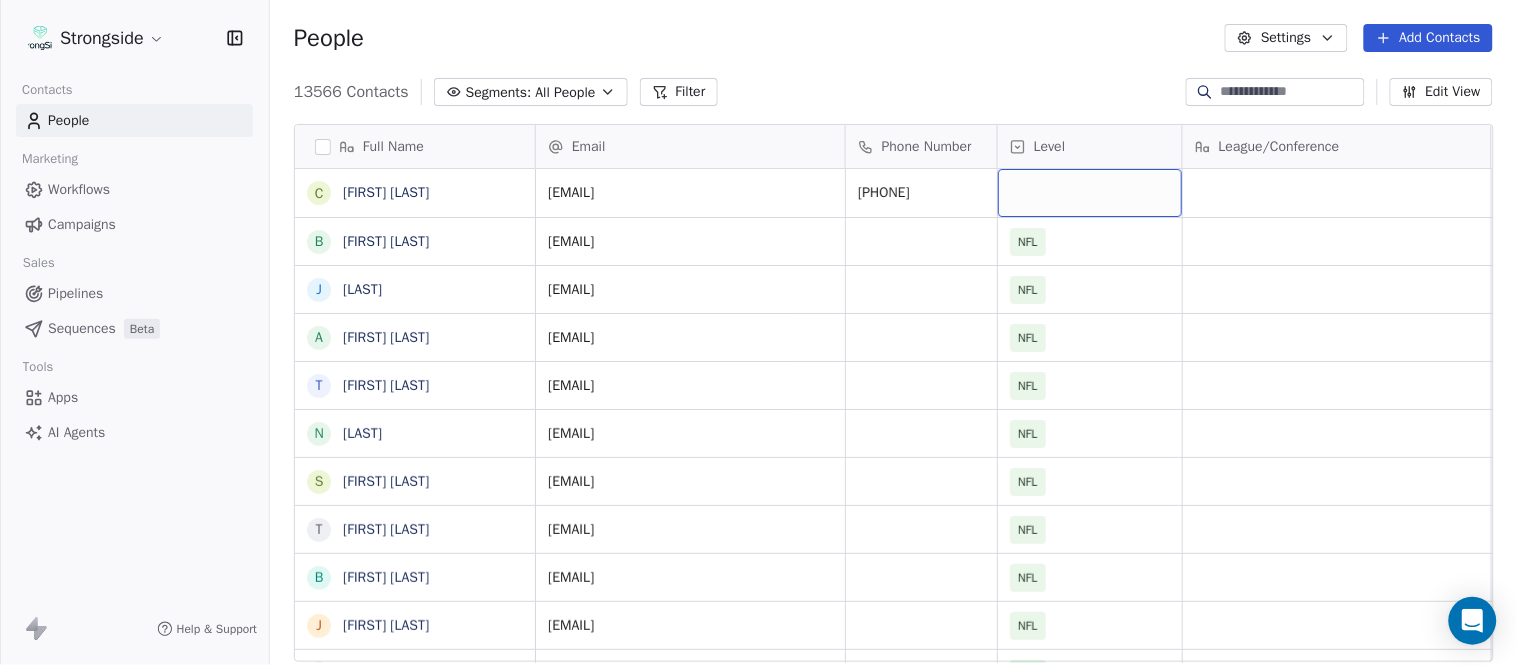 click at bounding box center [1090, 193] 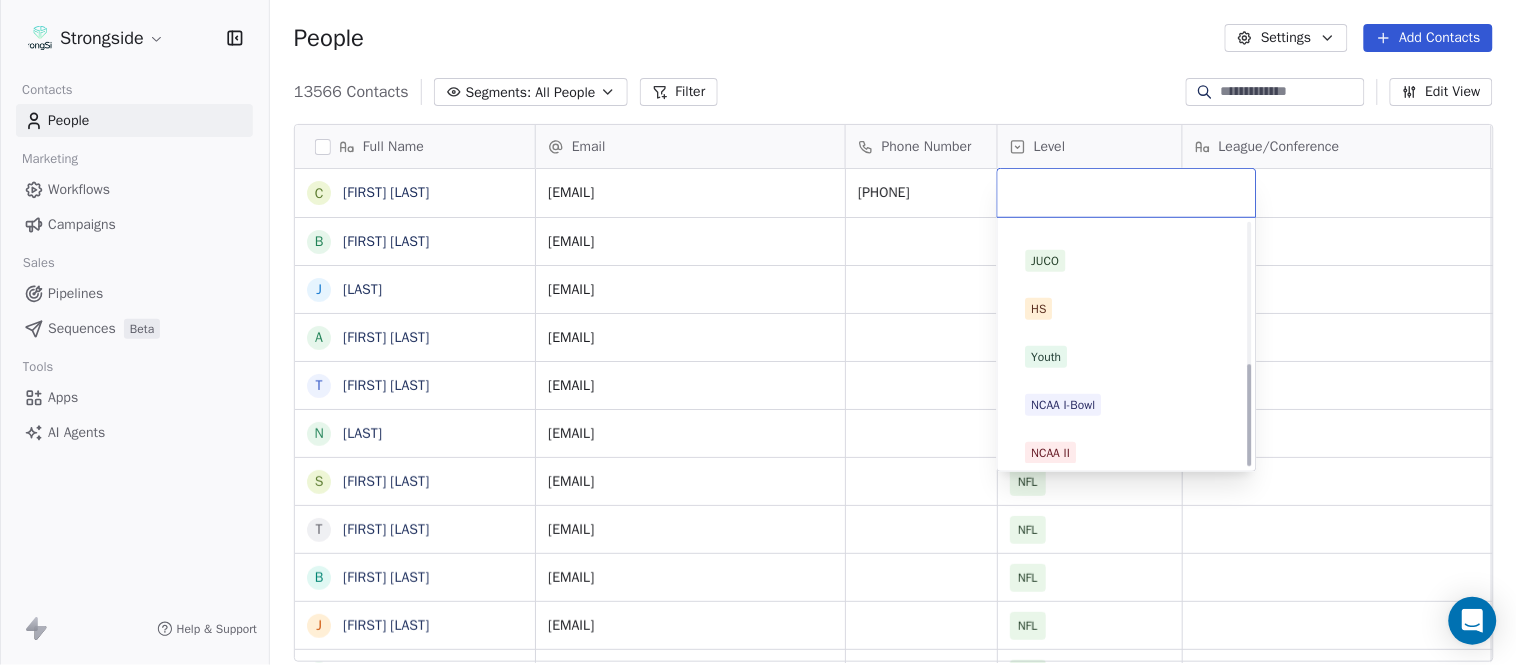 scroll, scrollTop: 330, scrollLeft: 0, axis: vertical 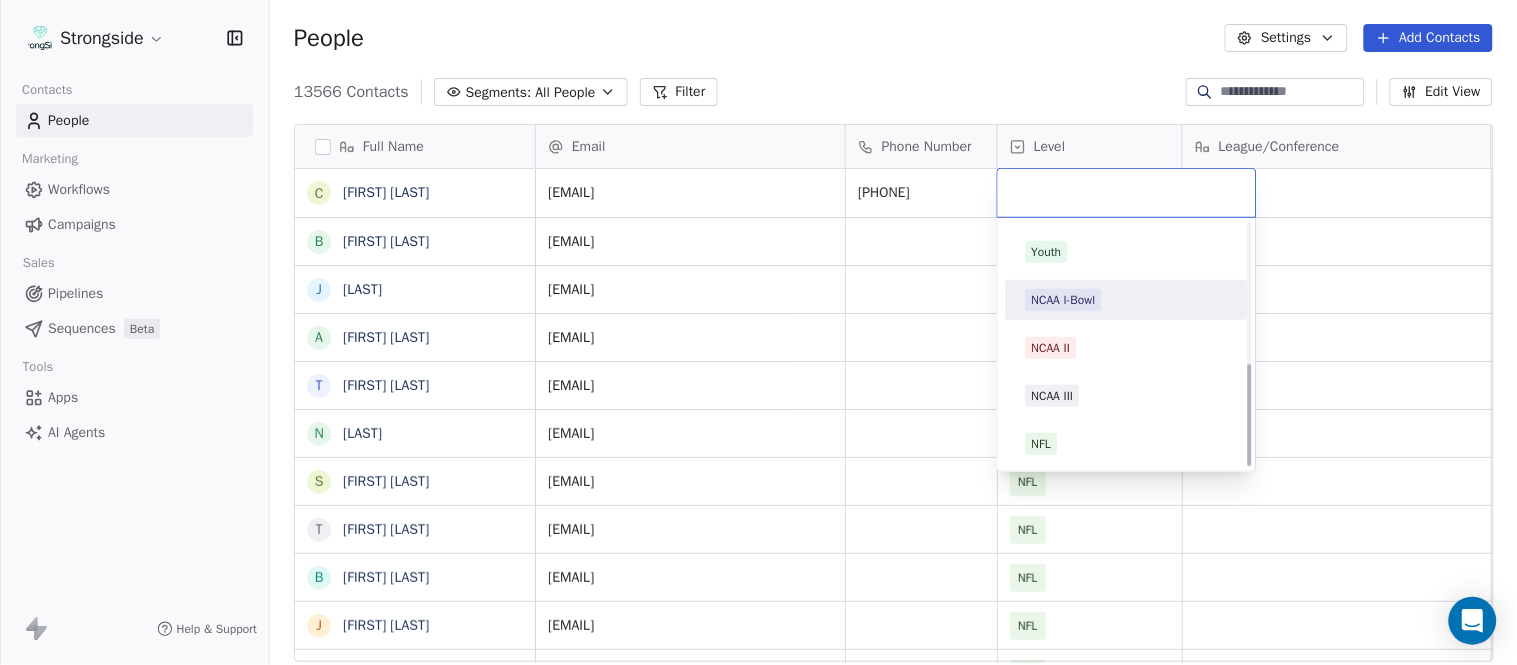 click on "NCAA I-Bowl" at bounding box center [1064, 300] 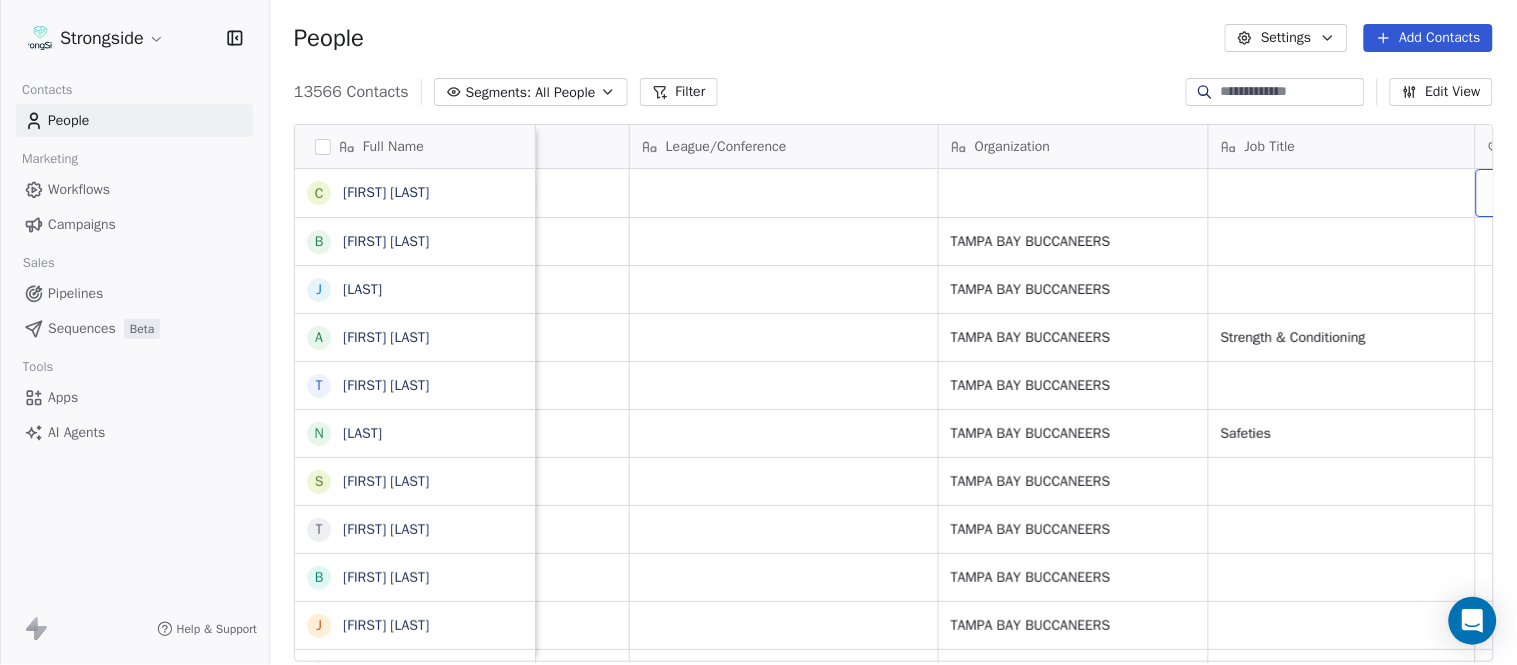 scroll, scrollTop: 0, scrollLeft: 653, axis: horizontal 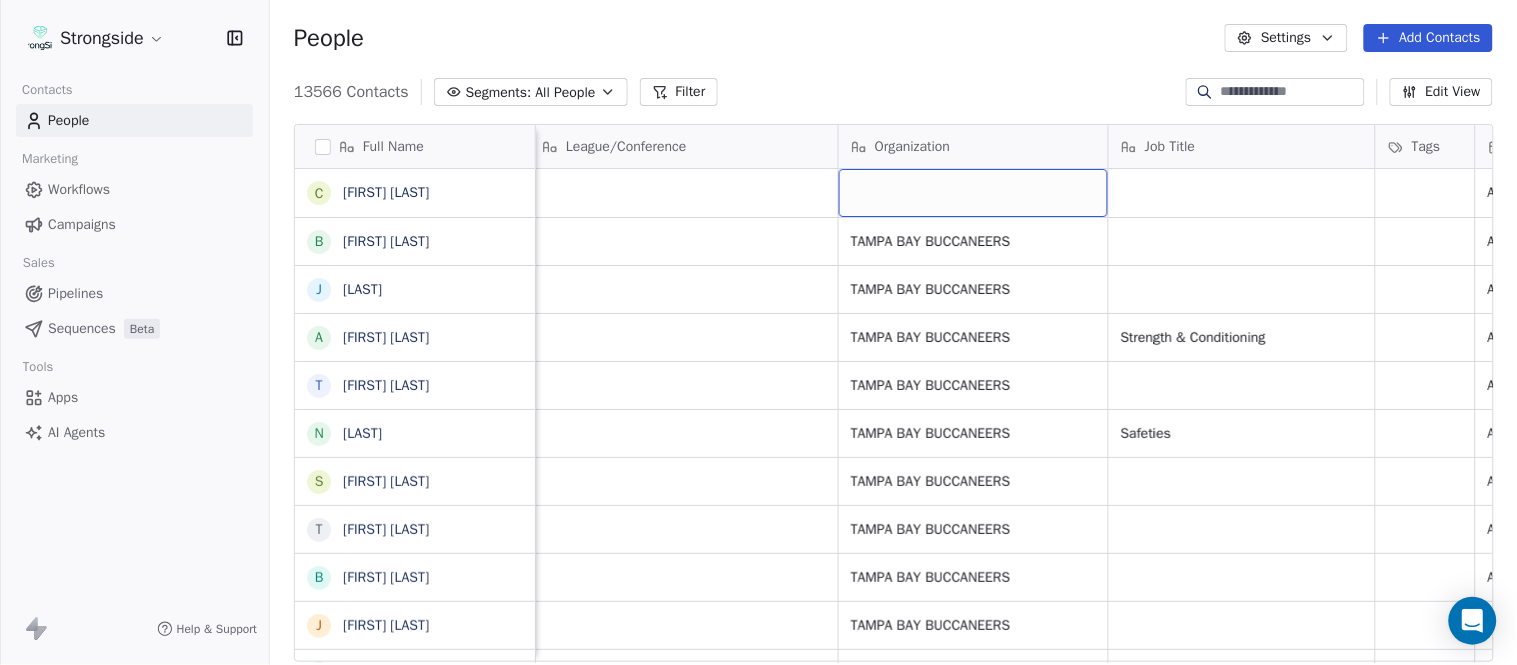 click at bounding box center (973, 193) 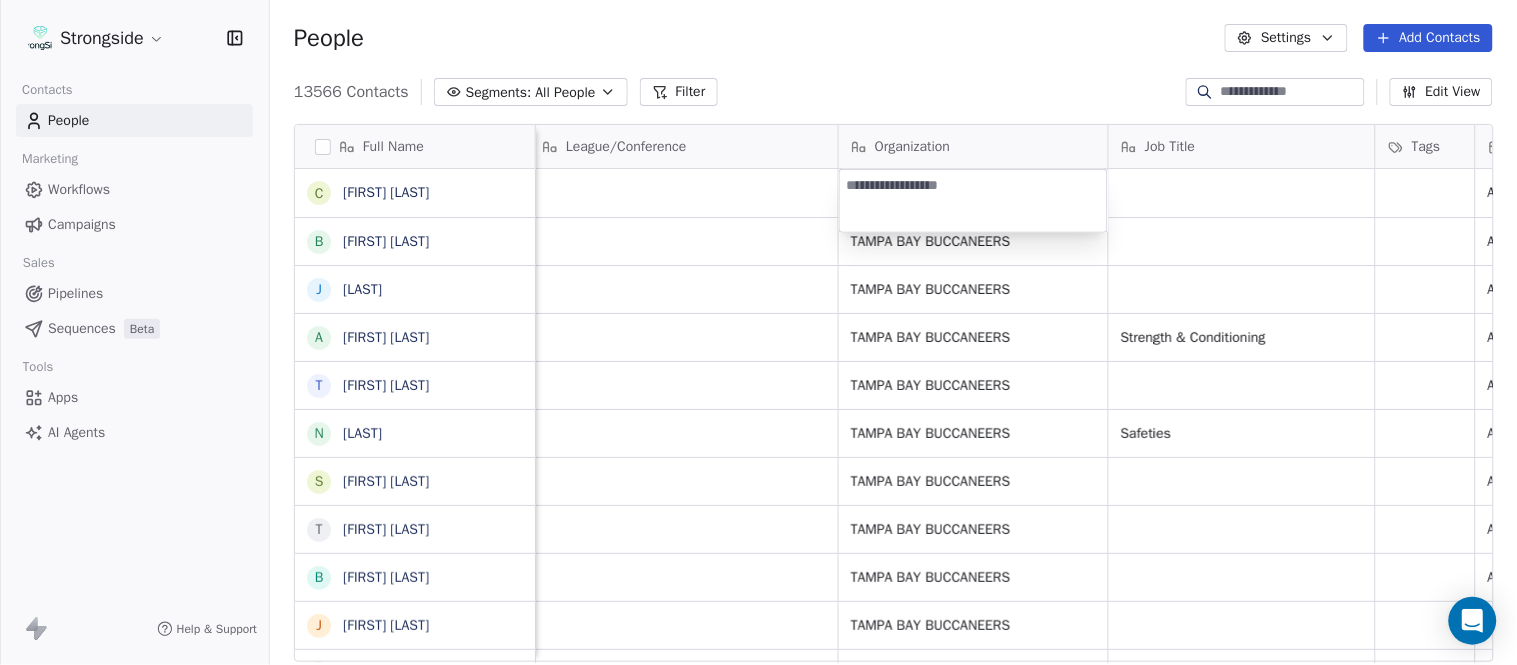 type on "**********" 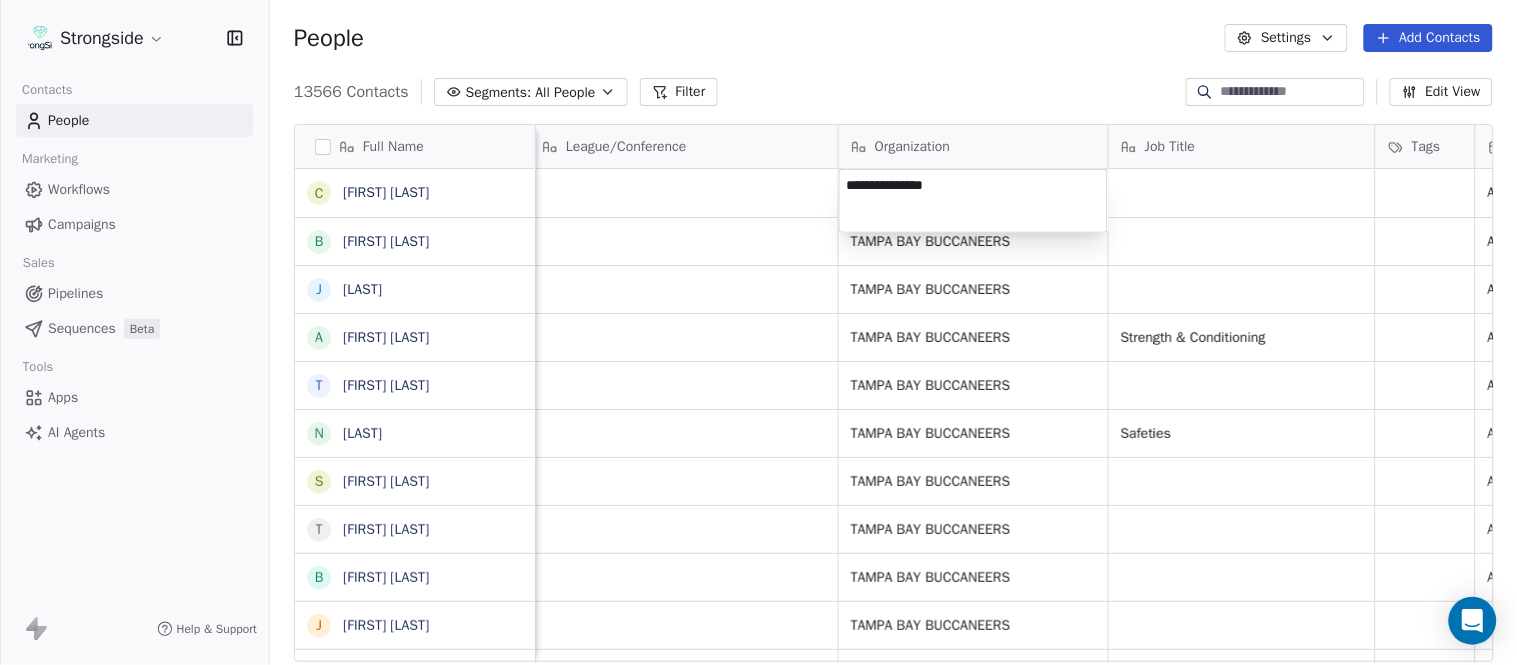 click on "Strongside Contacts People Marketing Workflows Campaigns Sales Pipelines Sequences Beta Tools Apps AI Agents Help & Support People Settings Add Contacts 13566 Contacts Segments: All People Filter Edit View Tag Add to Sequence Export Full Name C [FIRST] [LAST] B [FIRST] [LAST] J [FIRST] [LAST] A [FIRST] [LAST] T [FIRST] [LAST] N [FIRST] [LAST] S [FIRST] [LAST] T [FIRST] [LAST] B [FIRST] [LAST] J [FIRST] [LAST] C [FIRST] [LAST] T [FIRST] [LAST] B [FIRST] [LAST] K [FIRST] [LAST] K [FIRST] [LAST] J [FIRST] [LAST] S [FIRST] [LAST] L [FIRST] [LAST] J [FIRST] [LAST] M [FIRST] [LAST] K [FIRST] [LAST] M [FIRST] [LAST] R [FIRST] [LAST] C [FIRST] [LAST] B [FIRST] [LAST] B [FIRST] [LAST] F [FIRST] [LAST] A [FIRST] [LAST] A [FIRST] [LAST] M [FIRST] [LAST] J [FIRST] [LAST] Email Phone Number Level League/Conference Organization Job Title Tags Created Date BST [EMAIL] ([PHONE]) NCAA I-Bowl Aug 03, 2025 10:58 PM [EMAIL] NFL TAMPA BAY BUCCANEERS NFL NFL NFL NFL" at bounding box center [758, 332] 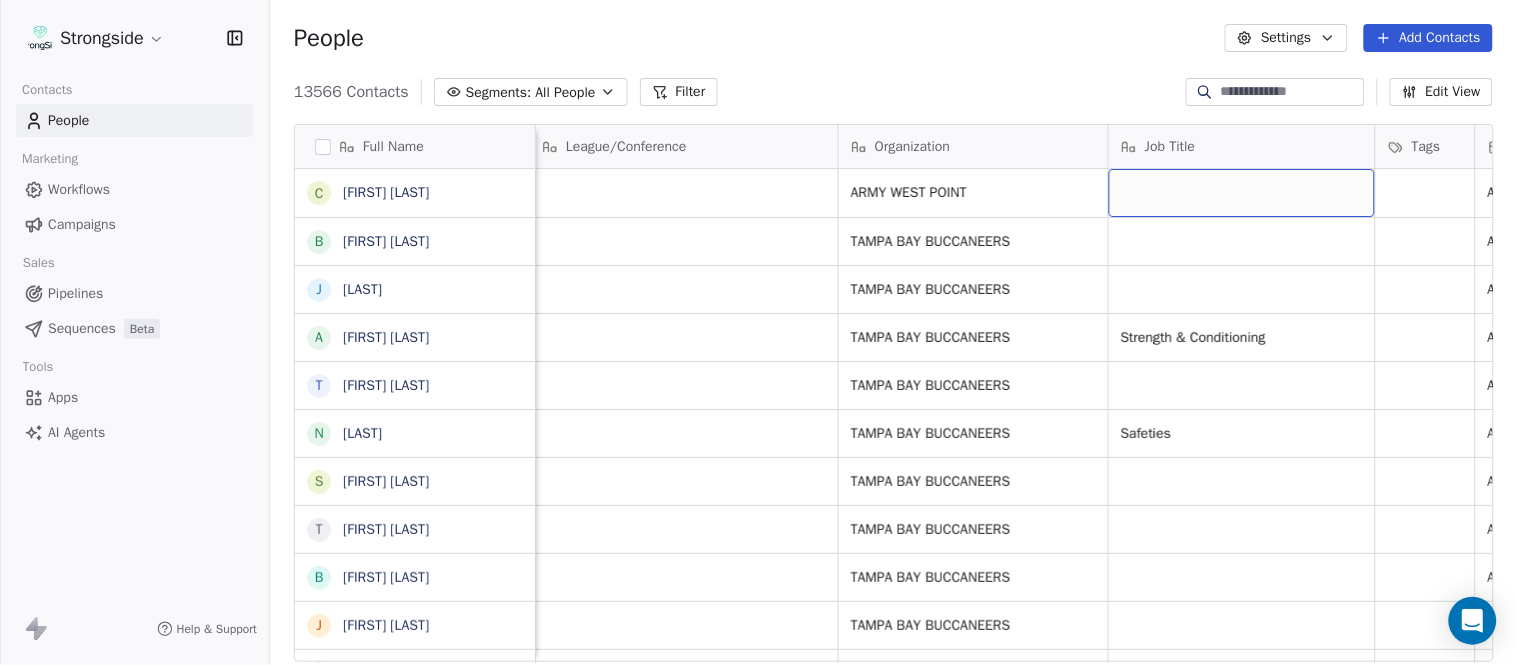 click at bounding box center [1242, 193] 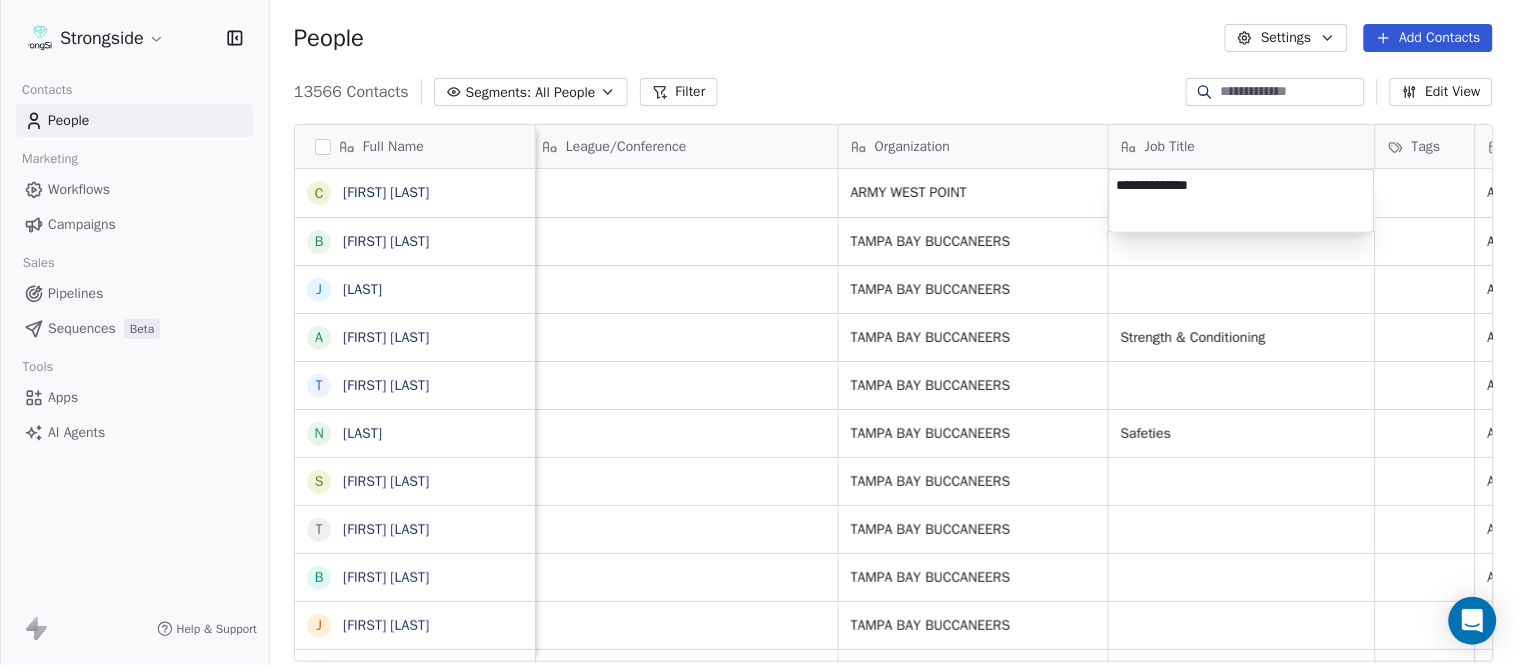 click on "Strongside Contacts People Marketing Workflows Campaigns Sales Pipelines Sequences Beta Tools Apps AI Agents Help & Support People Settings  Add Contacts 13566 Contacts Segments: All People Filter  Edit View Tag Add to Sequence Export Full Name C [FIRST] [LAST] B [FIRST] [LAST] J [FIRST] [LAST] A [FIRST] [LAST] T [FIRST] [LAST] N [FIRST] [LAST] S [FIRST] [LAST] T [FIRST] [LAST] B [FIRST] [LAST] J [FIRST] [LAST] C [FIRST] [LAST] T [FIRST] [LAST] B [FIRST] [LAST] K [FIRST] [LAST] K [FIRST] [LAST] J [FIRST] [LAST] S [FIRST] [LAST] L [FIRST] [LAST] J [FIRST] [LAST] M [FIRST] [LAST] K [FIRST] [LAST] M [FIRST] [LAST] R [FIRST] [LAST] C [FIRST] [LAST] B [FIRST] [LAST] B [FIRST] [LAST] F [FIRST] [LAST] A [FIRST] [LAST] A [FIRST] [LAST] M [FIRST] [LAST] J [FIRST] [LAST] Email Phone Number Level League/Conference Organization Job Title Tags Created Date BST [EMAIL] ([PHONE]) NCAA I-Bowl ARMY WEST POINT Aug [DATE], [YEAR] [TIME] [EMAIL] NFL TAMPA BAY BUCCANEERS" at bounding box center (758, 332) 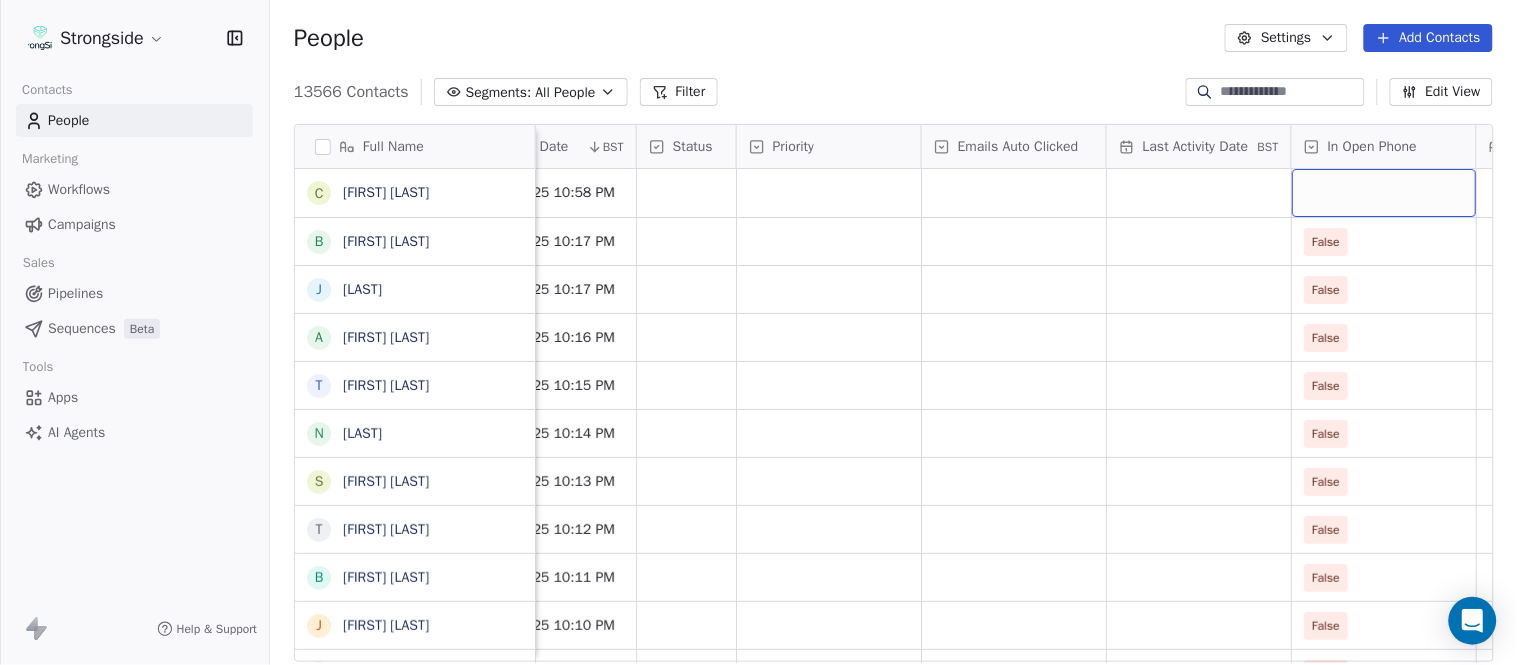 scroll, scrollTop: 0, scrollLeft: 1863, axis: horizontal 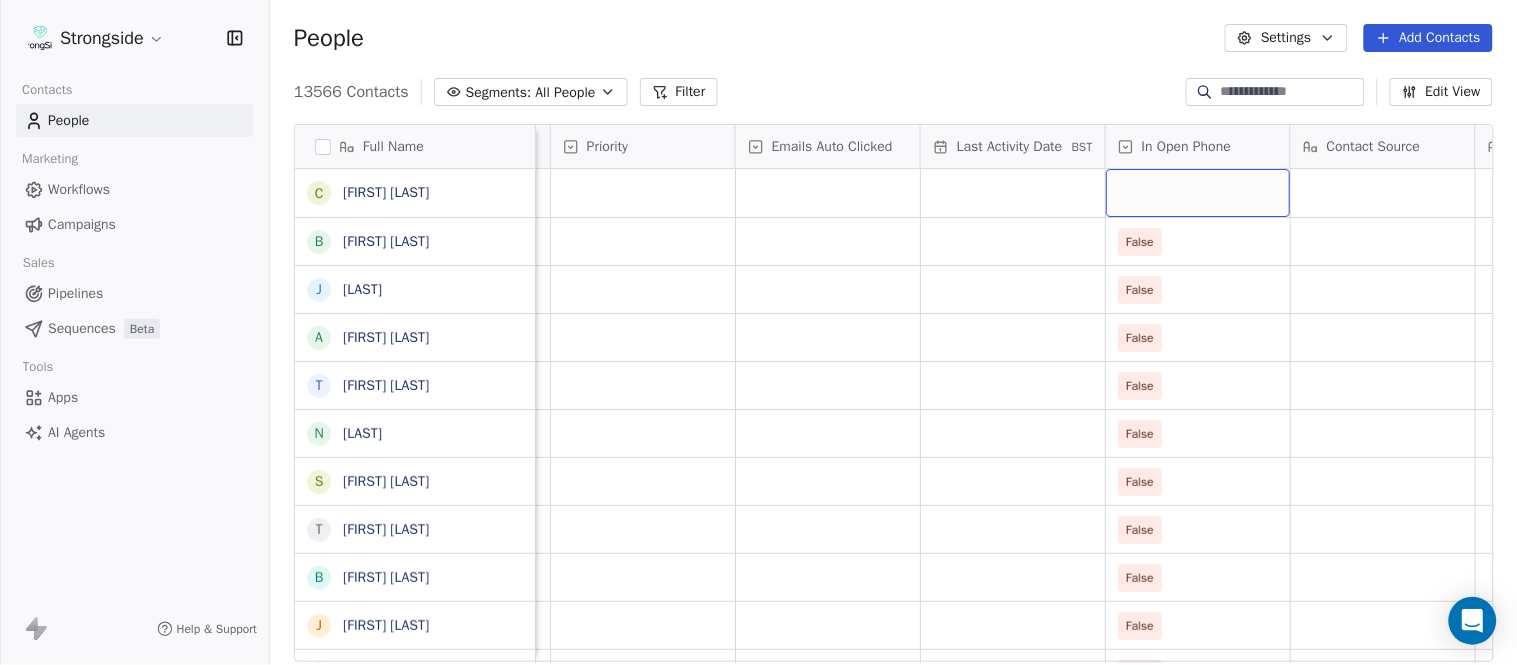 click at bounding box center [1198, 193] 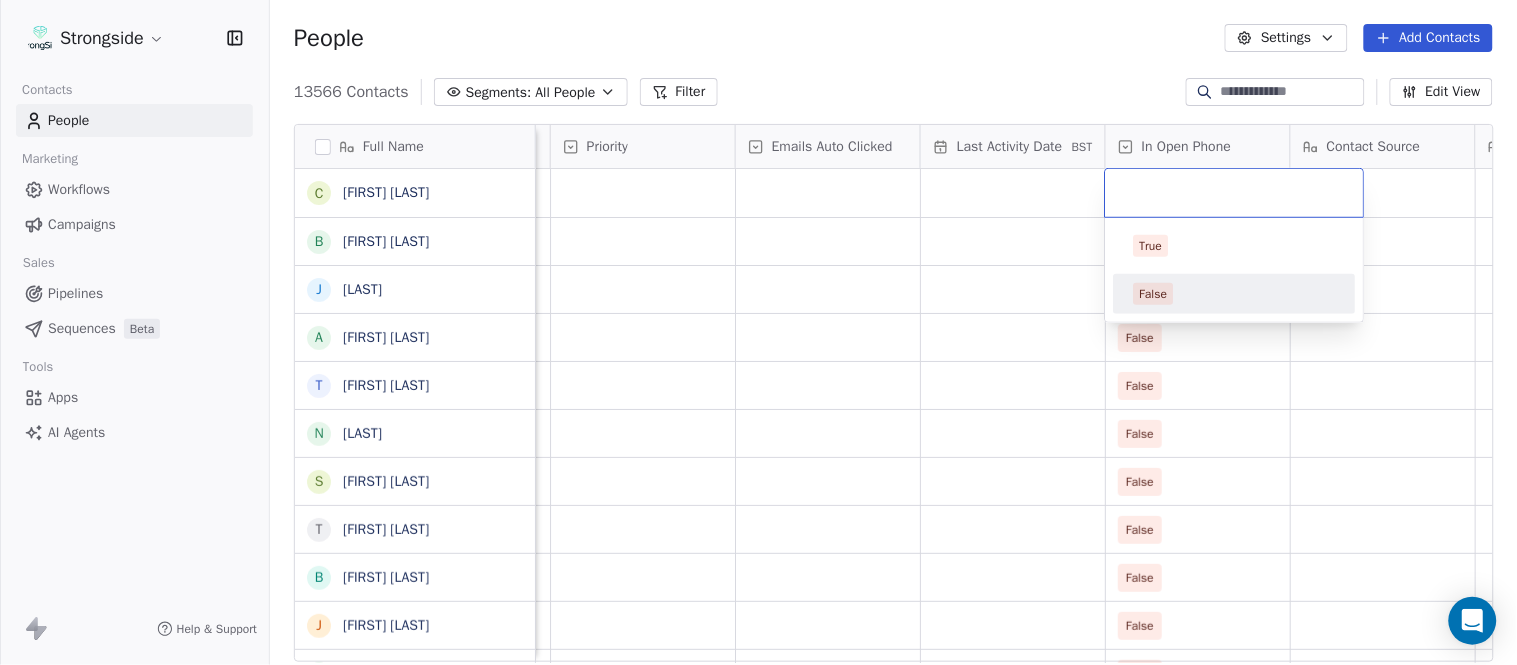 click on "True" at bounding box center (1235, 246) 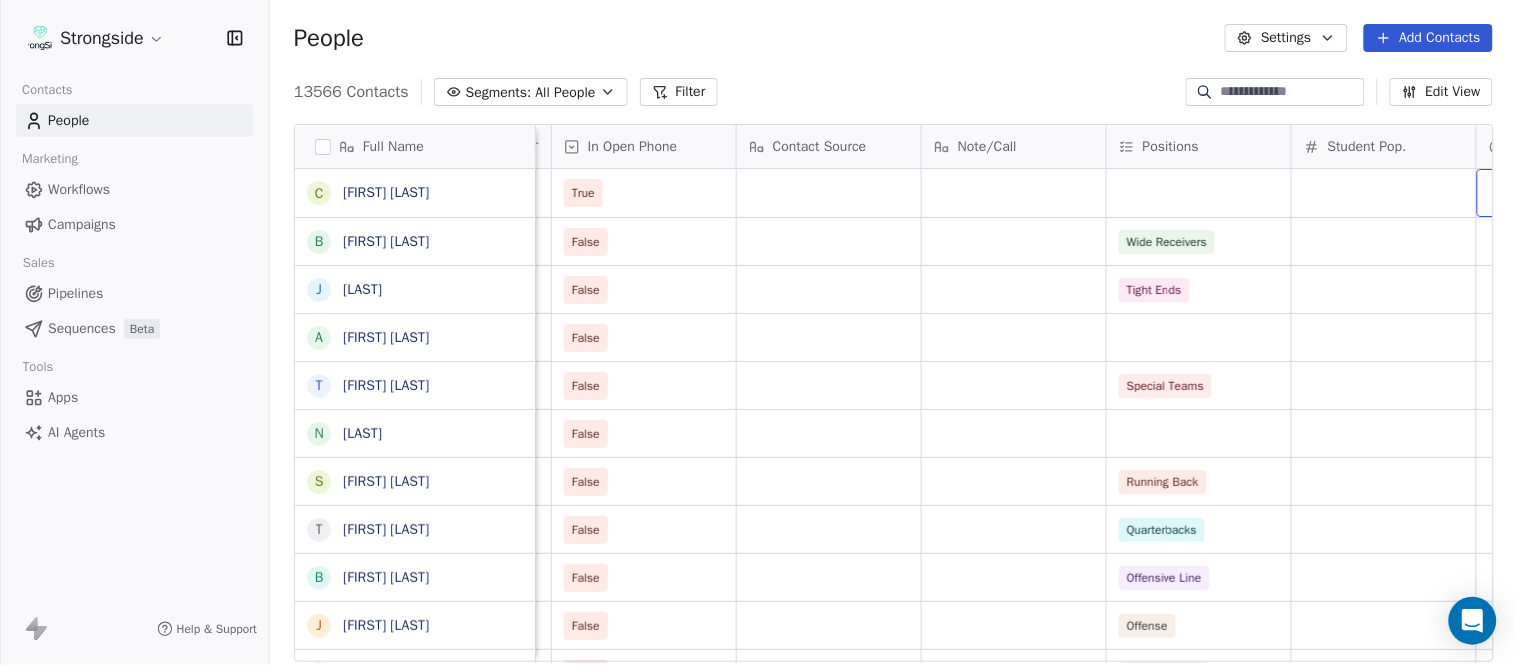 scroll, scrollTop: 0, scrollLeft: 2603, axis: horizontal 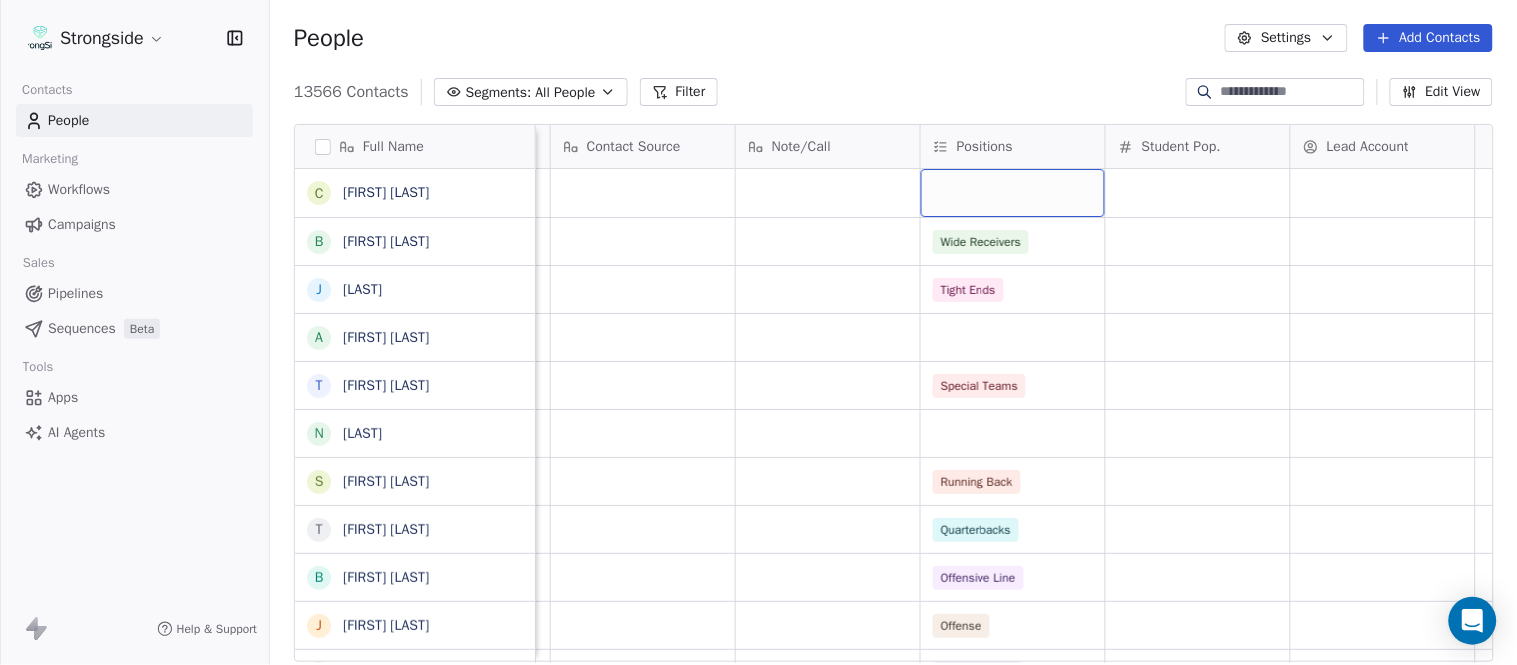 click at bounding box center [1013, 193] 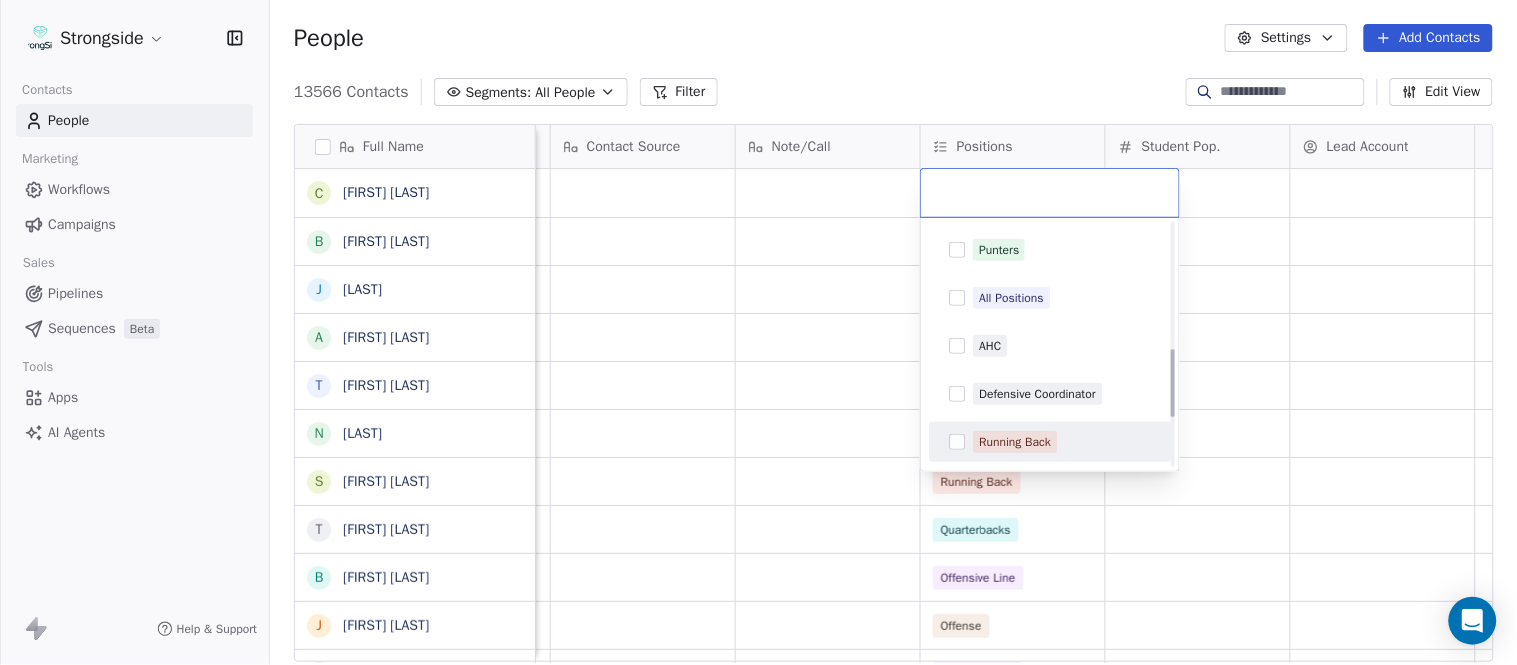 scroll, scrollTop: 444, scrollLeft: 0, axis: vertical 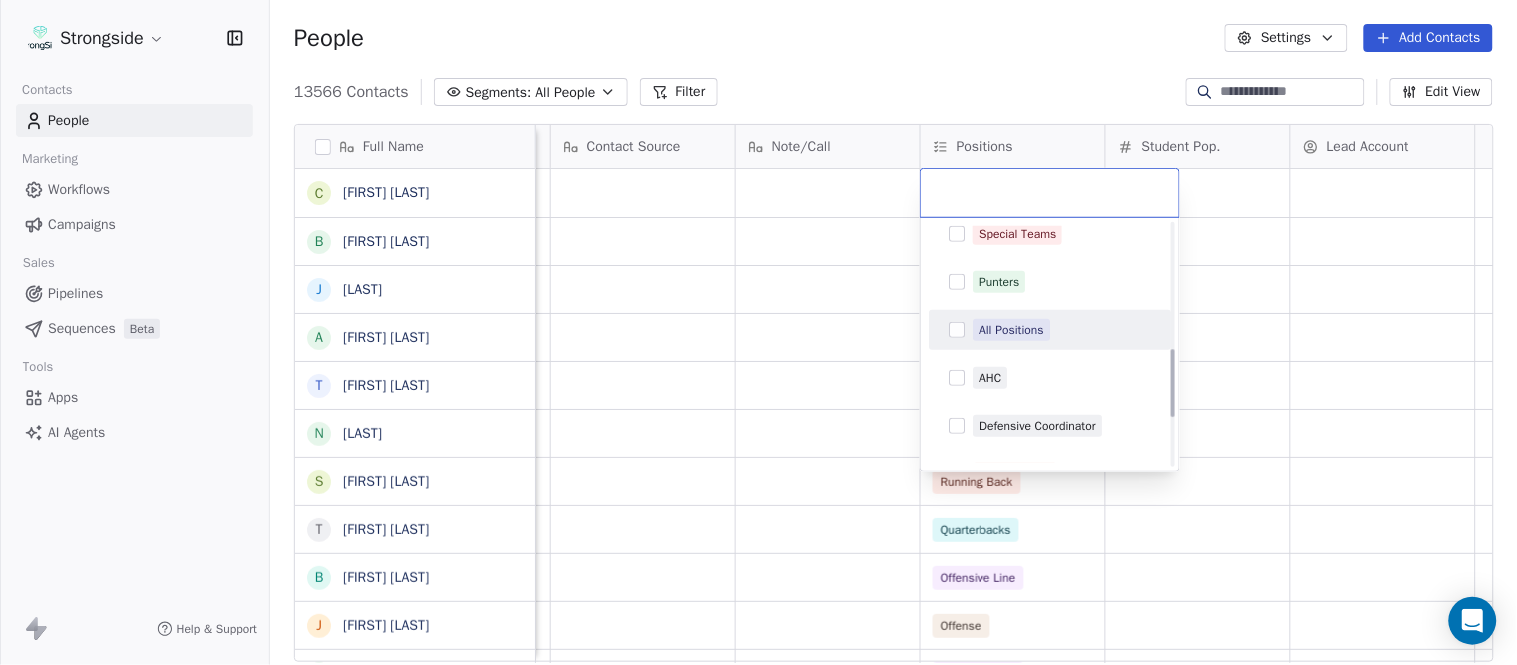 click on "All Positions" at bounding box center (1011, 330) 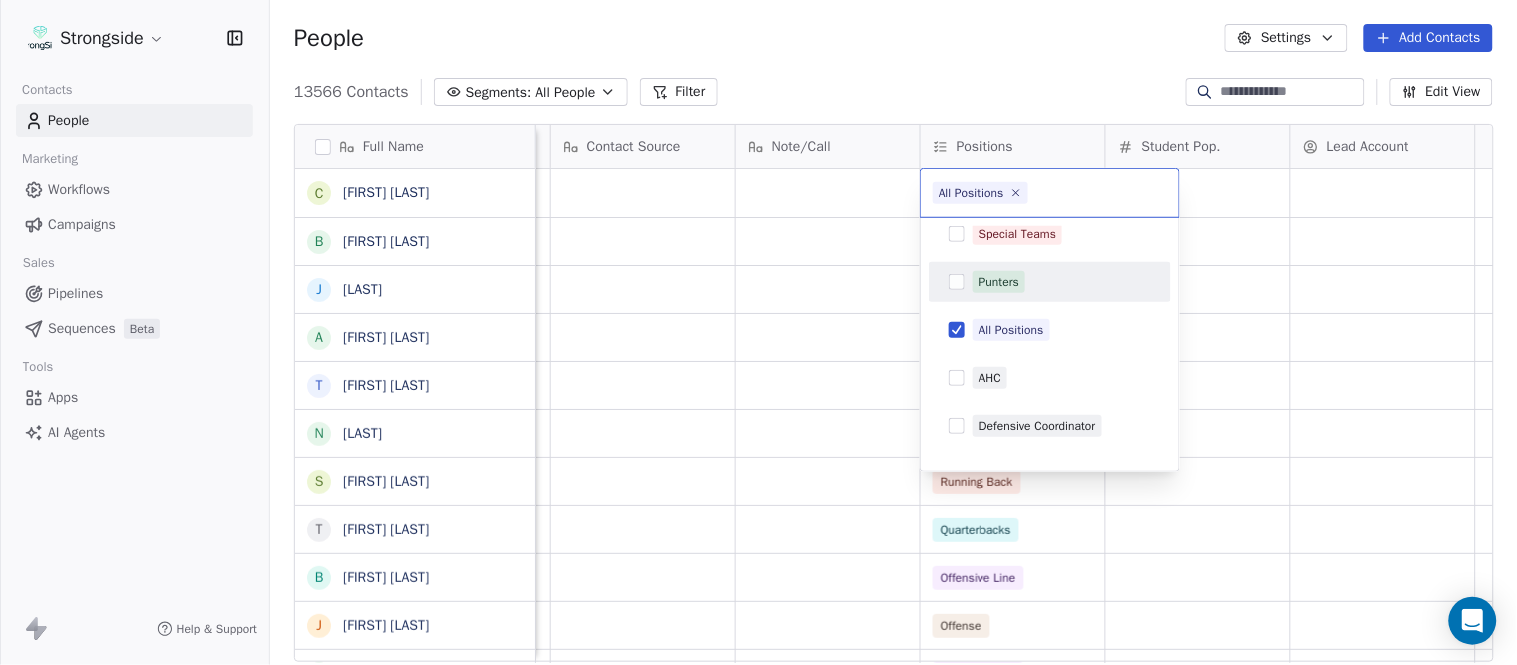 click on "Strongside Contacts People Marketing Workflows Campaigns Sales Pipelines Sequences Beta Tools Apps AI Agents Help & Support People Settings Add Contacts 13566 Contacts Segments: All People Filter Edit View Tag Add to Sequence Export Full Name C [FIRST] [LAST] B [FIRST] [LAST] J [FIRST] [LAST] A [FIRST] [LAST] T [FIRST] [LAST] N [FIRST] [LAST] S [FIRST] [LAST] T [FIRST] [LAST] B [FIRST] [LAST] B [FIRST] [LAST] J [FIRST] [LAST] C [FIRST] [LAST] T [FIRST] [LAST] B [FIRST] [LAST] K [FIRST] [LAST] K [FIRST] [LAST] J [FIRST] [LAST] S [FIRST] [LAST] L [FIRST] [LAST] J [FIRST] [LAST] M [FIRST] [LAST] K [FIRST] [LAST] M [FIRST] [LAST] R [FIRST] [LAST] C [FIRST] [LAST] B [FIRST] [LAST] B [FIRST] [LAST] F [FIRST] [LAST] A [FIRST] [LAST] A [FIRST] [LAST] M [FIRST] [LAST] J [FIRST] [LAST] Priority Emails Auto Clicked Last Activity Date BST In Open Phone Contact Source Note/Call Positions Student Pop. Lead Account True False Wide Receivers False Tight Ends False False Special Teams False False Running Back False Quarterbacks False False" at bounding box center [758, 332] 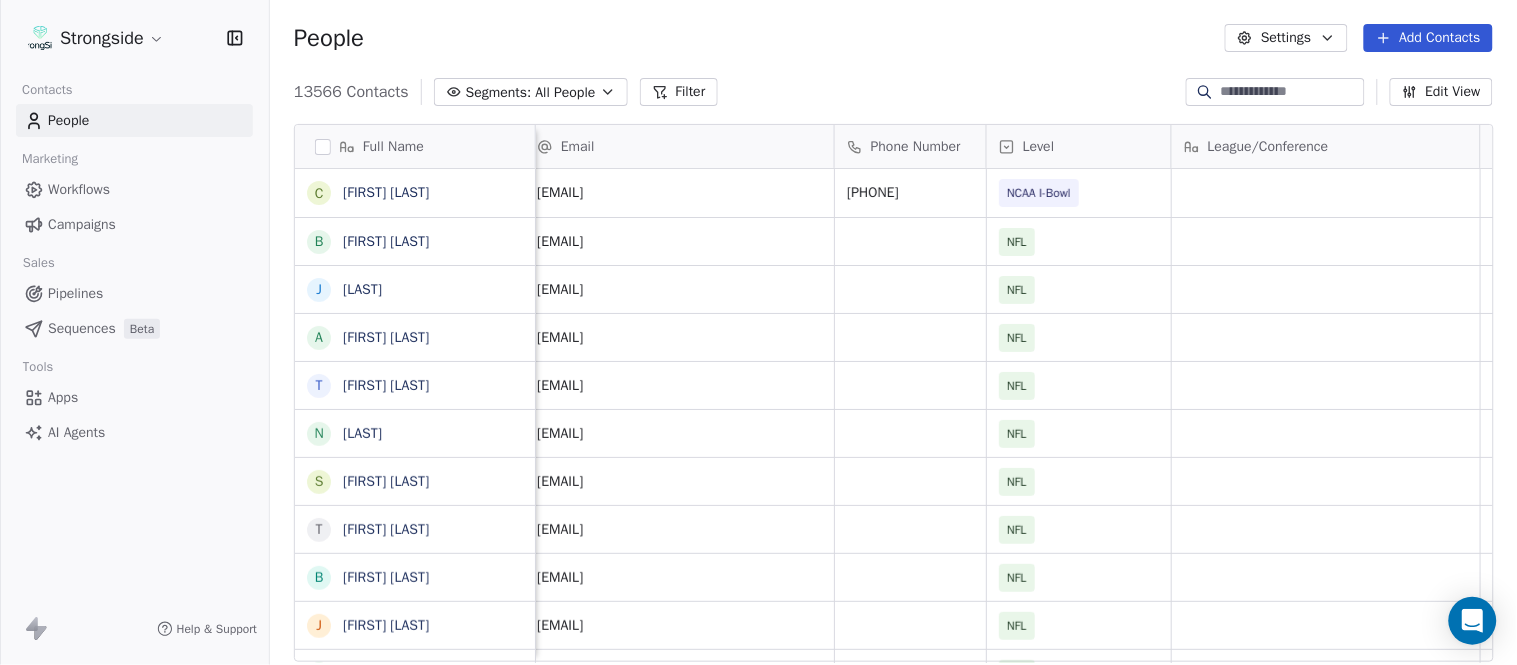 scroll, scrollTop: 0, scrollLeft: 0, axis: both 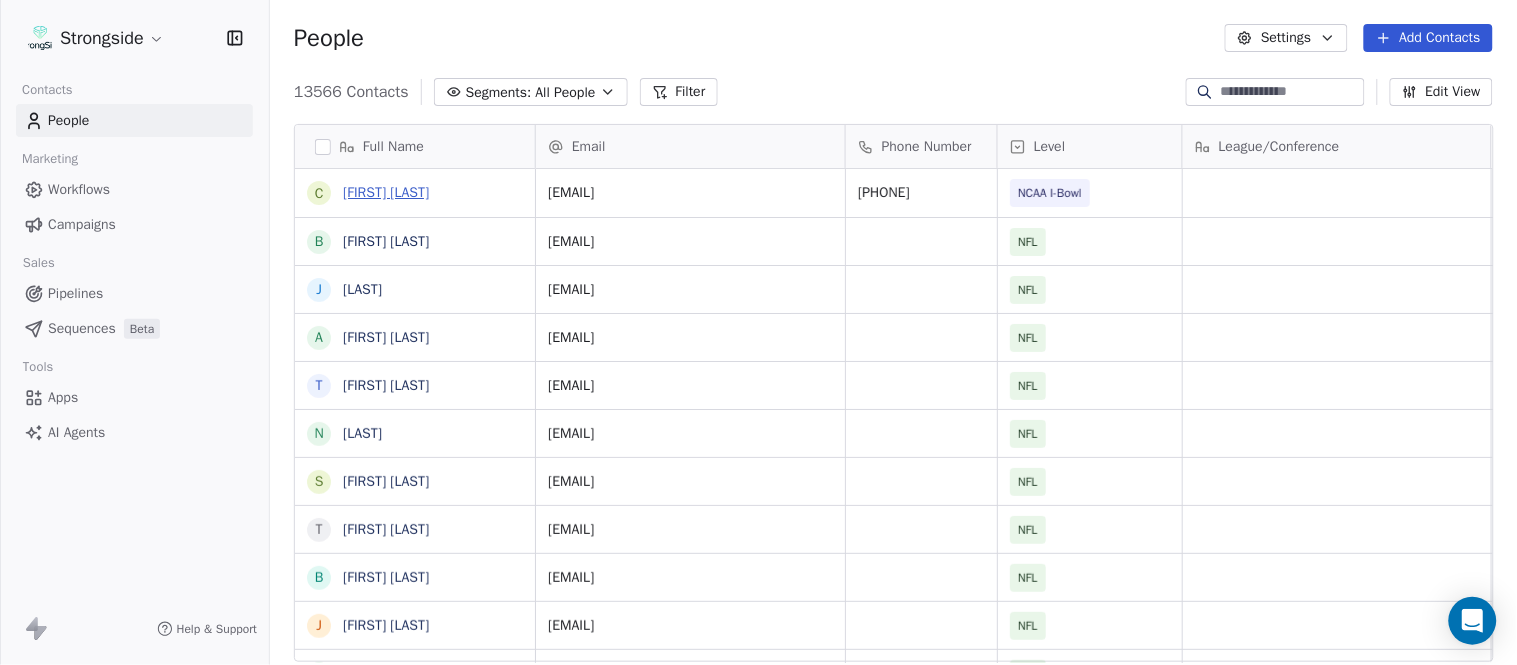 click on "[FIRST] [LAST]" at bounding box center [386, 192] 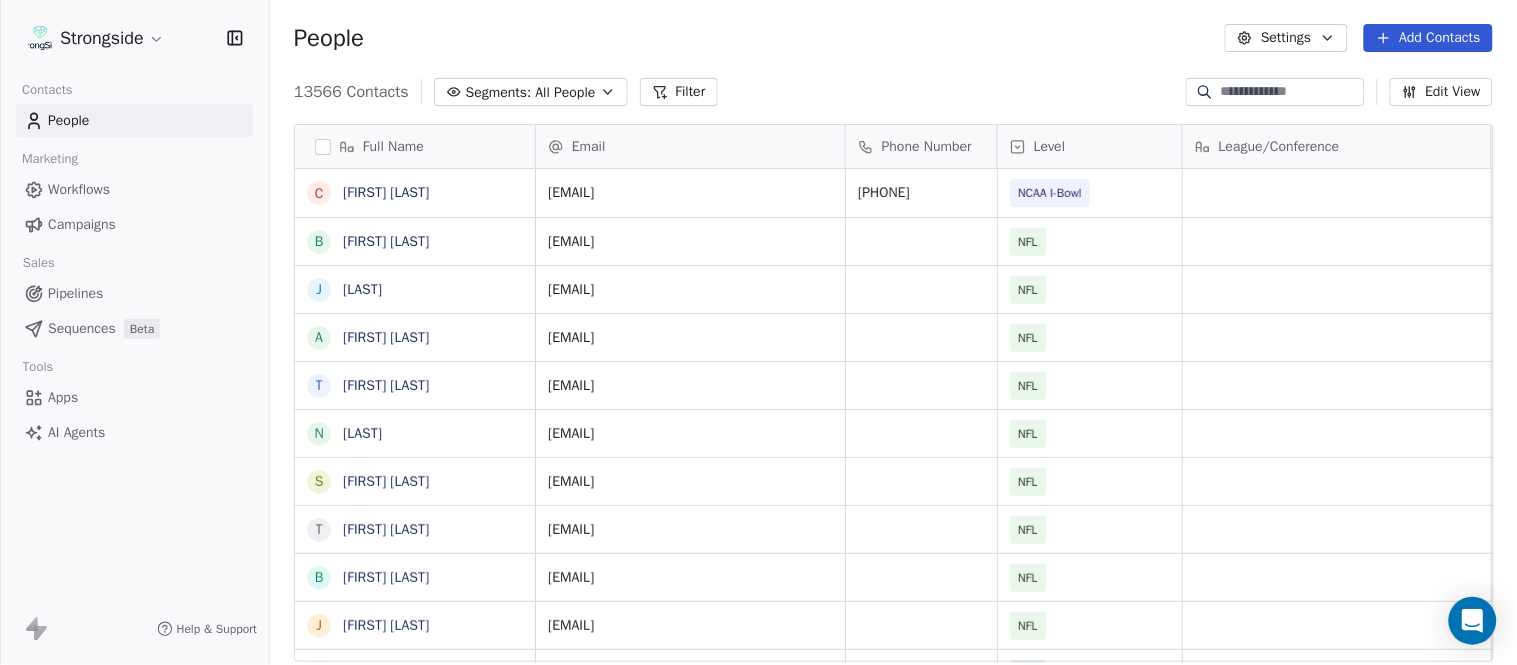 scroll, scrollTop: 17, scrollLeft: 17, axis: both 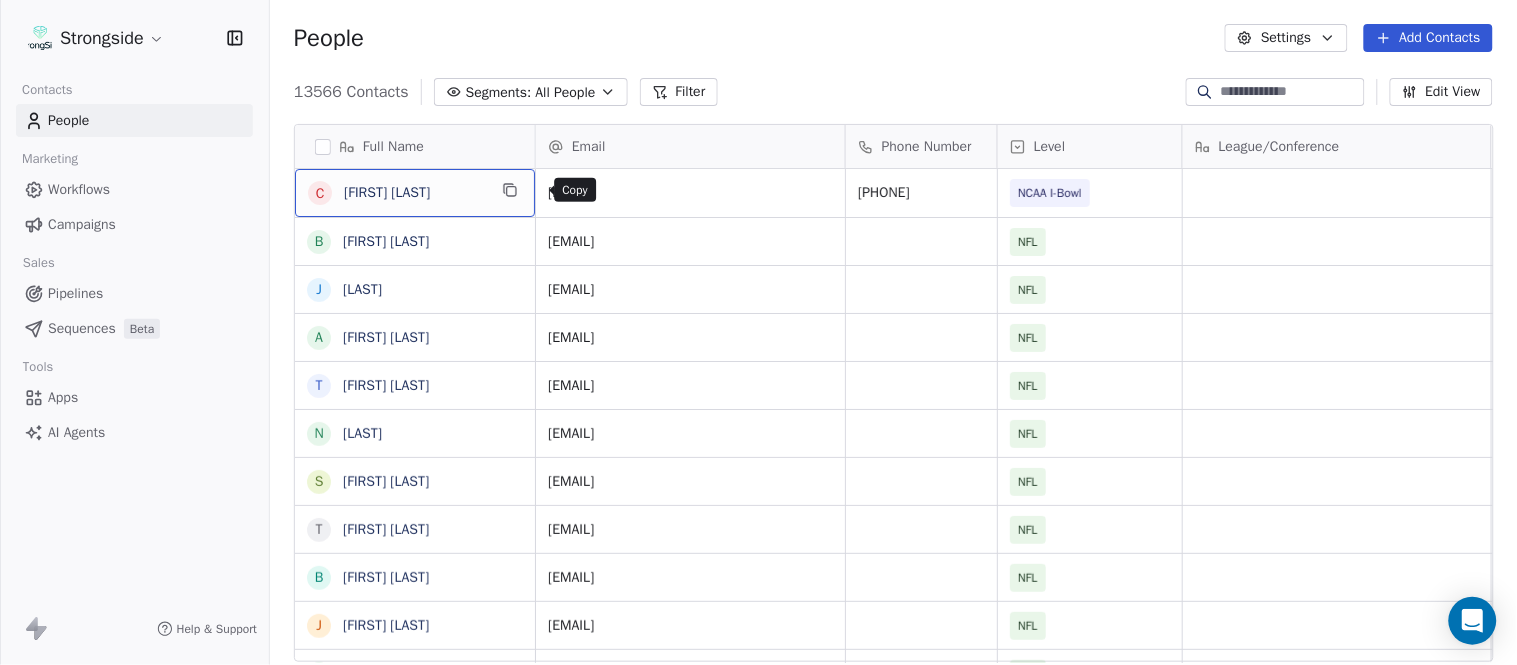 click 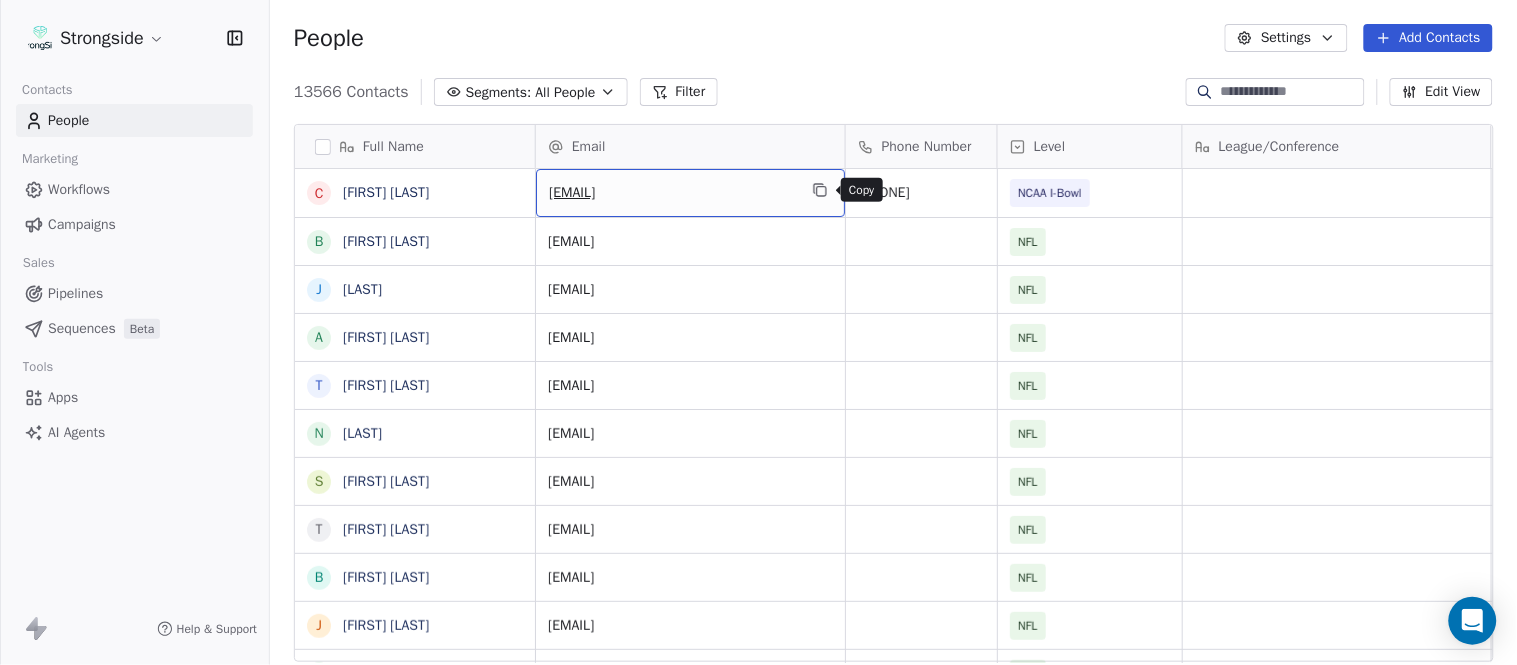 click 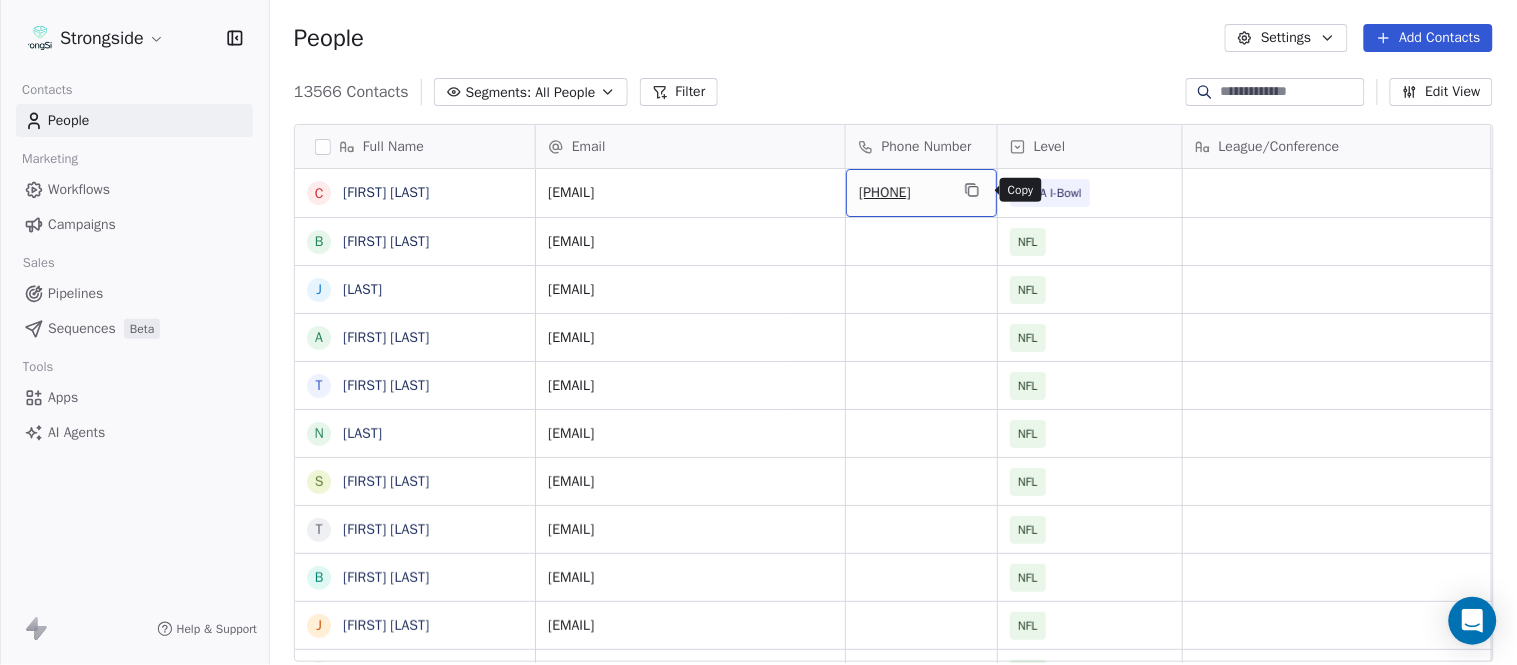 click 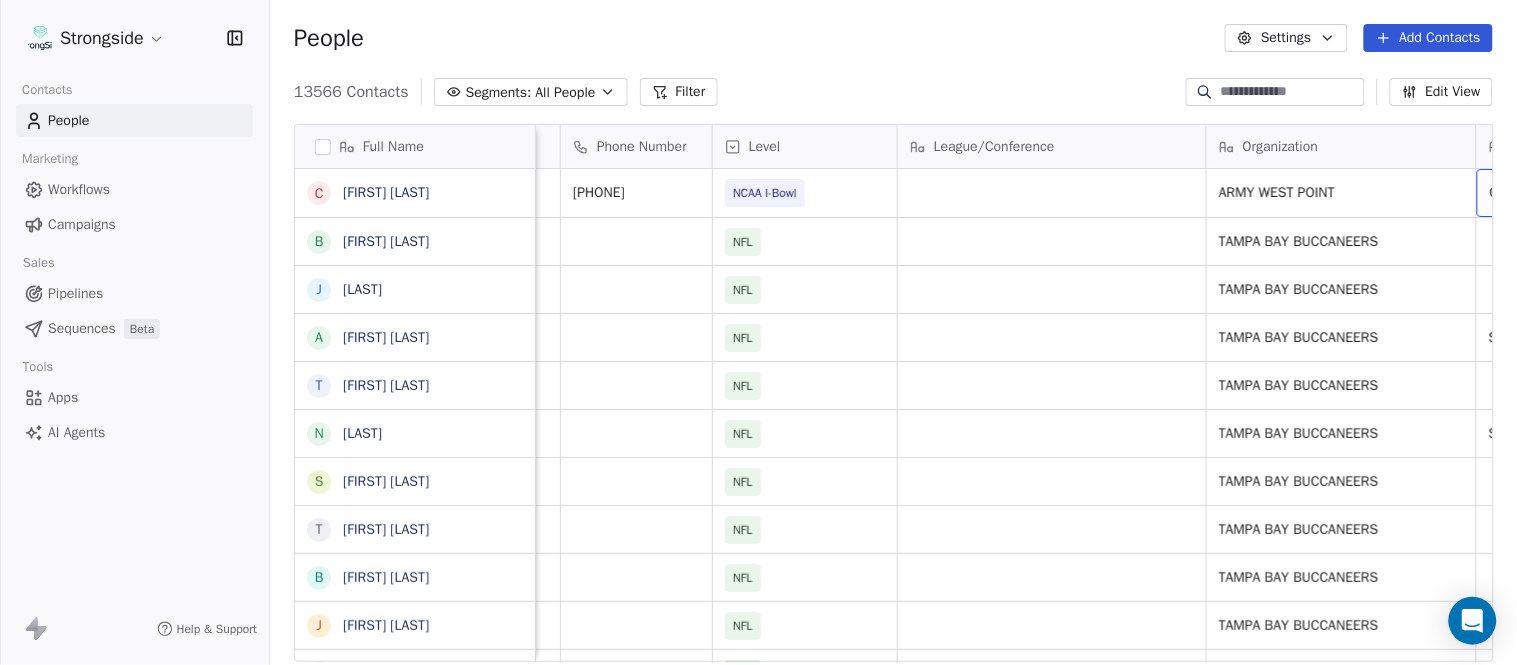 scroll, scrollTop: 0, scrollLeft: 553, axis: horizontal 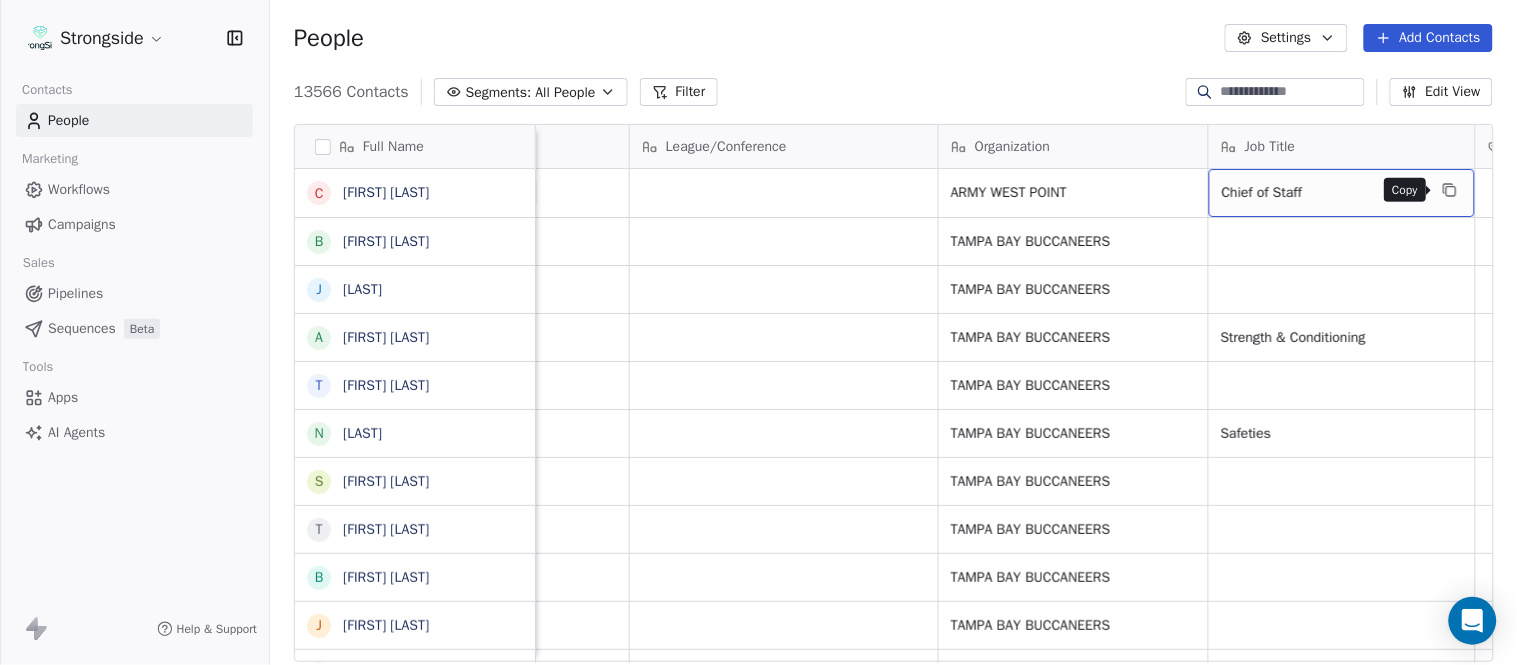 click 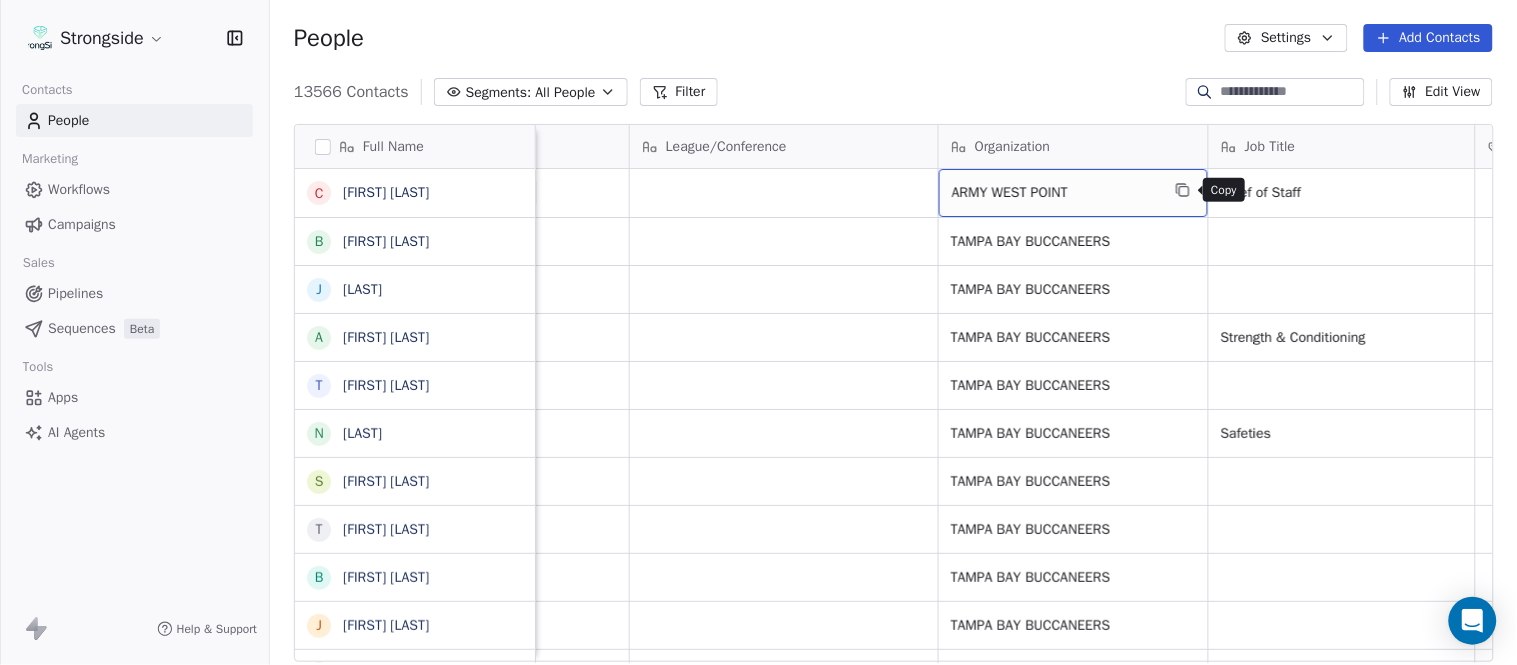 click 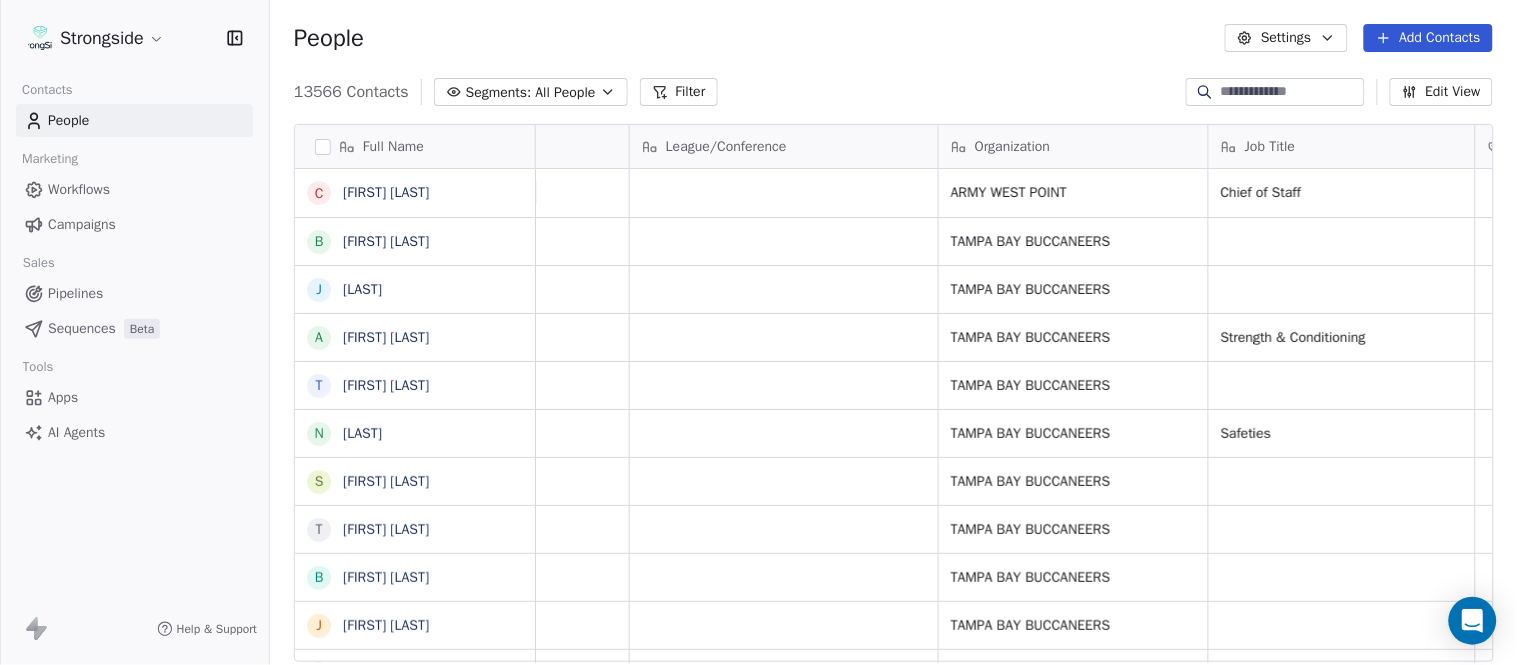 scroll, scrollTop: 0, scrollLeft: 0, axis: both 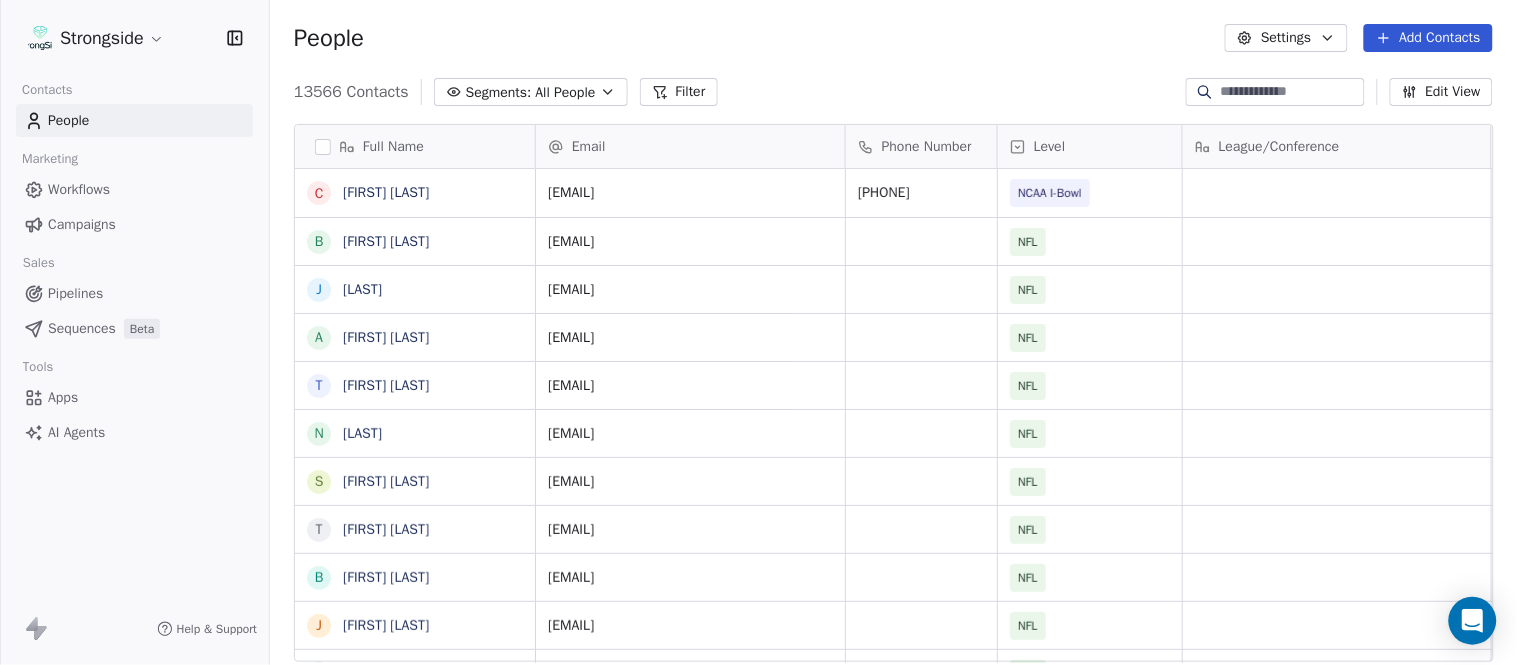 click on "Add Contacts" at bounding box center [1428, 38] 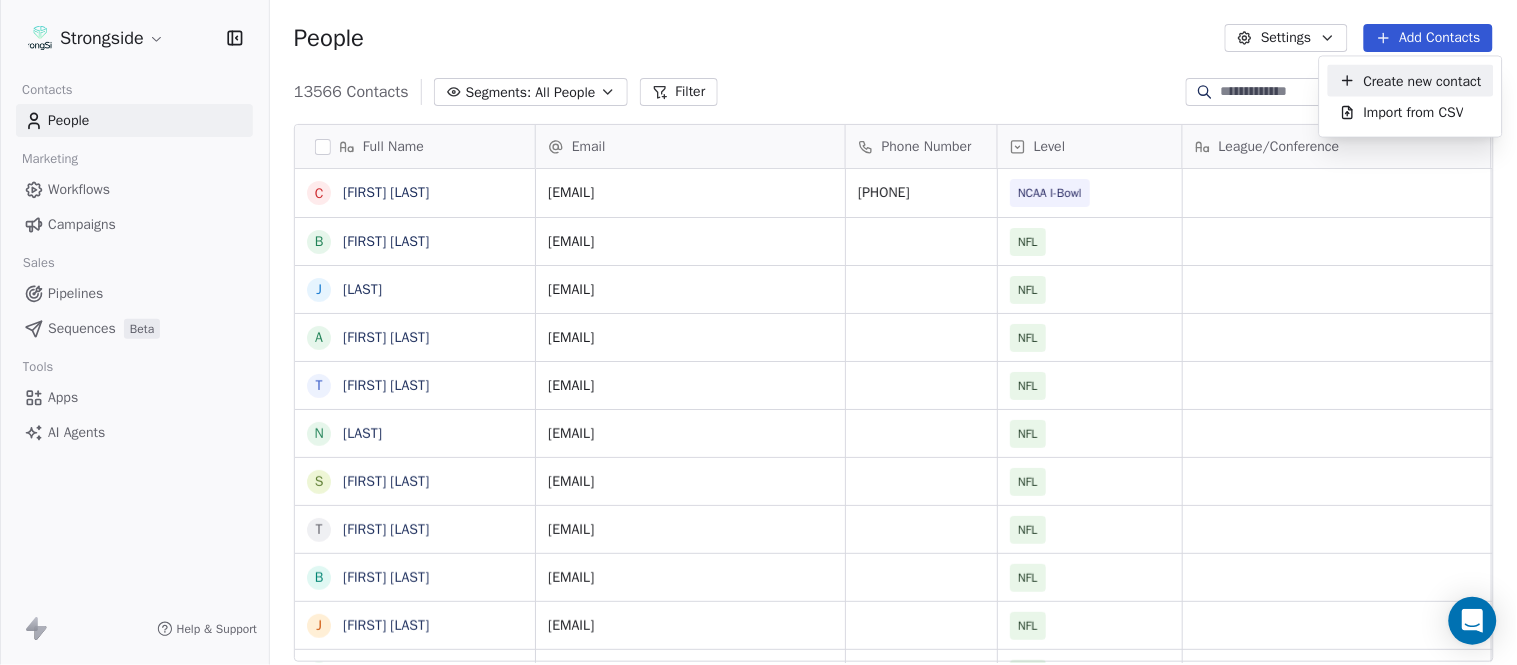 click on "Create new contact" at bounding box center (1423, 80) 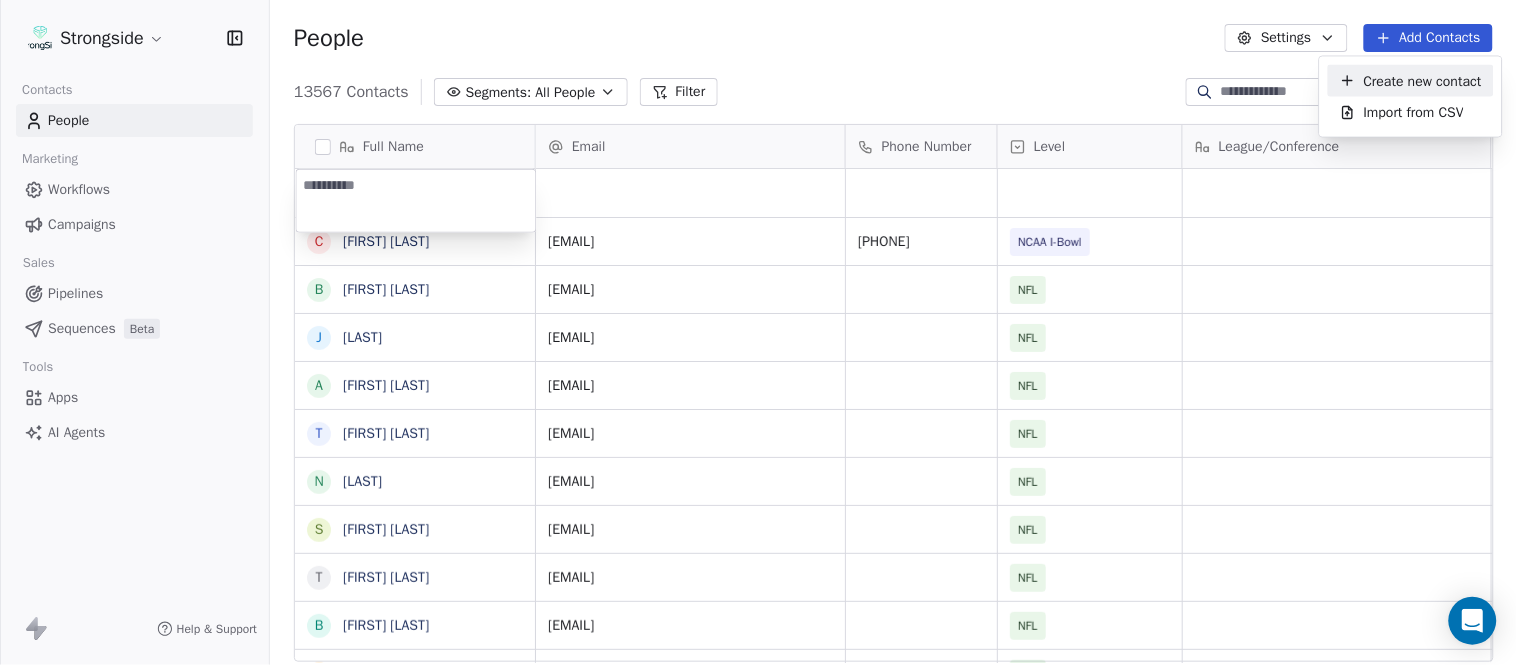 type on "**********" 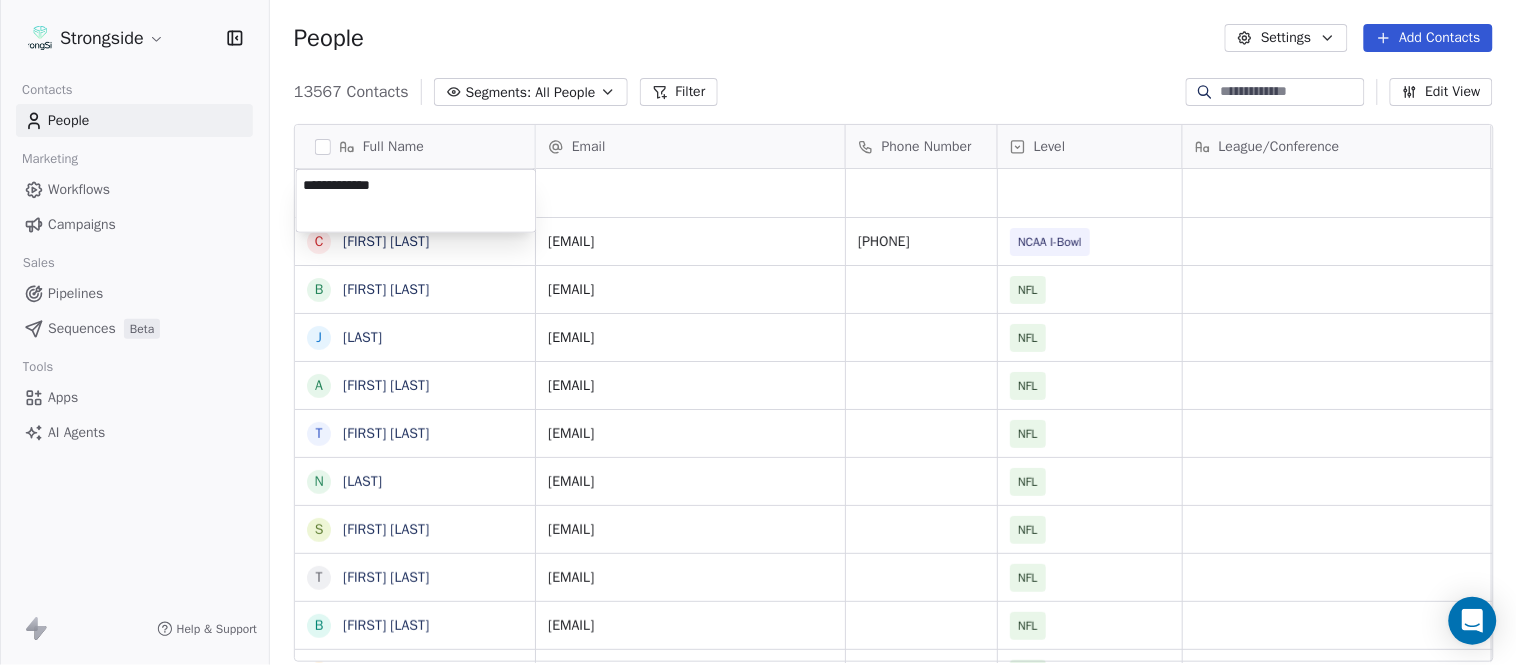 click on "Strongside Contacts People Marketing Workflows Campaigns Sales Pipelines Sequences Beta Tools Apps AI Agents Help & Support People Settings Add Contacts 13567 Contacts Segments: All People Filter Edit View Tag Add to Sequence Export Full Name C [FIRST] [LAST] B [FIRST] [LAST] J [FIRST] [LAST] A [FIRST] [LAST] T [FIRST] [LAST] N [FIRST] [LAST] S [FIRST] [LAST] T [FIRST] [LAST] B [FIRST] [LAST] J [FIRST] [LAST] C [FIRST] [LAST] T [FIRST] [LAST] B [FIRST] [LAST] K [FIRST] [LAST] K [FIRST] [LAST] J [FIRST] [LAST] S [FIRST] [LAST] L [FIRST] [LAST] J [FIRST] [LAST] M [FIRST] [LAST] K [FIRST] [LAST] M [FIRST] [LAST] R [FIRST] [LAST] C [FIRST] [LAST] B [FIRST] [LAST] B [FIRST] [LAST] F [FIRST] [LAST] A [FIRST] [LAST] A [FIRST] [LAST] M [FIRST] [LAST] Email Phone Number Level League/Conference Organization Job Title Tags Created Date BST Aug 03, 2025 11:00 PM [EMAIL] ([PHONE]) NCAA I-Bowl ARMY WEST POINT Chief of Staff Aug 03, 2025 10:58 PM [EMAIL] NFL TAMPA BAY BUCCANEERS NFL NFL NFL NFL" at bounding box center [758, 332] 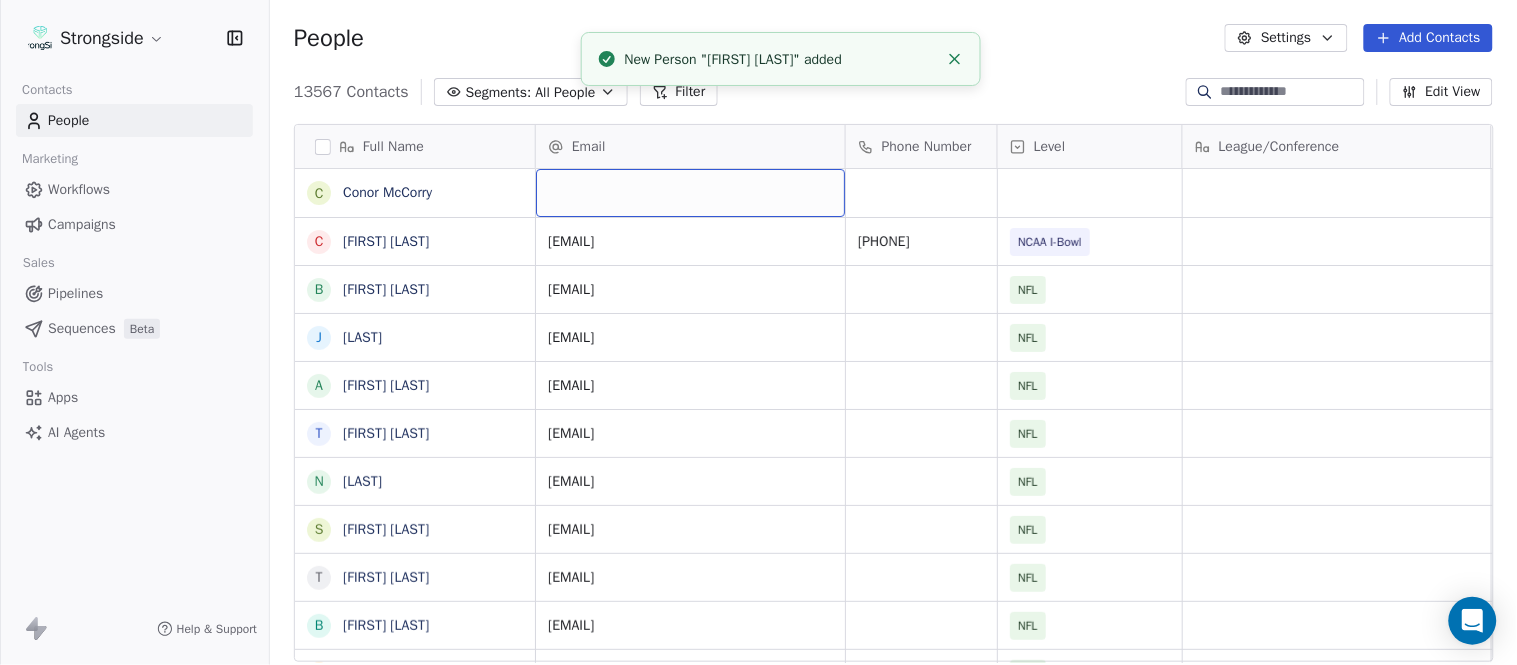 click at bounding box center (690, 193) 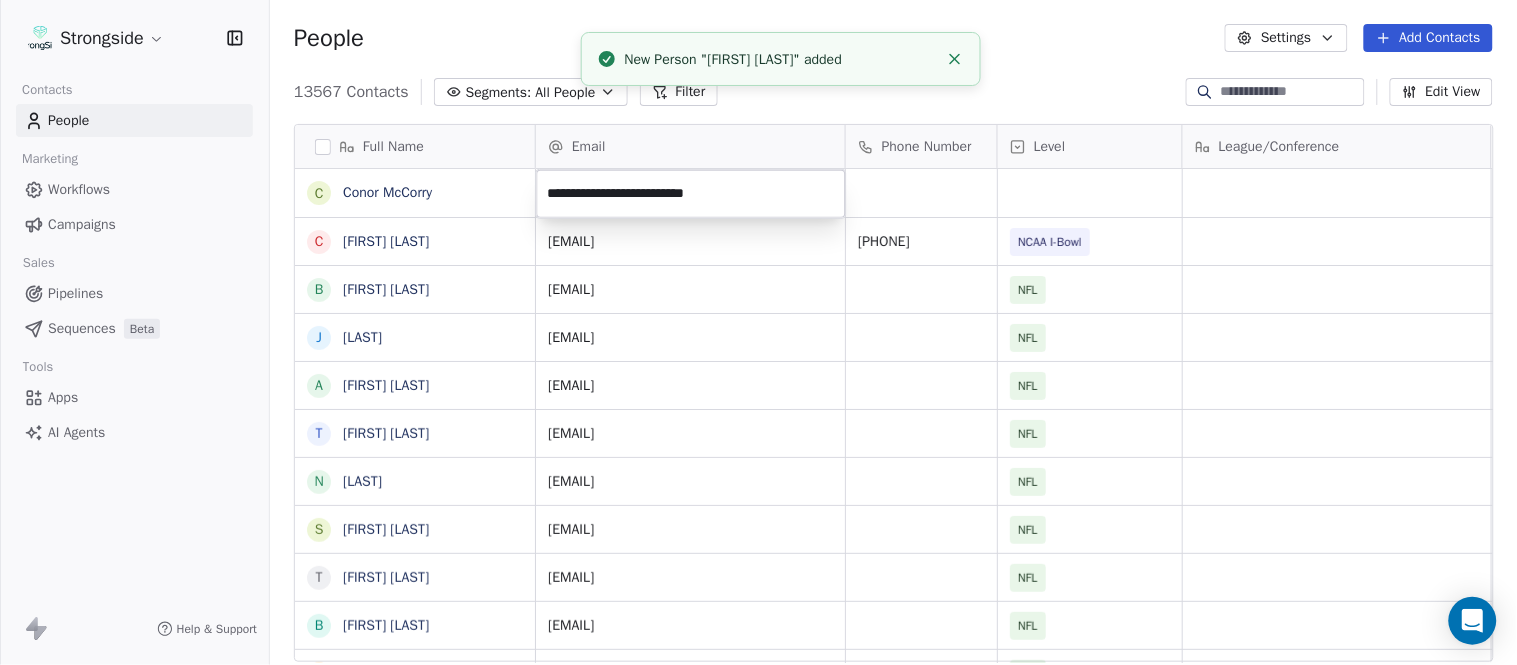 click on "Strongside Contacts People Marketing Workflows Campaigns Sales Pipelines Sequences Beta Tools Apps AI Agents Help & Support People Settings Add Contacts 13567 Contacts Segments: All People Filter Edit View Tag Add to Sequence Export Full Name C [FIRST] [LAST] C [FIRST] [LAST] B [FIRST] [LAST] J [FIRST] [LAST] A [FIRST] [LAST] T [FIRST] [LAST] N [FIRST] [LAST] S [FIRST] [LAST] T [FIRST] [LAST] B [FIRST] [LAST] K [FIRST] [LAST] K [FIRST] [LAST] J [FIRST] [LAST] S [FIRST] [LAST] L [FIRST] [LAST] J [FIRST] [LAST] M [FIRST] [LAST] K [FIRST] [LAST] M [FIRST] [LAST] R [FIRST] [LAST] C [FIRST] [LAST] B [FIRST] [LAST] B [FIRST] [LAST] F [FIRST] [LAST] A [FIRST] [LAST] A [FIRST] [LAST] M [FIRST] [LAST] Email Phone Number Level League/Conference Organization Job Title Tags Created Date BST Aug 03, 2025 11:00 PM [EMAIL] ([PHONE]) NCAA I-Bowl ARMY WEST POINT Chief of Staff Aug 03, 2025 10:58 PM [EMAIL] NFL TAMPA BAY BUCCANEERS" at bounding box center (758, 332) 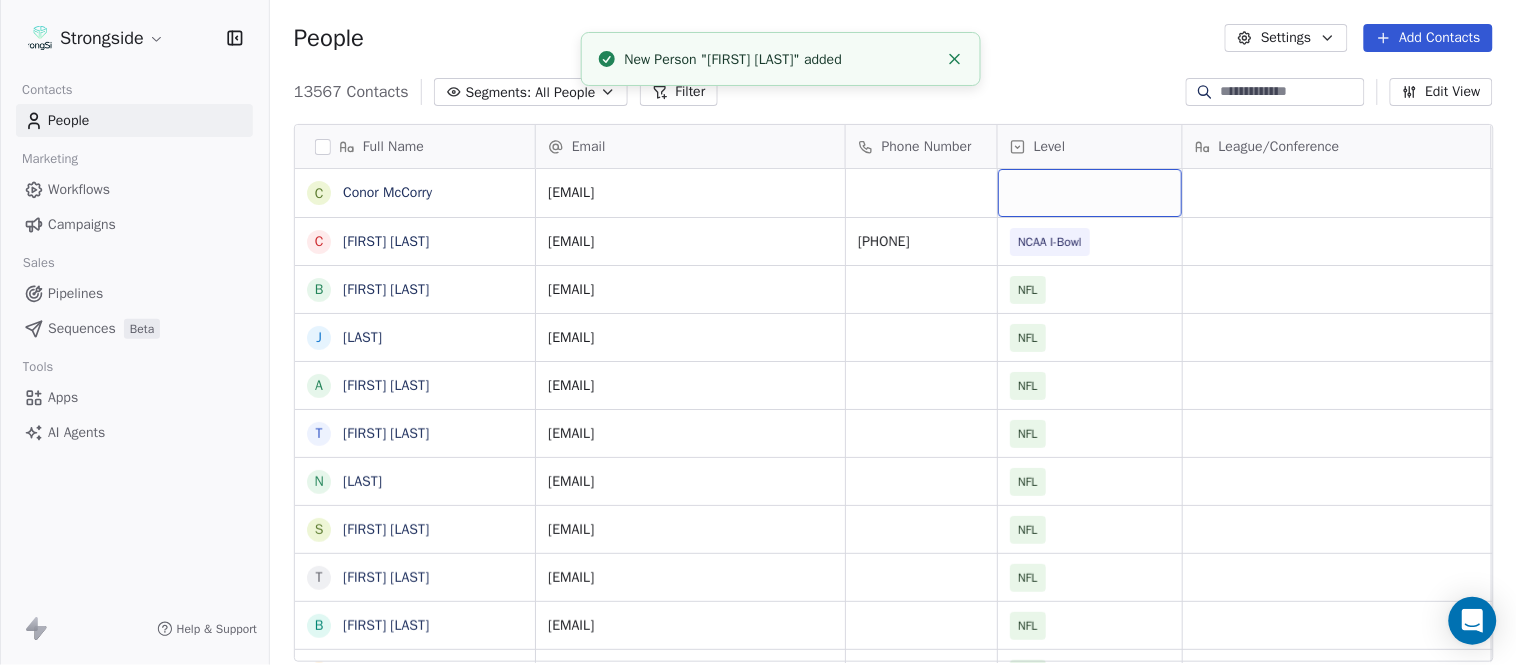 click at bounding box center (1090, 193) 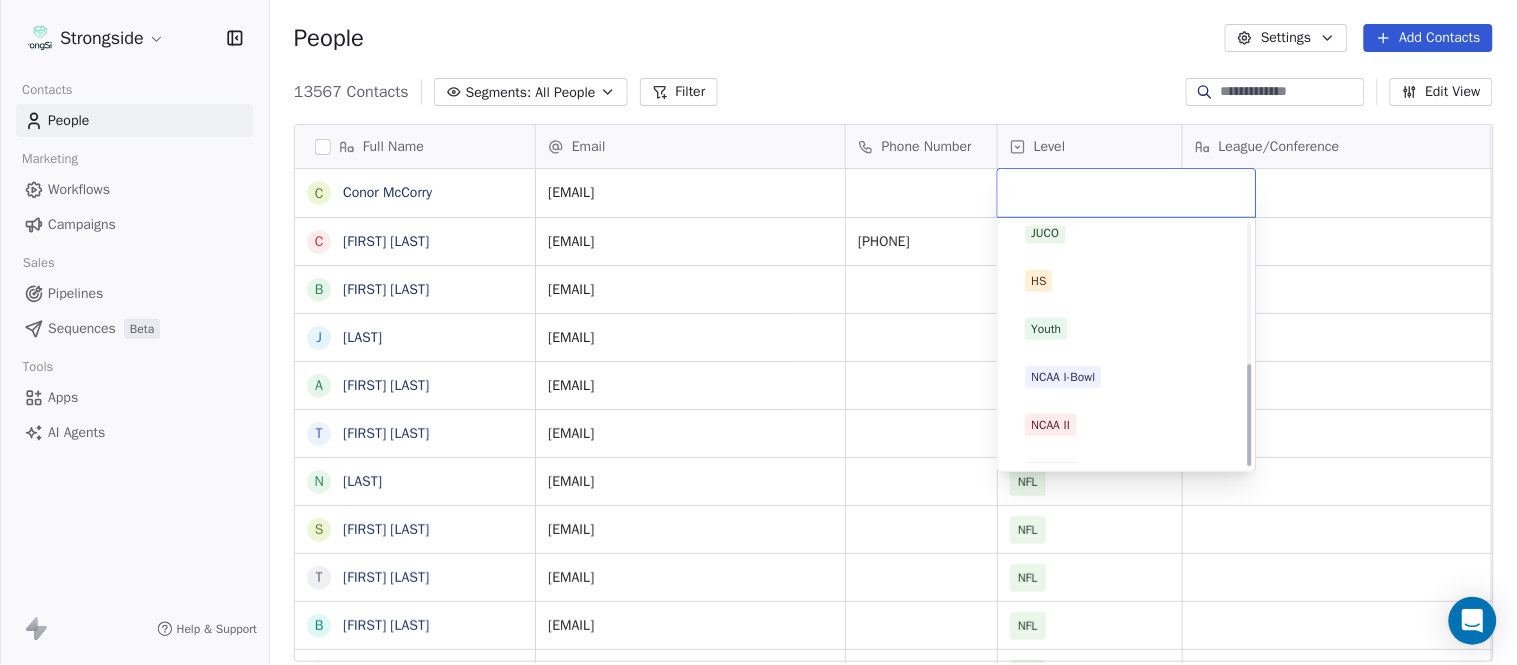 scroll, scrollTop: 330, scrollLeft: 0, axis: vertical 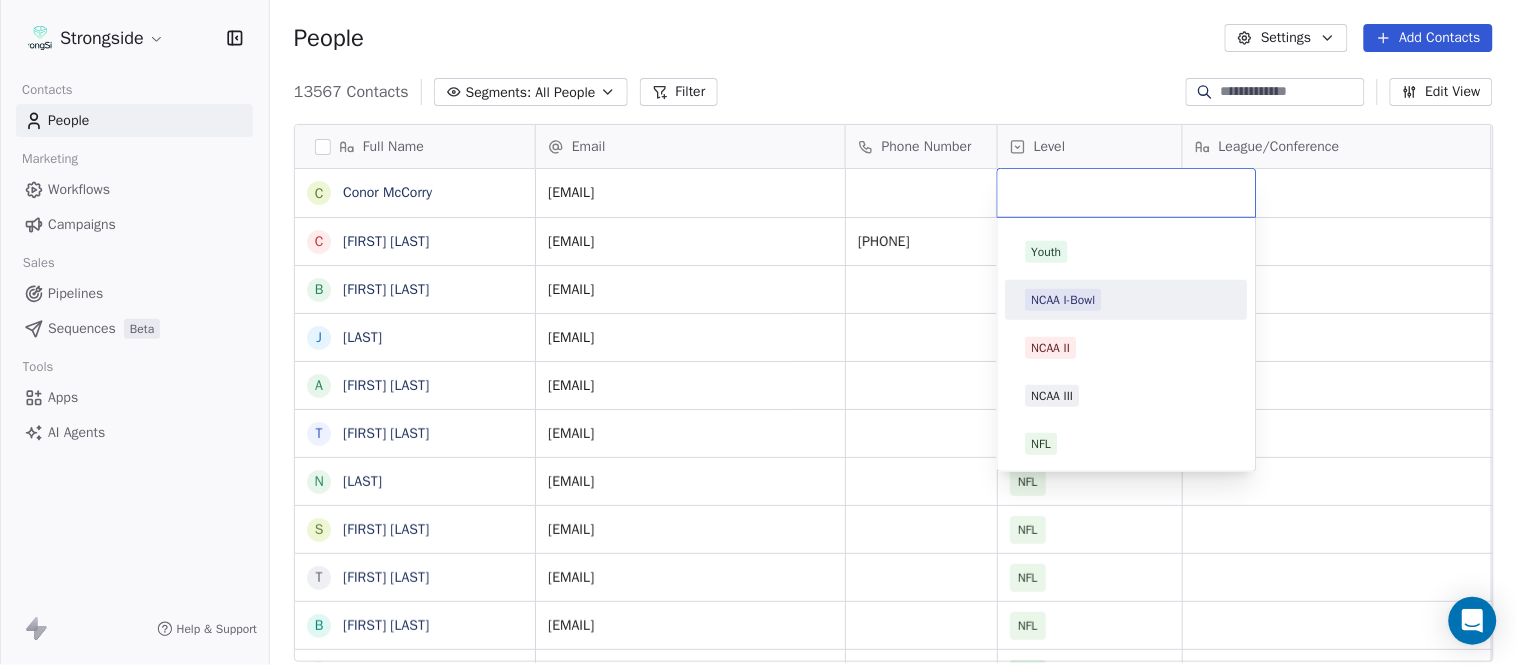 click on "NCAA I-Bowl" at bounding box center (1064, 300) 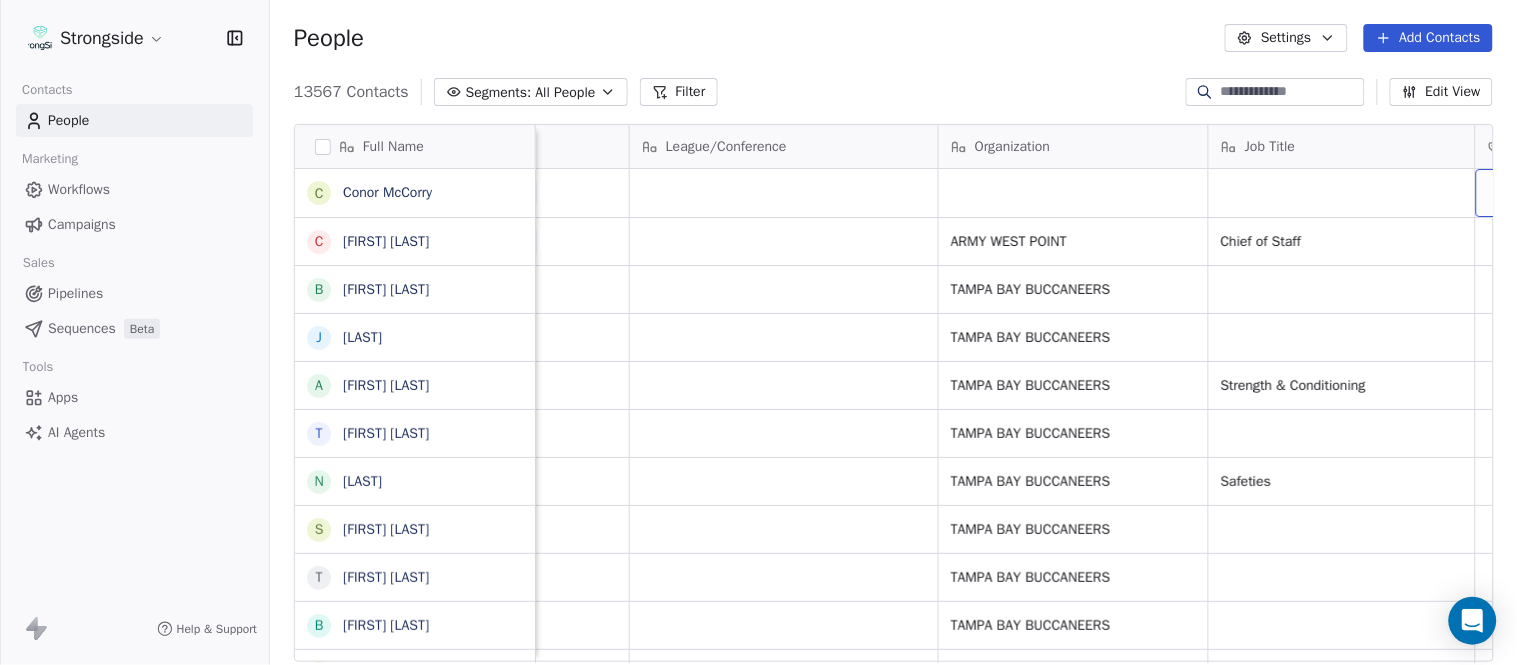 scroll, scrollTop: 0, scrollLeft: 653, axis: horizontal 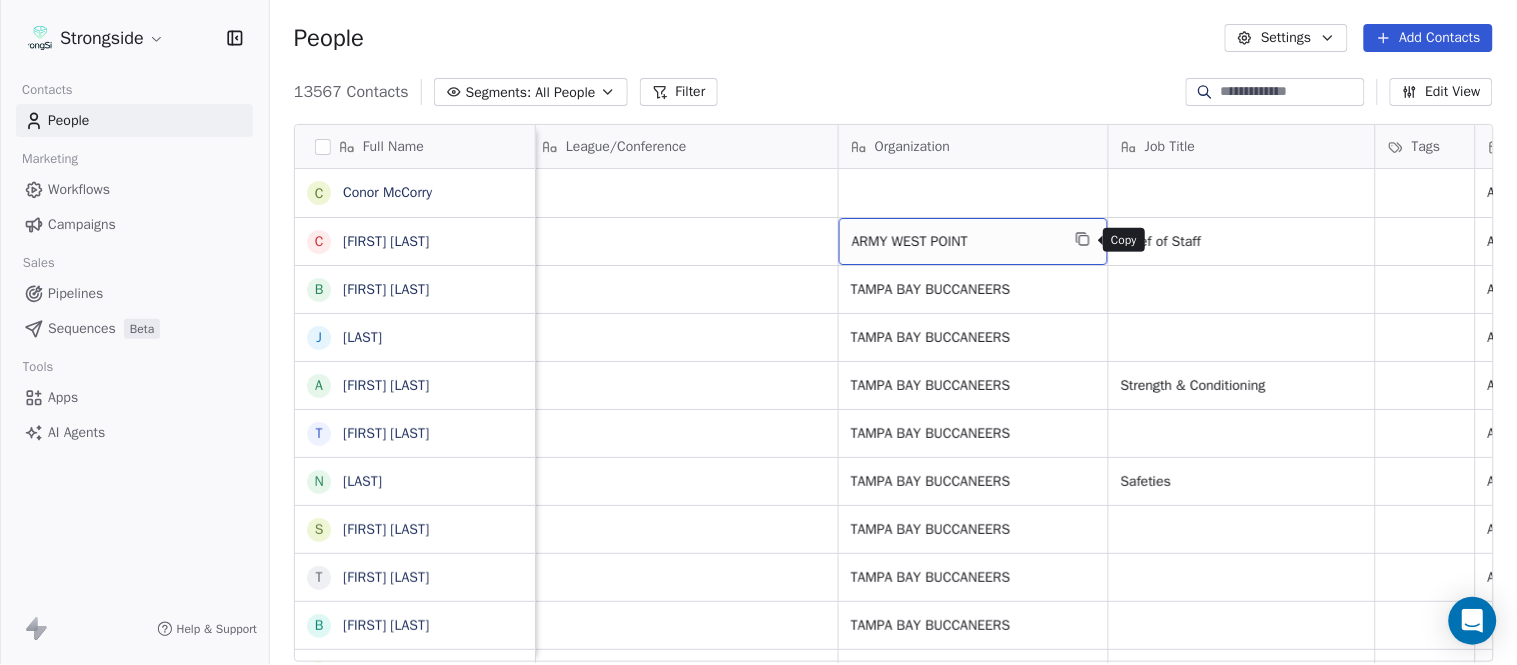 click 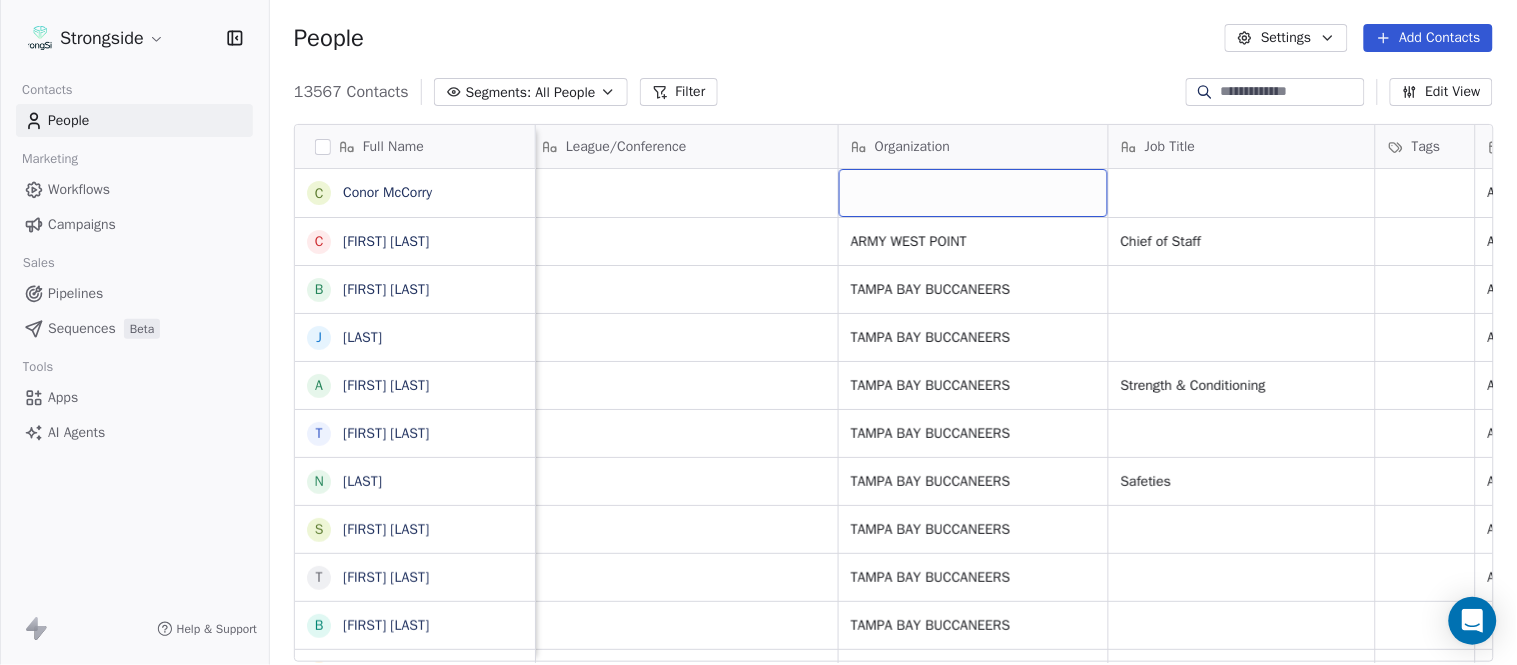 click at bounding box center (973, 193) 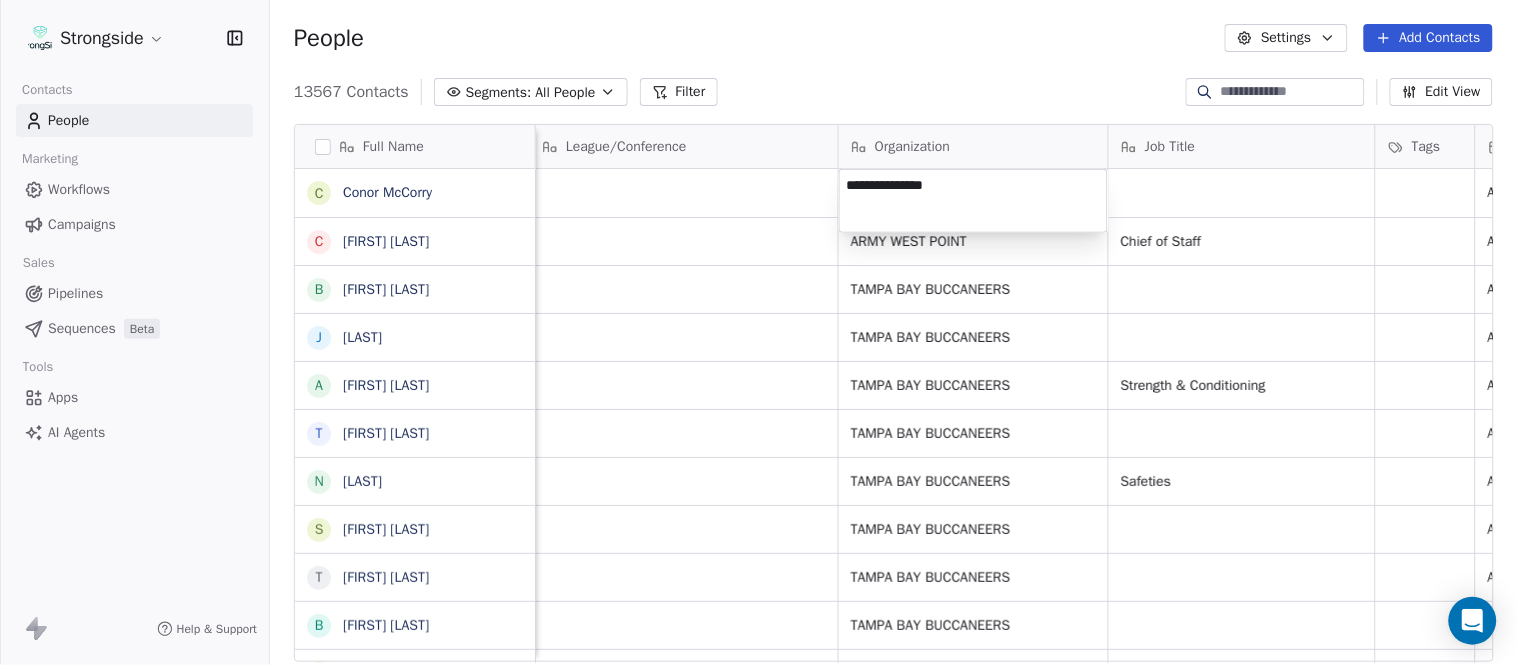 click on "Strongside Contacts People Marketing Workflows Campaigns Sales Pipelines Sequences Beta Tools Apps AI Agents Help & Support People Settings Add Contacts 13567 Contacts Segments: All People Filter Edit View Tag Add to Sequence Export Full Name C [FIRST] [LAST] C [FIRST] [LAST] B [FIRST] [LAST] J [FIRST] [LAST] A [FIRST] [LAST] T [FIRST] [LAST] N [FIRST] [LAST] S [FIRST] [LAST] T [FIRST] [LAST] B [FIRST] [LAST] J [FIRST] [LAST] C [FIRST] [LAST] T [FIRST] [LAST] B [FIRST] [LAST] K [FIRST] [LAST] K [FIRST] [LAST] J [FIRST] [LAST] S [FIRST] [LAST] L [FIRST] [LAST] J [FIRST] [LAST] M [FIRST] [LAST] K [FIRST] [LAST] M [FIRST] [LAST] R [FIRST] [LAST] C [FIRST] [LAST] B [FIRST] [LAST] B [FIRST] [LAST] F [FIRST] [LAST] A [FIRST] [LAST] A [FIRST] [LAST] Email Phone Number Level League/Conference Organization Job Title Tags Created Date BST Status Priority Emails Auto Clicked [EMAIL] NCAA I-Bowl Aug 03, 2025 11:00 PM [EMAIL] ([PHONE]) NCAA I-Bowl ARMY WEST POINT Chief of Staff NFL" at bounding box center (758, 332) 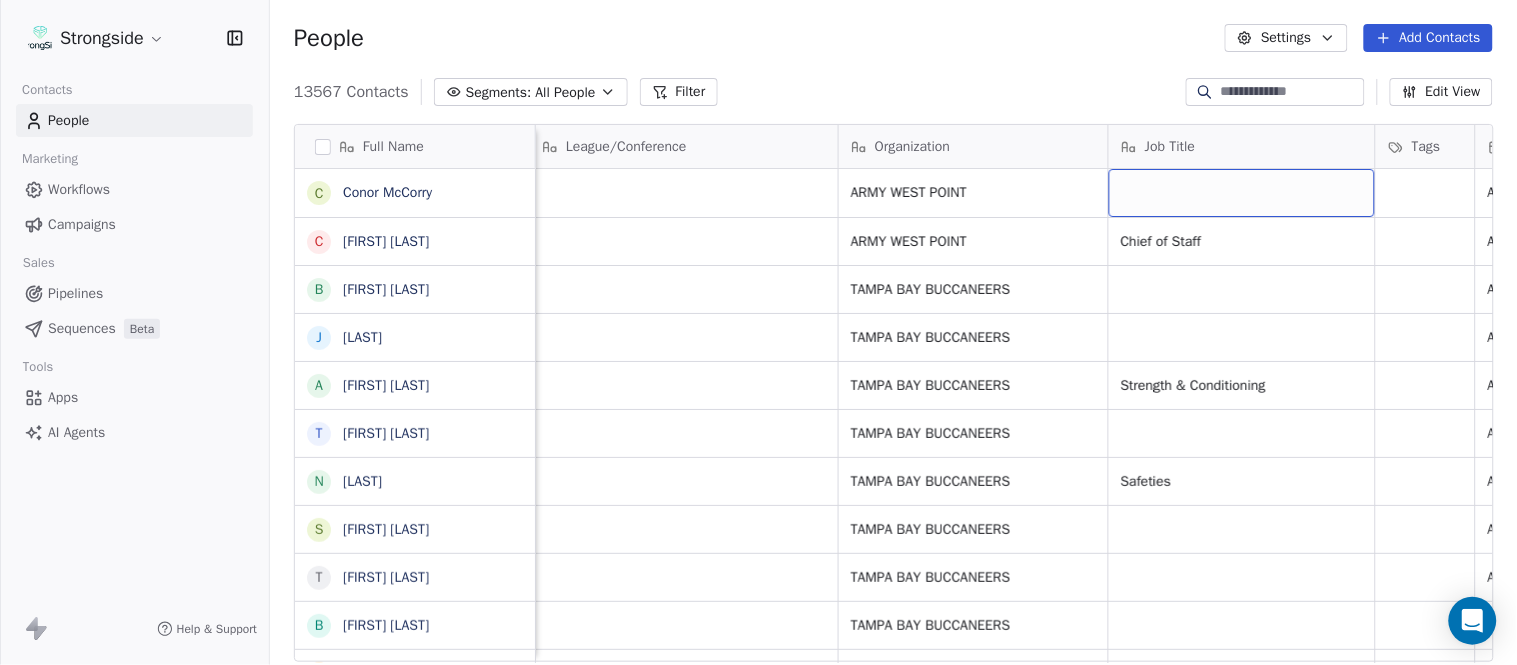 click at bounding box center [1242, 193] 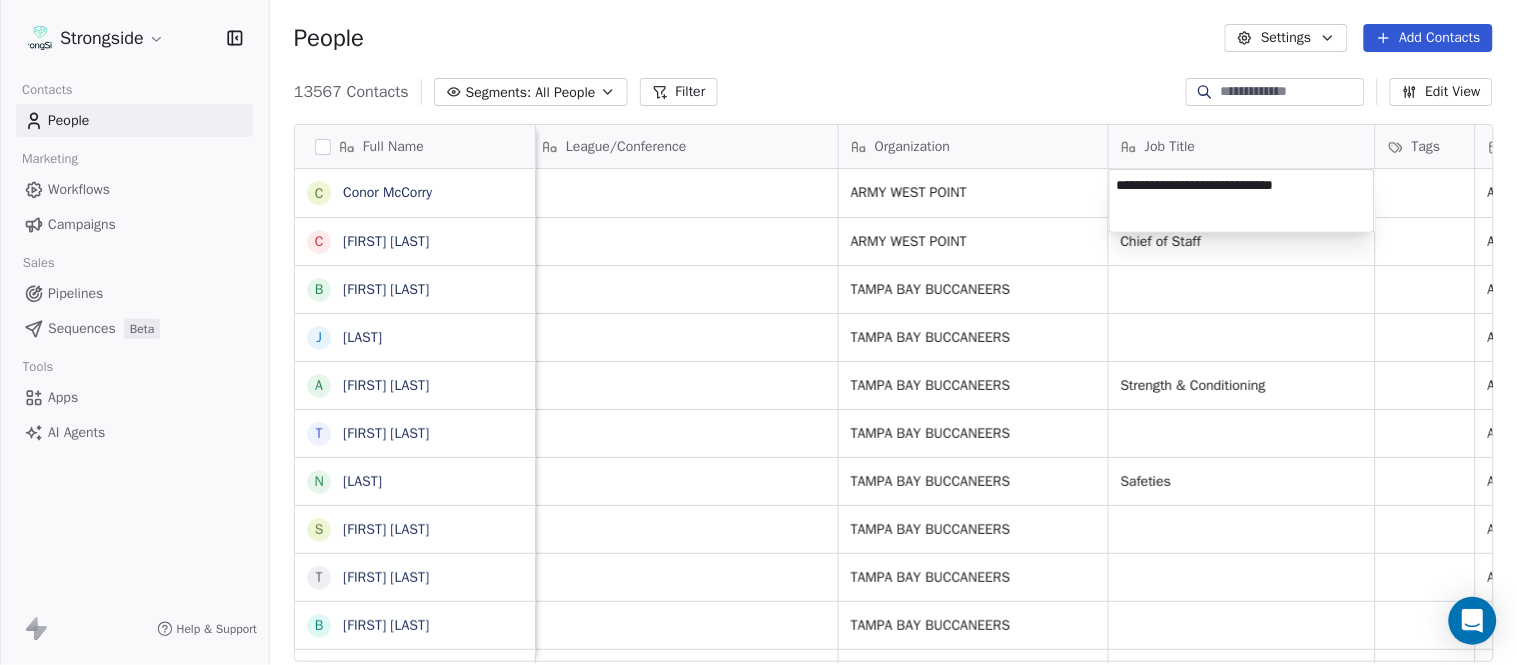 click on "Strongside Contacts People Marketing Workflows Campaigns Sales Pipelines Sequences Beta Tools Apps AI Agents Help & Support People Settings Add Contacts 13567 Contacts Segments: All People Filter Edit View Tag Add to Sequence Export Full Name C [FIRST] [LAST] C [FIRST] [LAST] B [FIRST] [LAST] J [FIRST] [LAST] A [FIRST] [LAST] T [FIRST] [LAST] N [FIRST] [LAST] S [FIRST] [LAST] T [FIRST] [LAST] B [FIRST] [LAST] J [FIRST] [LAST] C [FIRST] [LAST] T [FIRST] [LAST] B [FIRST] [LAST] K [FIRST] [LAST] K [FIRST] [LAST] J [FIRST] [LAST] S [FIRST] [LAST] L [FIRST] [LAST] J [FIRST] [LAST] M [FIRST] [LAST] K [FIRST] [LAST] M [FIRST] [LAST] R [FIRST] [LAST] C [FIRST] [LAST] B [FIRST] [LAST] B [FIRST] [LAST] F [FIRST] [LAST] A [FIRST] [LAST] A [FIRST] [LAST] Email Phone Number Level League/Conference Organization Job Title Tags Created Date BST Status Priority Emails Auto Clicked [EMAIL] NCAA I-Bowl Aug 03, 2025 11:00 PM [EMAIL] ([PHONE]) NCAA I-Bowl ARMY WEST POINT" at bounding box center [758, 332] 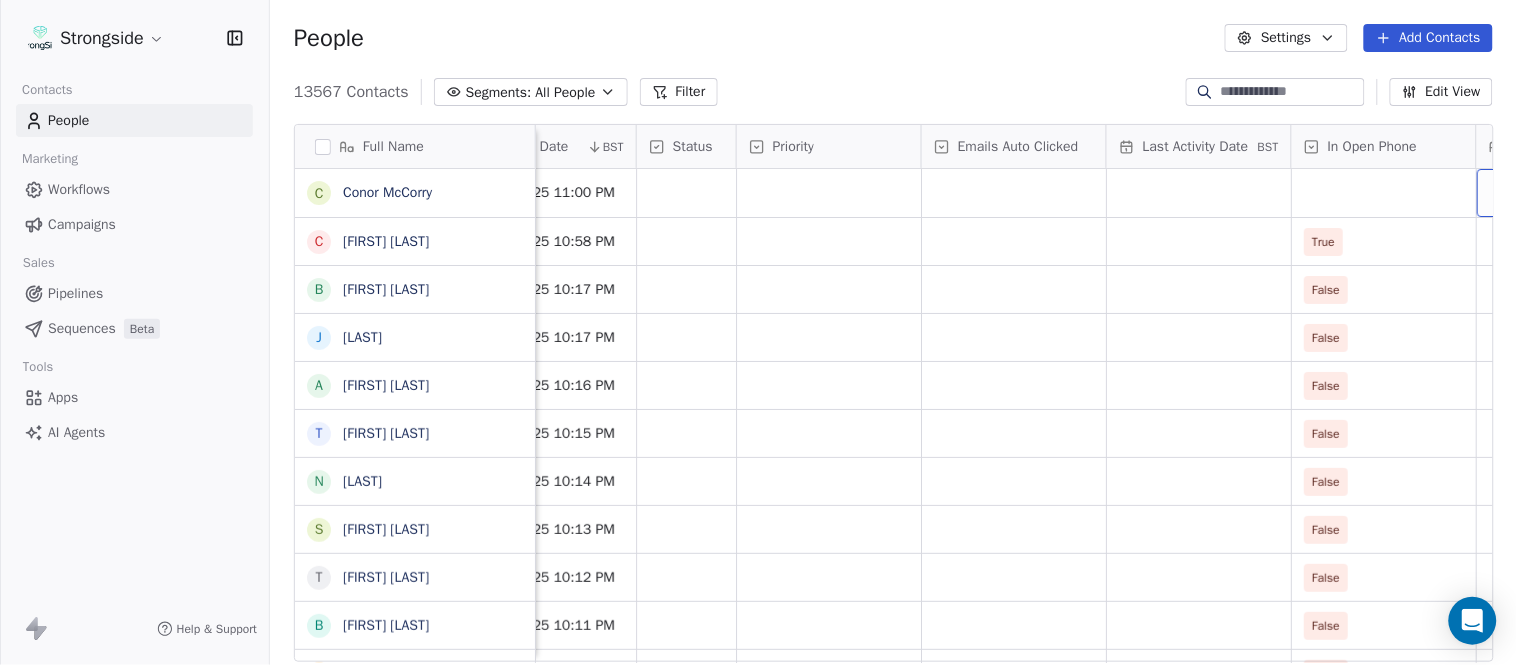 scroll, scrollTop: 0, scrollLeft: 1863, axis: horizontal 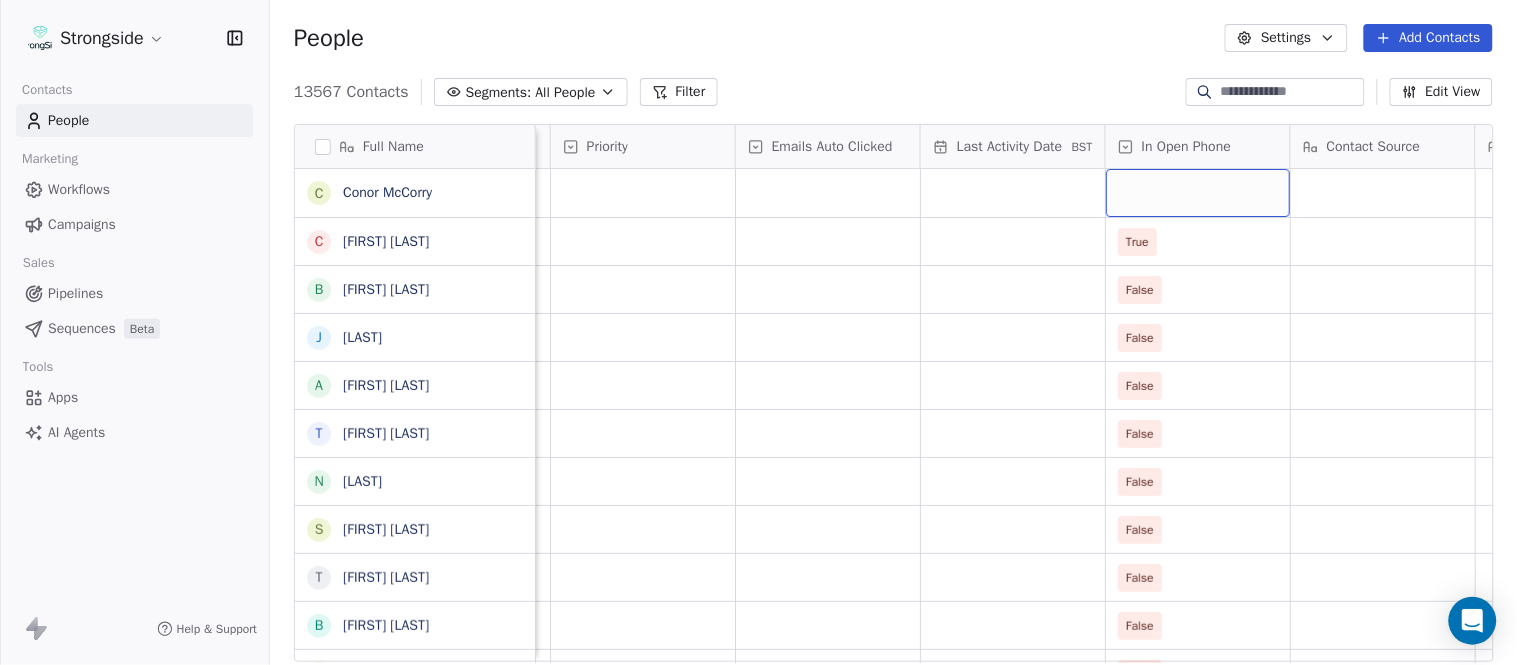 click at bounding box center (1198, 193) 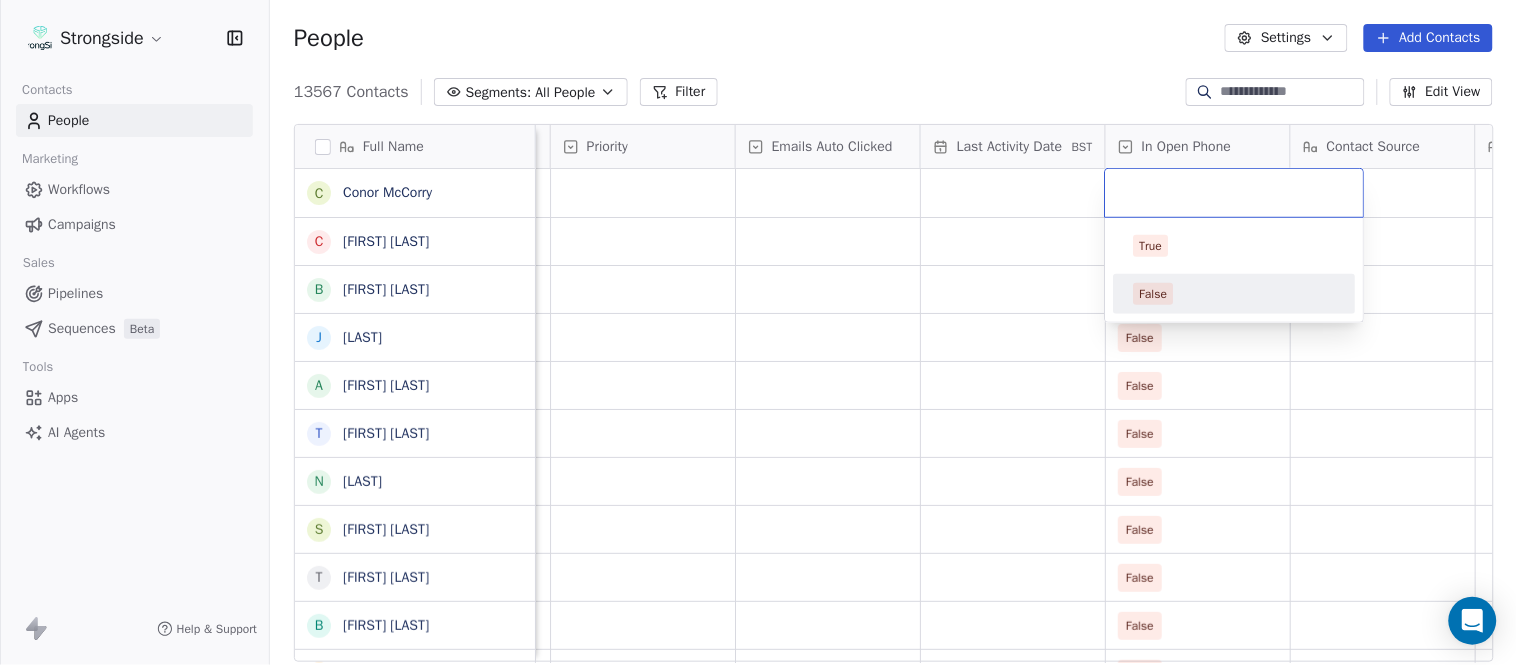 click on "False" at bounding box center (1235, 294) 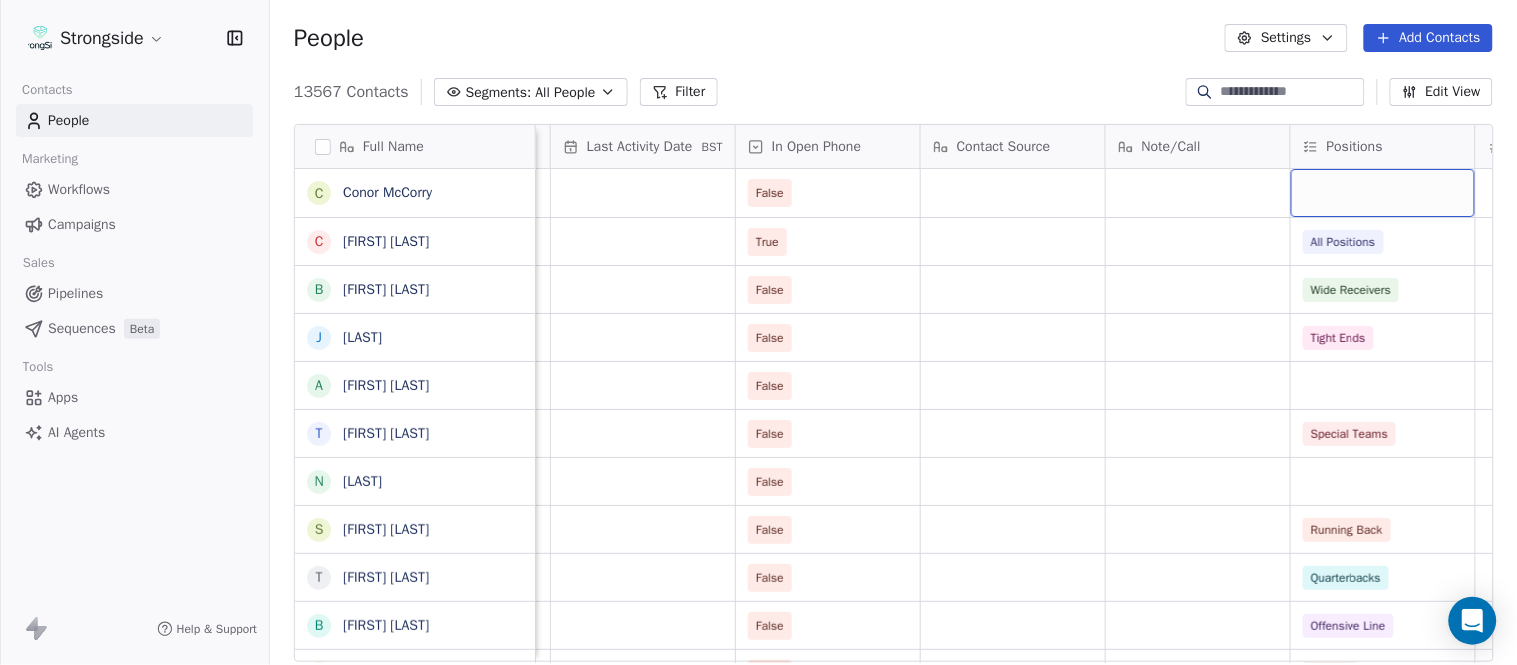 scroll, scrollTop: 0, scrollLeft: 2417, axis: horizontal 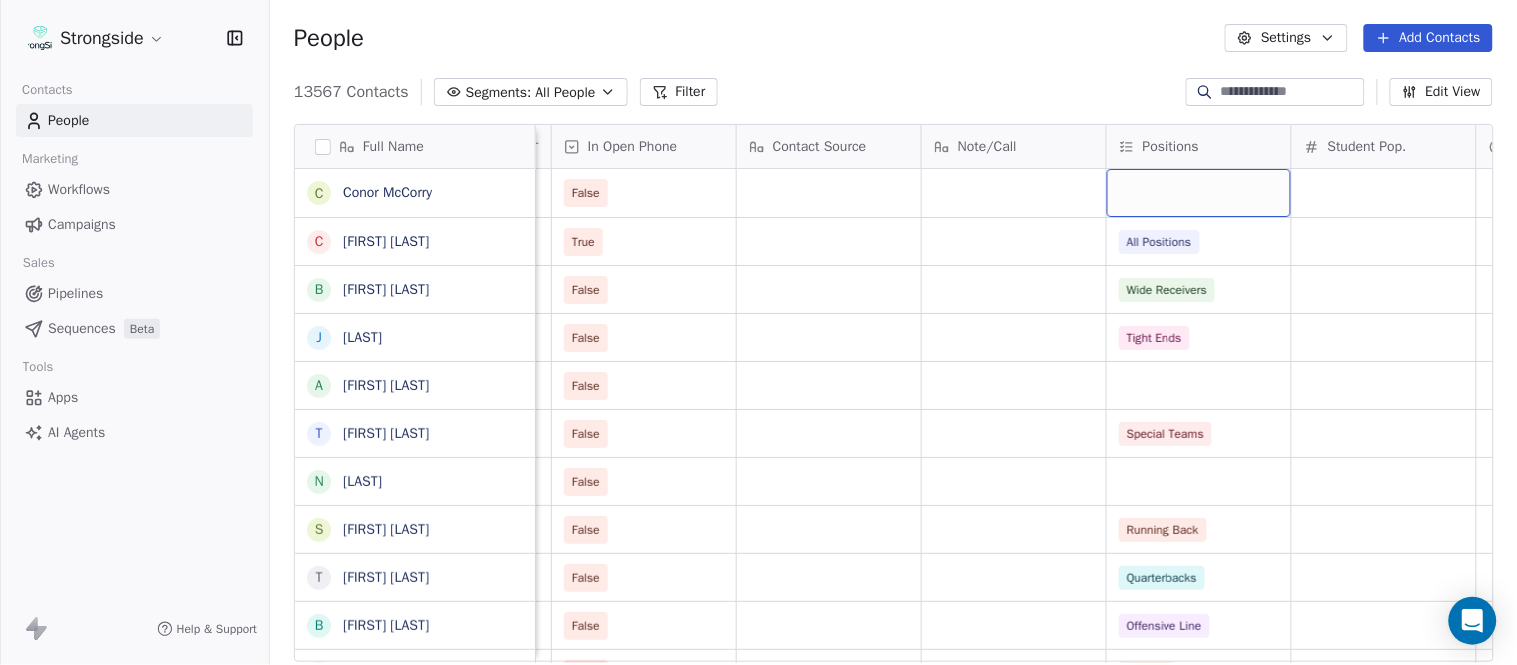 click at bounding box center [1199, 193] 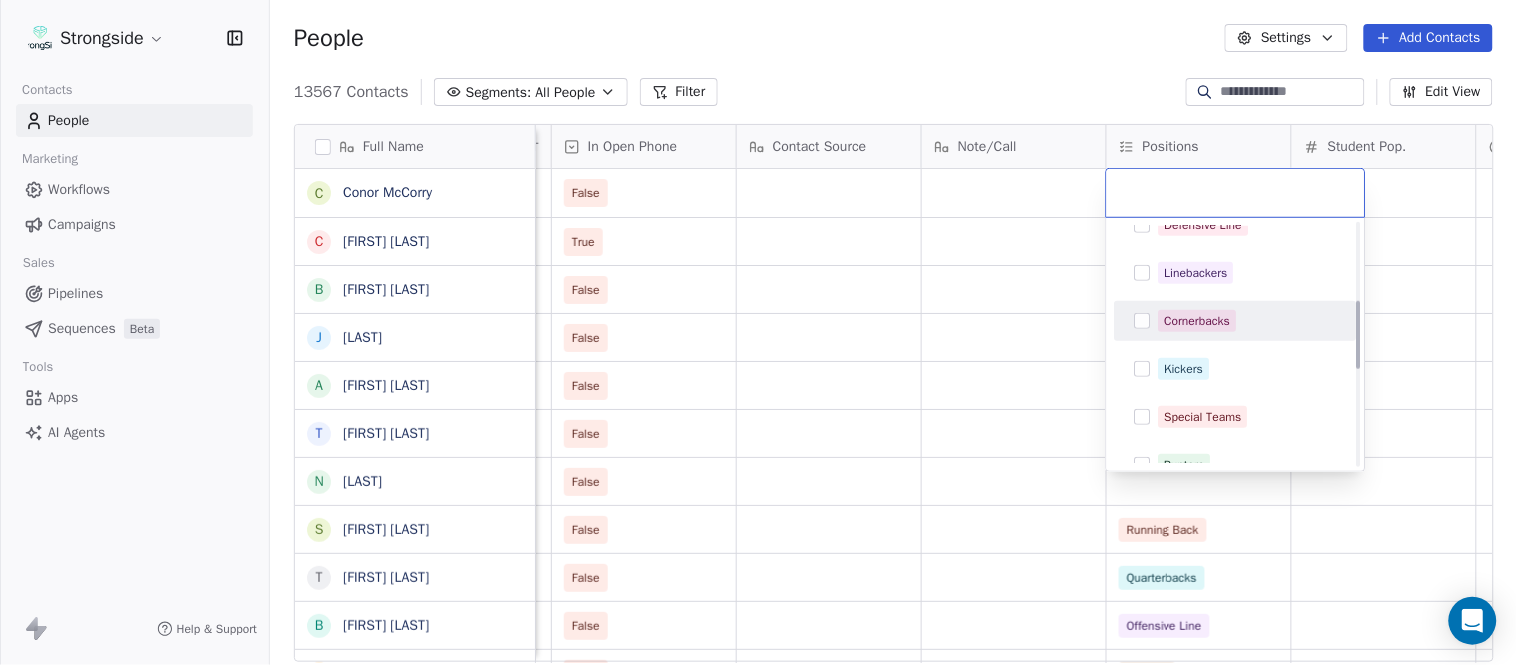 scroll, scrollTop: 333, scrollLeft: 0, axis: vertical 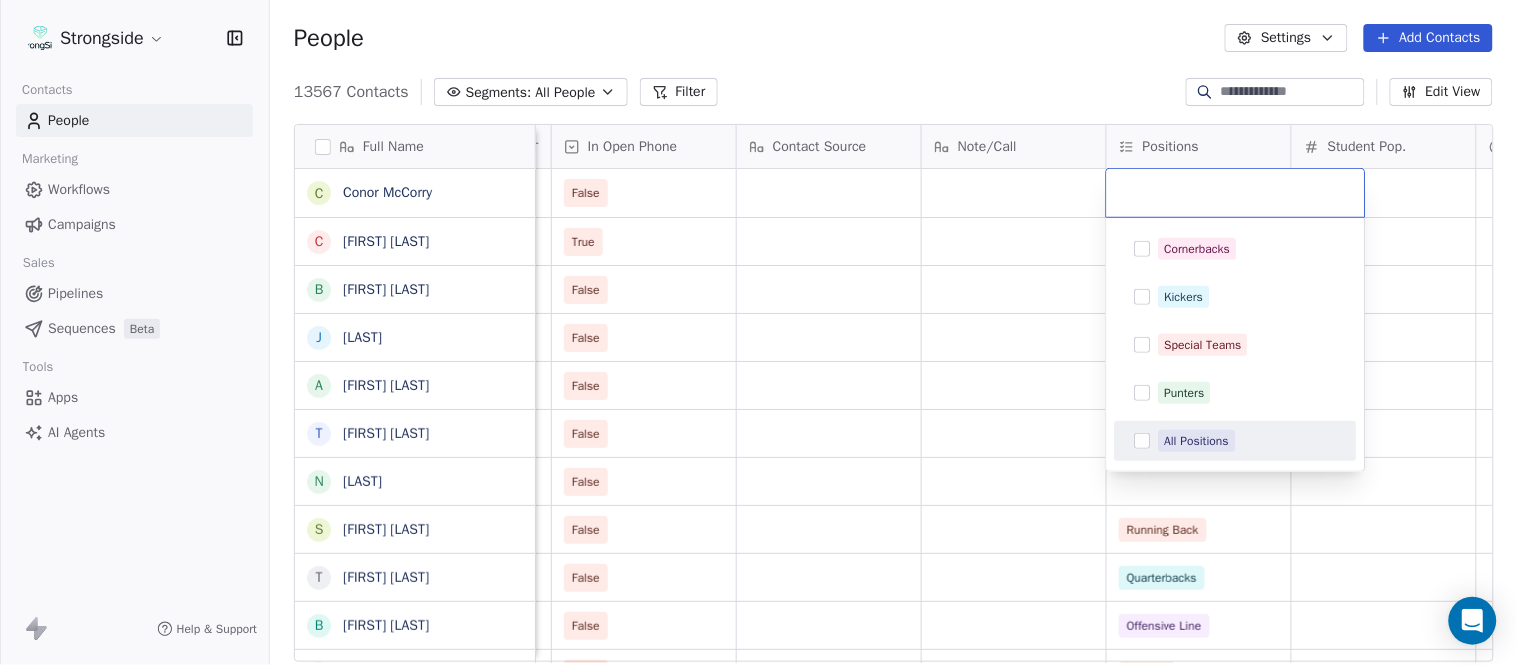 click on "All Positions" at bounding box center [1197, 441] 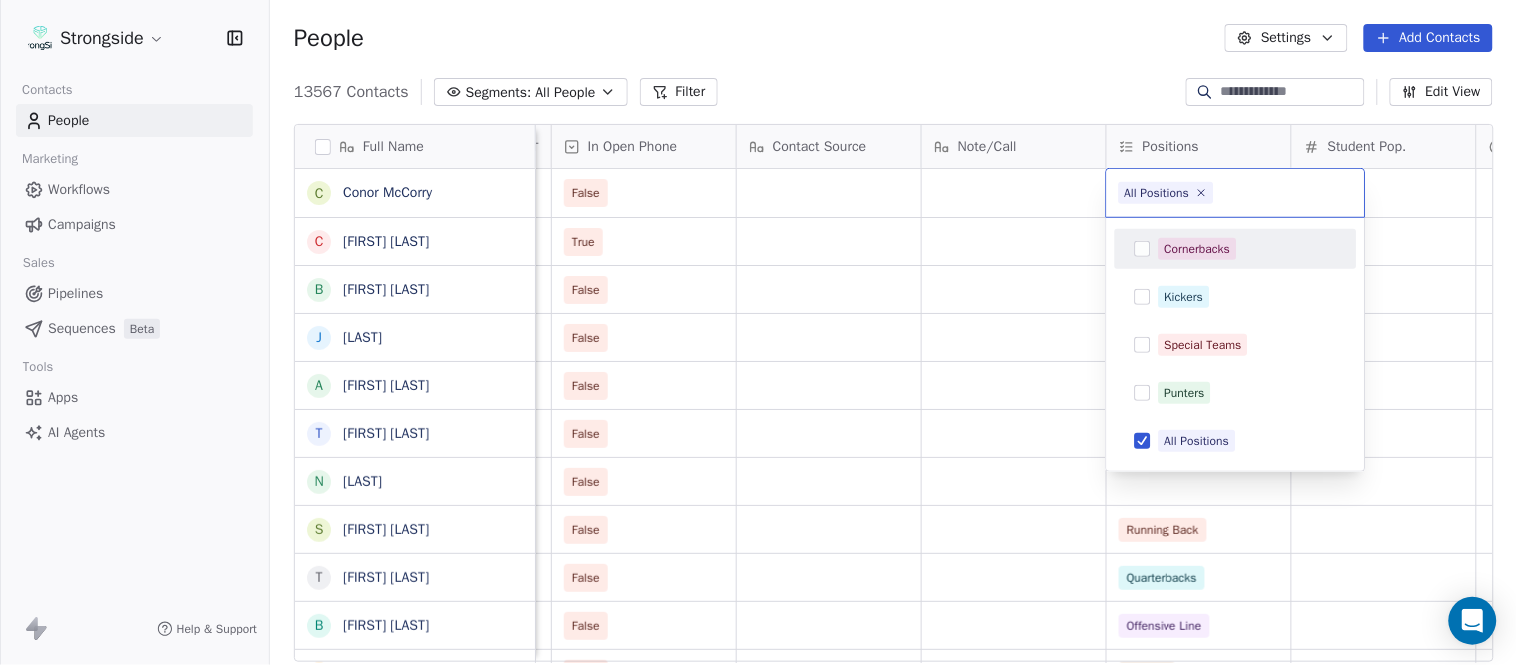 click on "Strongside Contacts People Marketing Workflows Campaigns Sales Pipelines Sequences Beta Tools Apps AI Agents Help & Support People Settings  Add Contacts 13567 Contacts Segments: All People Filter  Edit View Tag Add to Sequence Export Full Name C [FIRST] [LAST] C [FIRST] [LAST] B [FIRST] [LAST] J [FIRST] [LAST] A [FIRST] [LAST] T [FIRST] [LAST] N [FIRST] [LAST] S [FIRST] [LAST] T [FIRST] [LAST] B [FIRST] [LAST] J [FIRST] [LAST] C [FIRST] [LAST] T [FIRST] [LAST] B [FIRST] [LAST] K [FIRST] [LAST] K [FIRST] [LAST] J [FIRST] [LAST] S [FIRST] [LAST] L [FIRST] [LAST] J [FIRST] [LAST] M [FIRST] [LAST] K [FIRST] [LAST] M [FIRST] [LAST] R [FIRST] [LAST] C [FIRST] [LAST] B [FIRST] [LAST] B [FIRST] [LAST] F [FIRST] [LAST] A [FIRST] [LAST] A [FIRST] [LAST] M [FIRST] [LAST] J [FIRST] [LAST] Status Priority Emails Auto Clicked Last Activity Date BST In Open Phone Contact Source Note/Call Positions Student Pop. Lead Account   False   True All Positions   False Wide Receivers   False Tight Ends   False   False Special Teams   False   False Running Back   False" at bounding box center (758, 332) 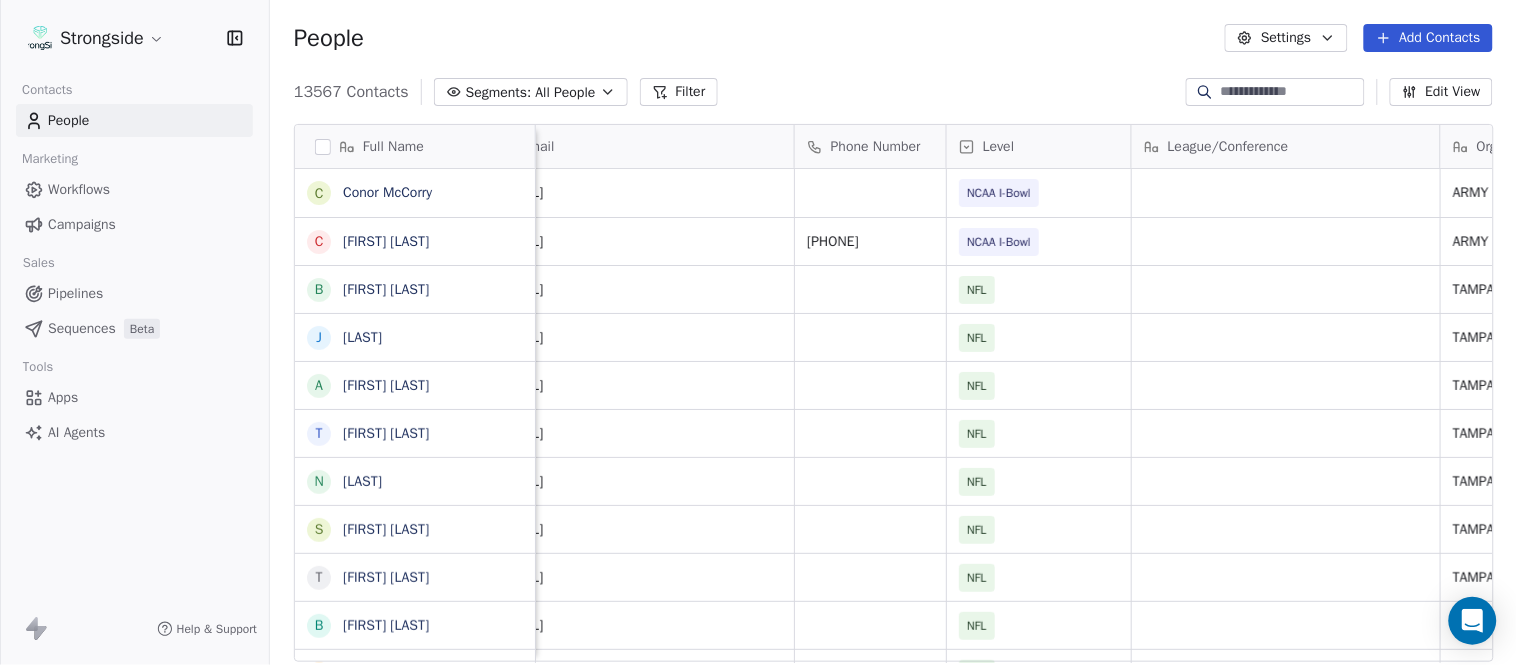 scroll, scrollTop: 0, scrollLeft: 0, axis: both 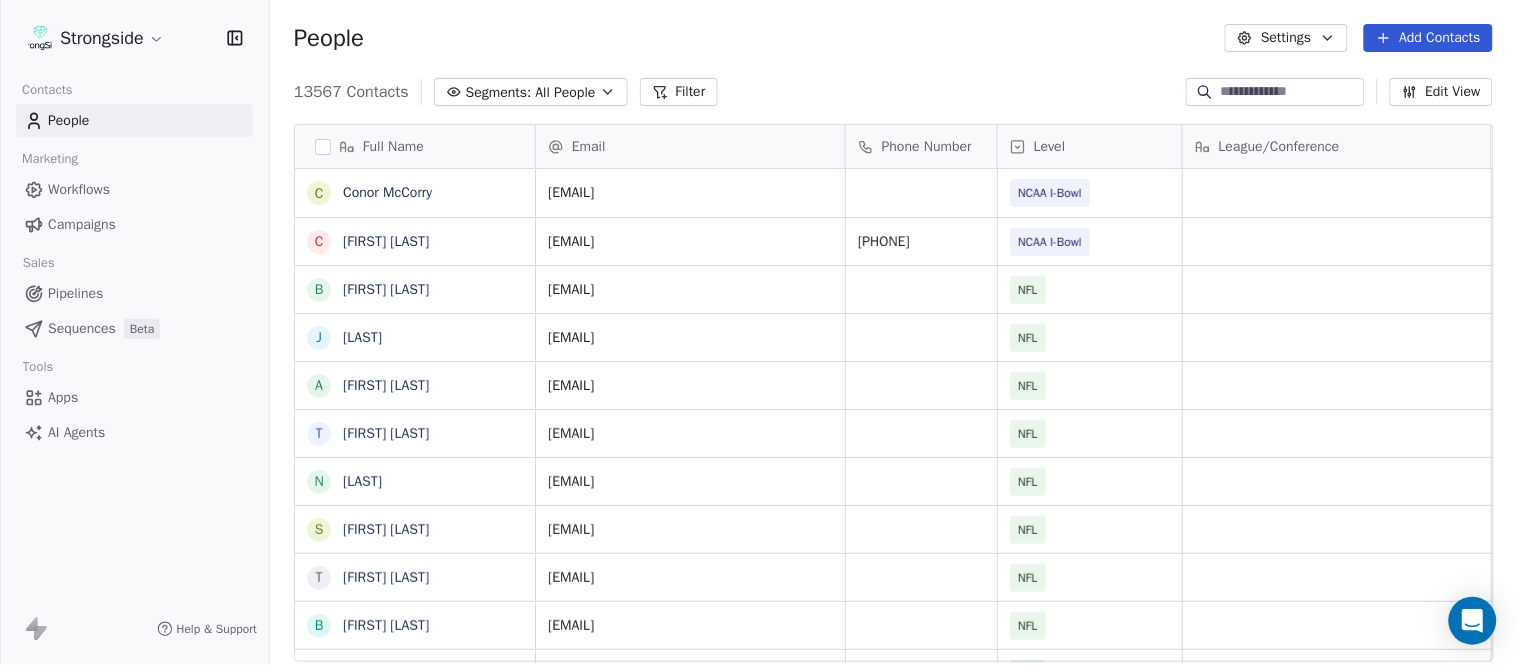click on "Add Contacts" at bounding box center [1428, 38] 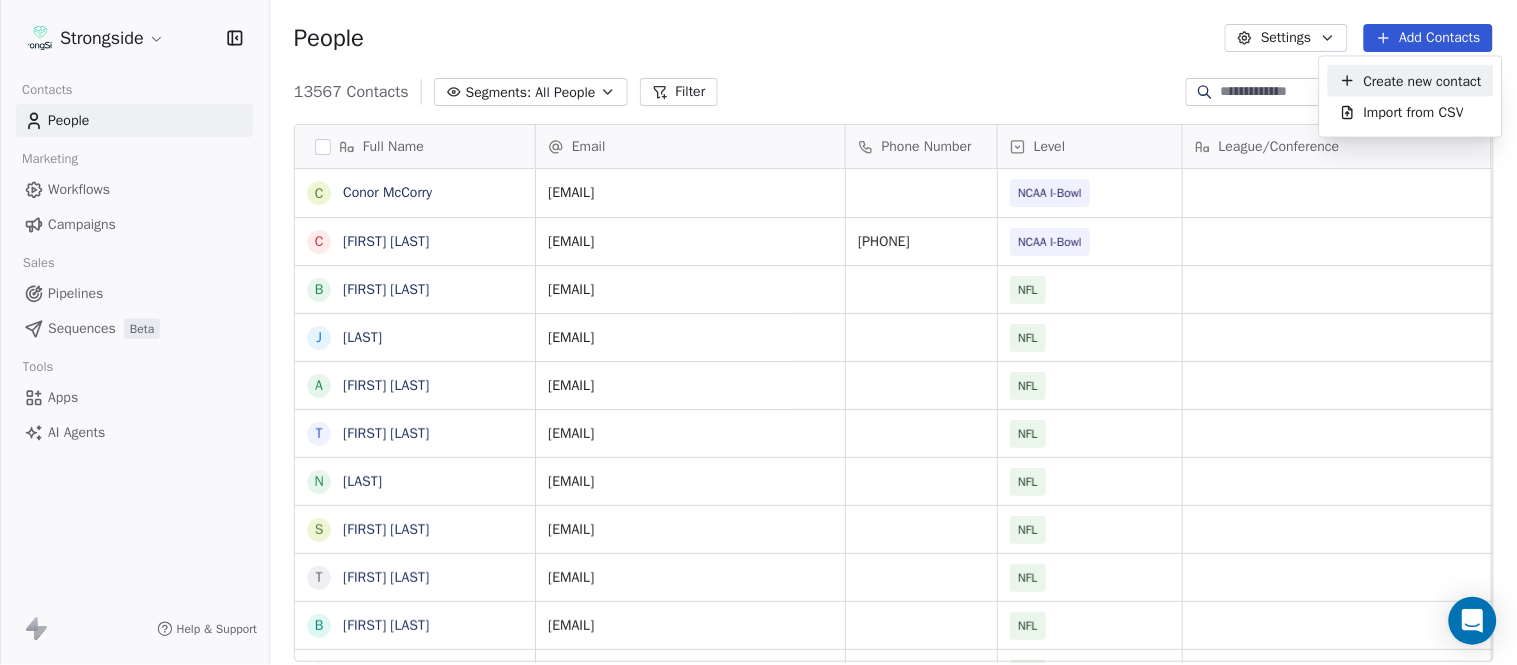 click on "Create new contact" at bounding box center (1423, 80) 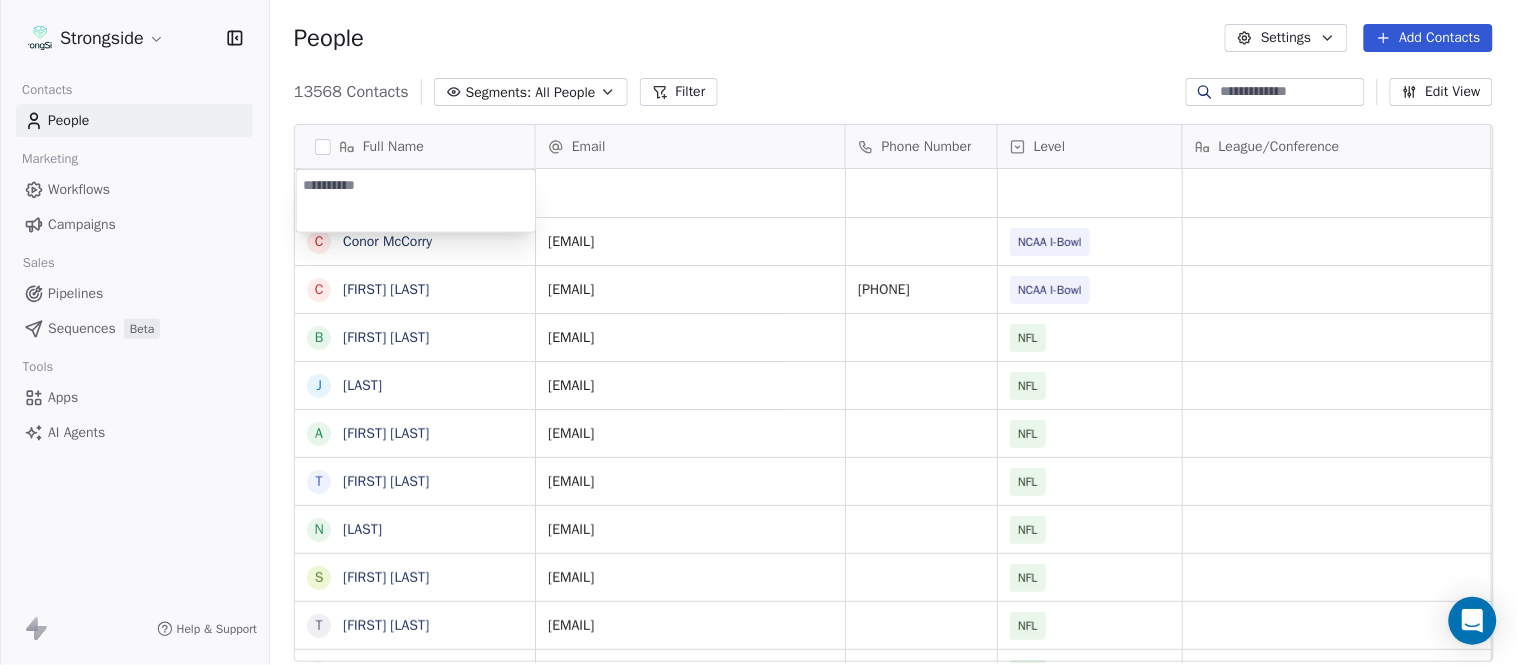 type on "**********" 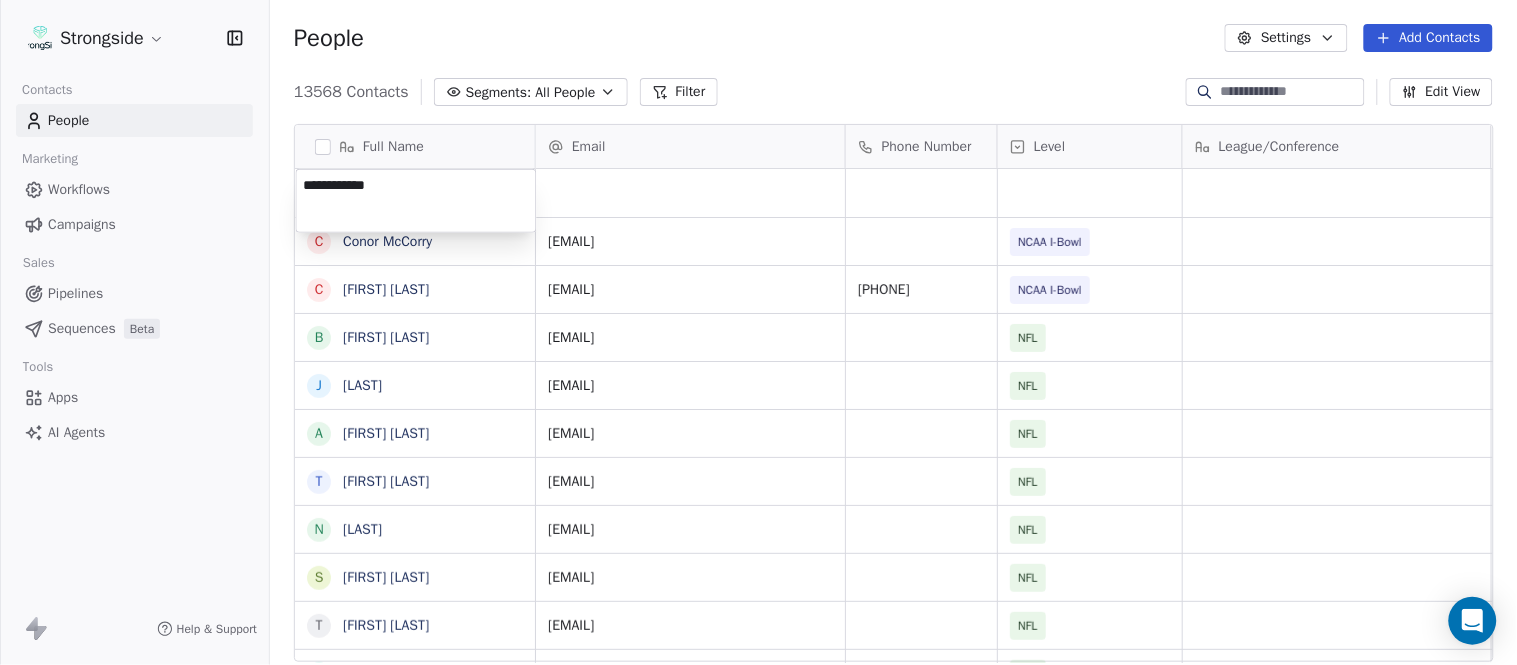click on "Strongside Contacts People Marketing Workflows Campaigns Sales Pipelines Sequences Beta Tools Apps AI Agents Help & Support People Settings  Add Contacts 13568 Contacts Segments: All People Filter  Edit View Tag Add to Sequence Export Full Name C [FIRST] [LAST] C [FIRST] [LAST] B [FIRST] [LAST] J [FIRST] [LAST] A [FIRST] [LAST] T [FIRST] [LAST] N [FIRST] [LAST] S [FIRST] [LAST] T [FIRST] [LAST] B [FIRST] [LAST] J [FIRST] [LAST] C [FIRST] [LAST] T [FIRST] [LAST] B [FIRST] [LAST] K [FIRST] [LAST] K [FIRST] [LAST] J [FIRST] [LAST] S [FIRST] [LAST] L [FIRST] [LAST] J [FIRST] [LAST] M [FIRST] [LAST] K [FIRST] [LAST] M [FIRST] [LAST] R [FIRST] [LAST] C [FIRST] [LAST] B [FIRST] [LAST] B [FIRST] [LAST] F [FIRST] [LAST] A [FIRST] [LAST] A [FIRST] [LAST] Email Phone Number Level League/Conference Organization Job Title Tags Created Date BST [EMAIL] NCAA I-Bowl ARMY WEST POINT Sr Asst Dir/Ath. Communications Aug [DATE], [YEAR] [TIME] [EMAIL] ([PHONE]) NCAA I-Bowl ARMY WEST POINT" at bounding box center (758, 332) 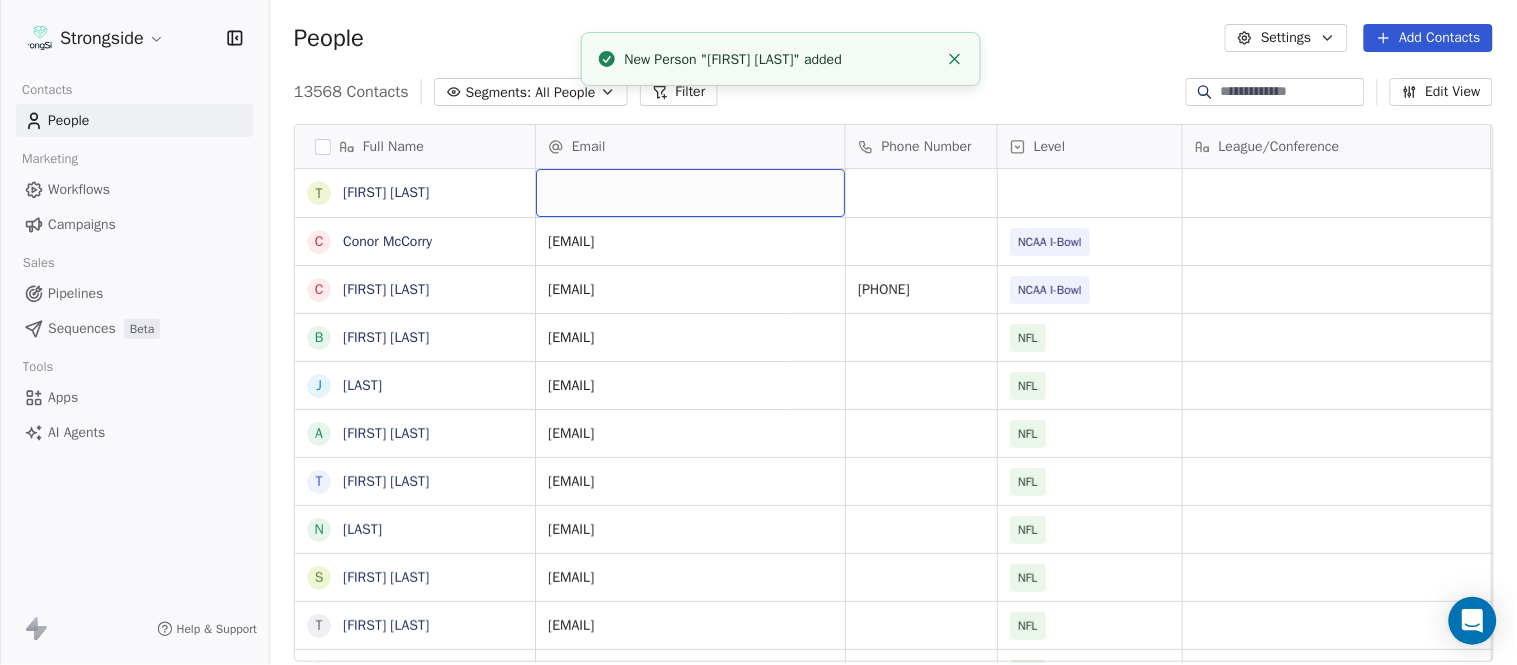 click at bounding box center (690, 193) 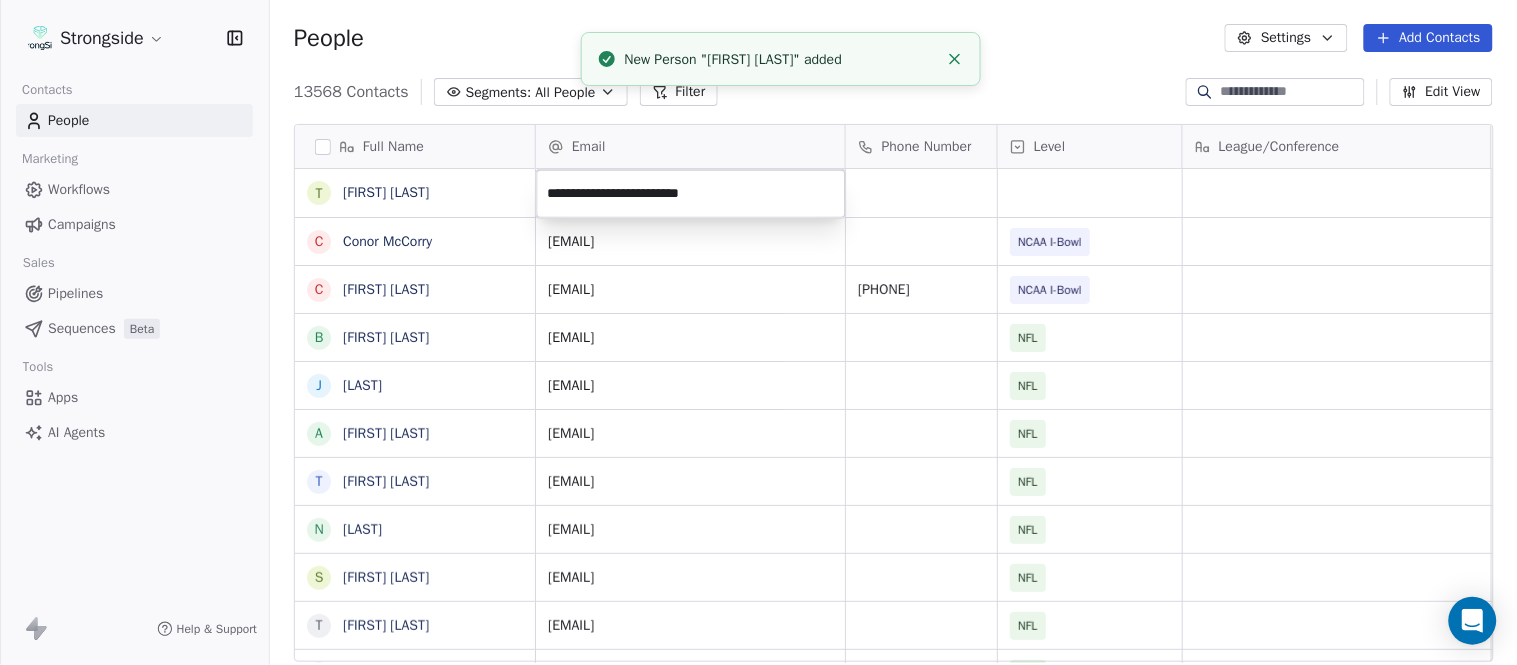 click on "Strongside Contacts People Marketing Workflows Campaigns Sales Pipelines Sequences Beta Tools Apps AI Agents Help & Support People Settings Add Contacts 13568 Contacts Segments: All People Filter Edit View Tag Add to Sequence Export Full Name T [FIRST] [LAST] C [FIRST] [LAST] C [FIRST] [LAST] B [FIRST] [LAST] J [FIRST] [LAST] A [FIRST] [LAST] T [FIRST] [LAST] N [FIRST] [LAST] S [FIRST] [LAST] T [FIRST] [LAST] B [FIRST] [LAST] B [FIRST] [LAST] J [FIRST] [LAST] C [FIRST] [LAST] T [FIRST] [LAST] B [FIRST] [LAST] K [FIRST] [LAST] K [FIRST] [LAST] J [FIRST] [LAST] S [FIRST] [LAST] L [FIRST] [LAST] J [FIRST] [LAST] M [FIRST] [LAST] K [FIRST] [LAST] M [FIRST] [LAST] R [FIRST] [LAST] C [FIRST] [LAST] B [FIRST] [LAST] B [FIRST] [LAST] F [FIRST] [LAST] A [FIRST] [LAST] A [FIRST] [LAST] M [FIRST] [LAST] J [FIRST] [LAST] Email Phone Number Level League/Conference Organization Job Title Tags Created Date BST Aug 03, 2025 11:01 PM [EMAIL] NCAA I-Bowl ARMY WEST POINT Sr Asst Dir/Ath. Communications Aug 03, 2025 11:00 PM [EMAIL] ([PHONE]) NCAA I-Bowl" at bounding box center [758, 332] 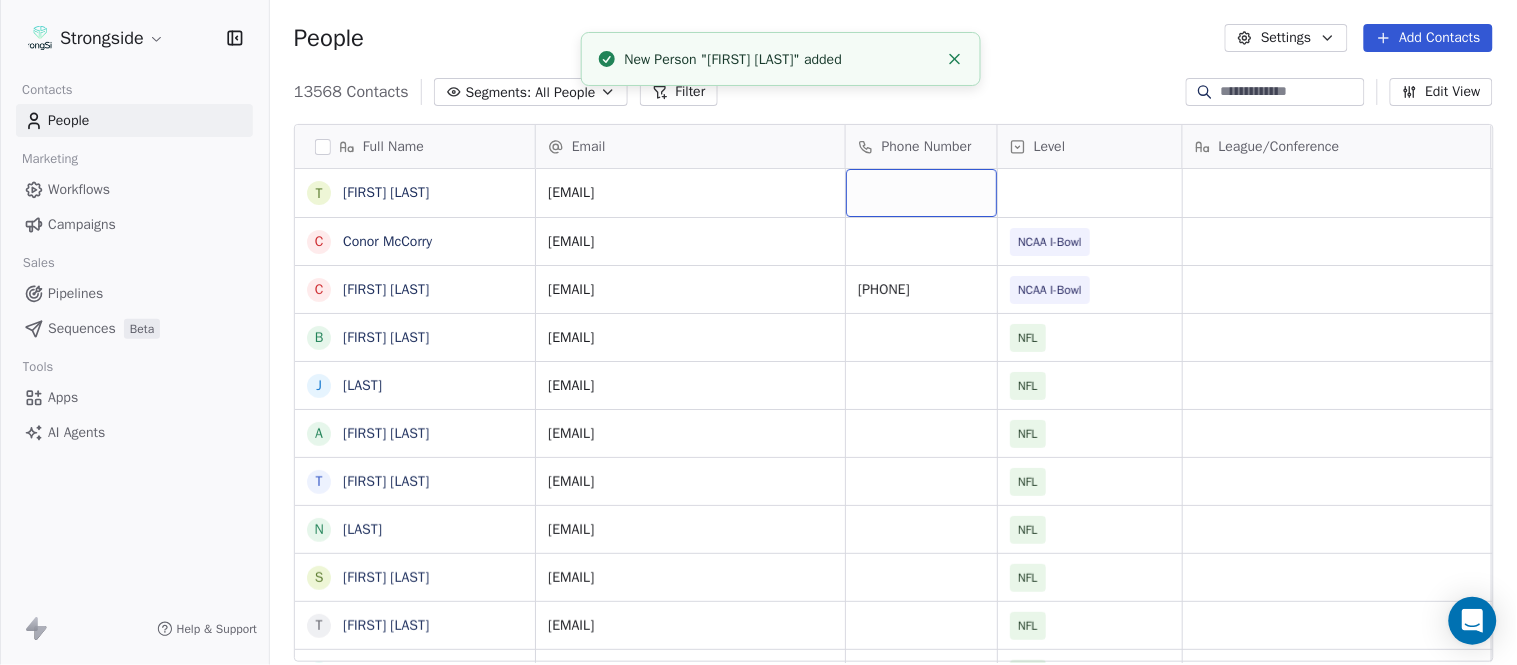 click at bounding box center [921, 193] 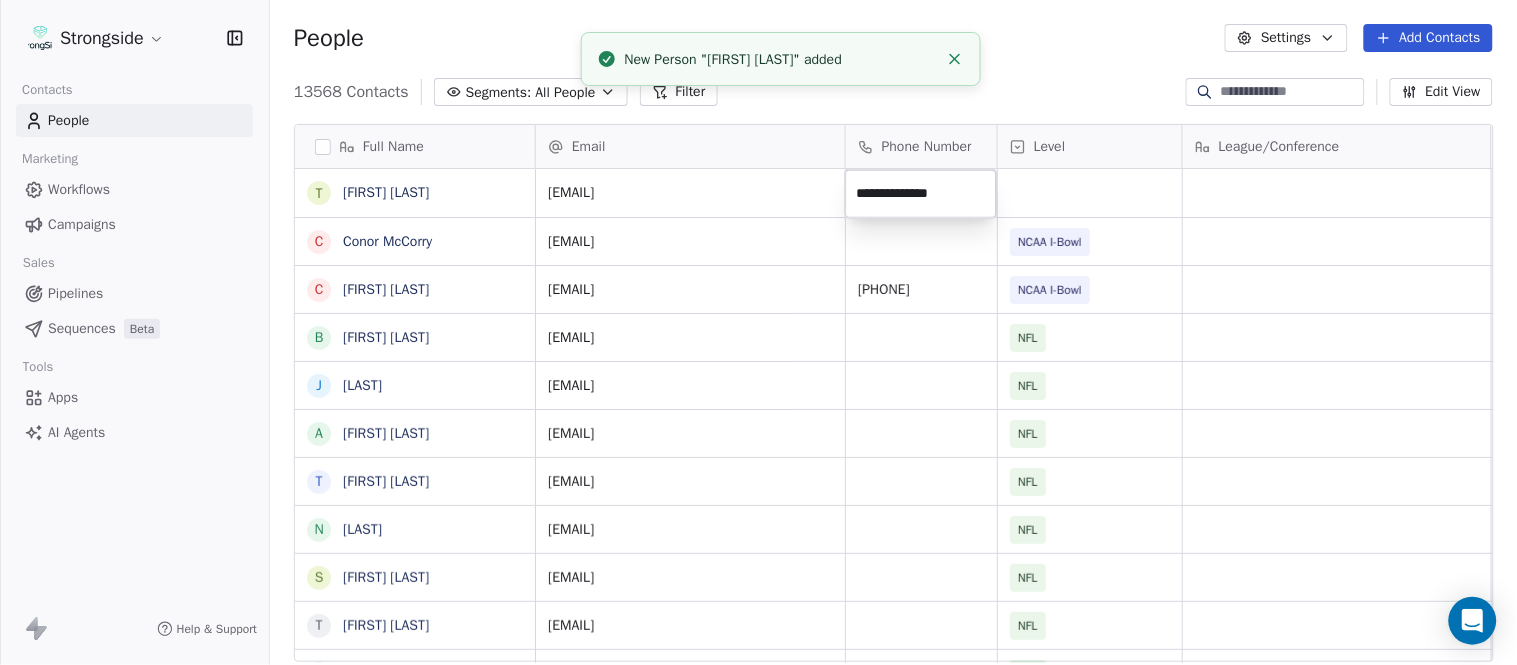 click on "Strongside Contacts People Marketing Workflows Campaigns Sales Pipelines Sequences Beta Tools Apps AI Agents Help & Support People Settings Add Contacts 13568 Contacts Segments: All People Filter Edit View Tag Add to Sequence Export Full Name T [FIRST] [LAST] C [FIRST] [LAST] C [FIRST] [LAST] B [FIRST] [LAST] J [FIRST] [LAST] A [FIRST] [LAST] T [FIRST] [LAST] N [FIRST] [LAST] S [FIRST] [LAST] T [FIRST] [LAST] B [FIRST] [LAST] J [FIRST] [LAST] C [FIRST] [LAST] T [FIRST] [LAST] B [FIRST] [LAST] K [FIRST] [LAST] K [FIRST] [LAST] J [FIRST] [LAST] S [FIRST] [LAST] L [FIRST] [LAST] J [FIRST] [LAST] M [FIRST] [LAST] K [FIRST] [LAST] M [FIRST] [LAST] R [FIRST] [LAST] C [FIRST] [LAST] B [FIRST] [LAST] B [FIRST] [LAST] F [FIRST] [LAST] A [FIRST] [LAST] A [FIRST] [LAST] Email Phone Number Level League/Conference Organization Job Title Tags Created Date BST [EMAIL] Aug 03, 2025 11:01 PM [EMAIL] NCAA I-Bowl ARMY WEST POINT Sr Asst Dir/Ath. Communications Aug 03, 2025 11:00 PM [EMAIL]" at bounding box center [758, 332] 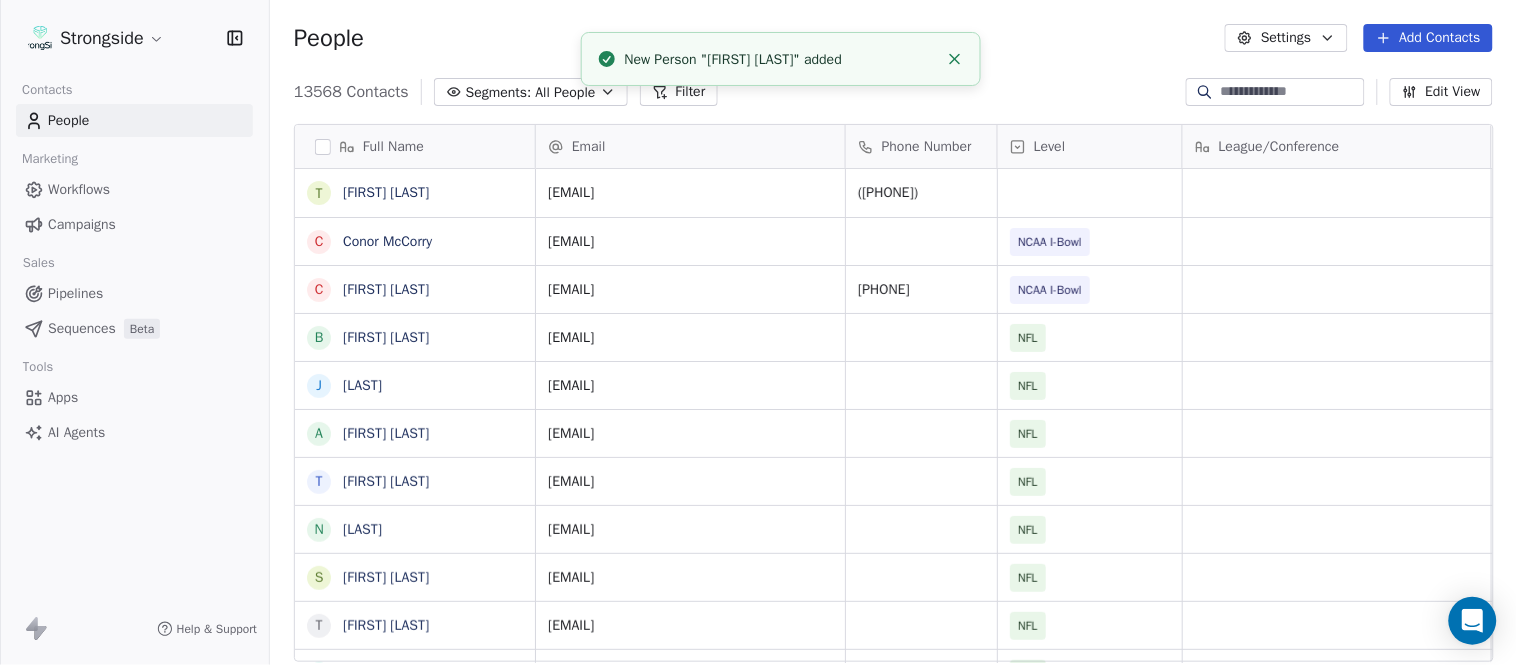 click at bounding box center [955, 59] 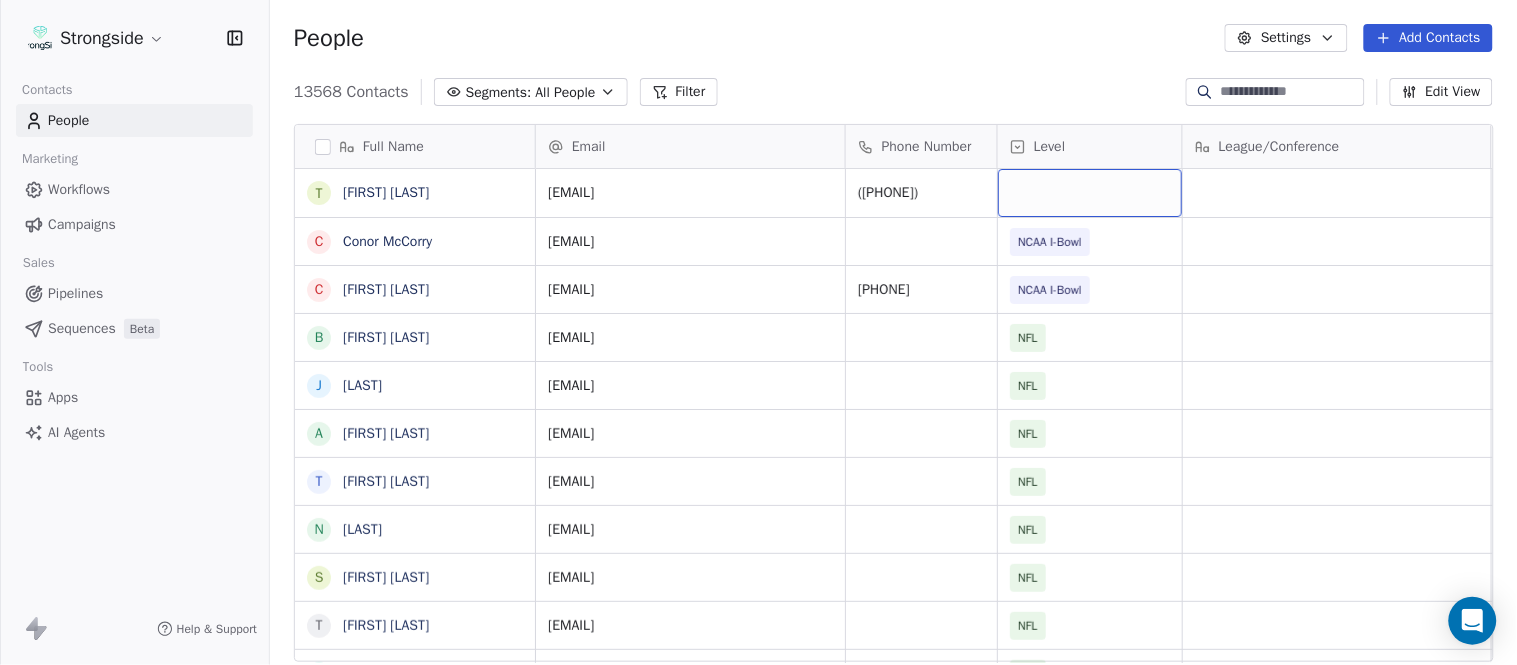 click at bounding box center [1090, 193] 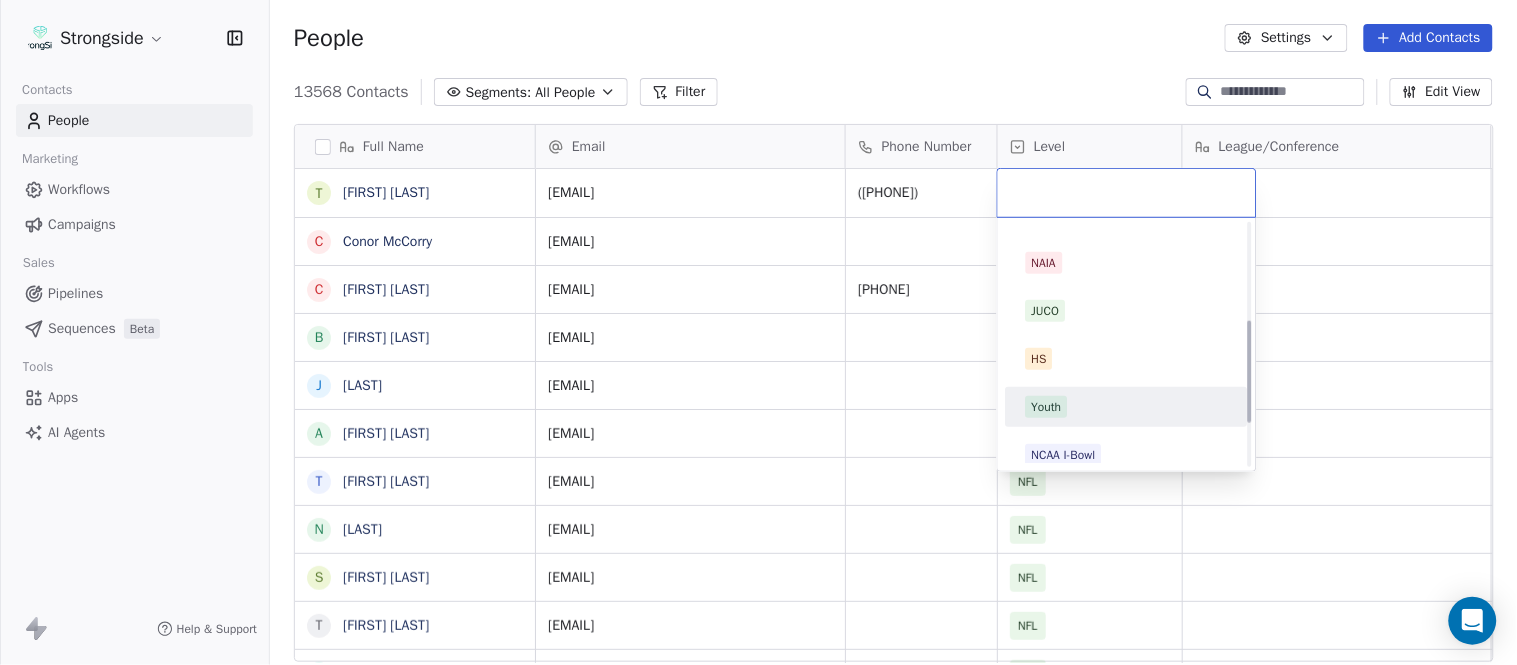 scroll, scrollTop: 330, scrollLeft: 0, axis: vertical 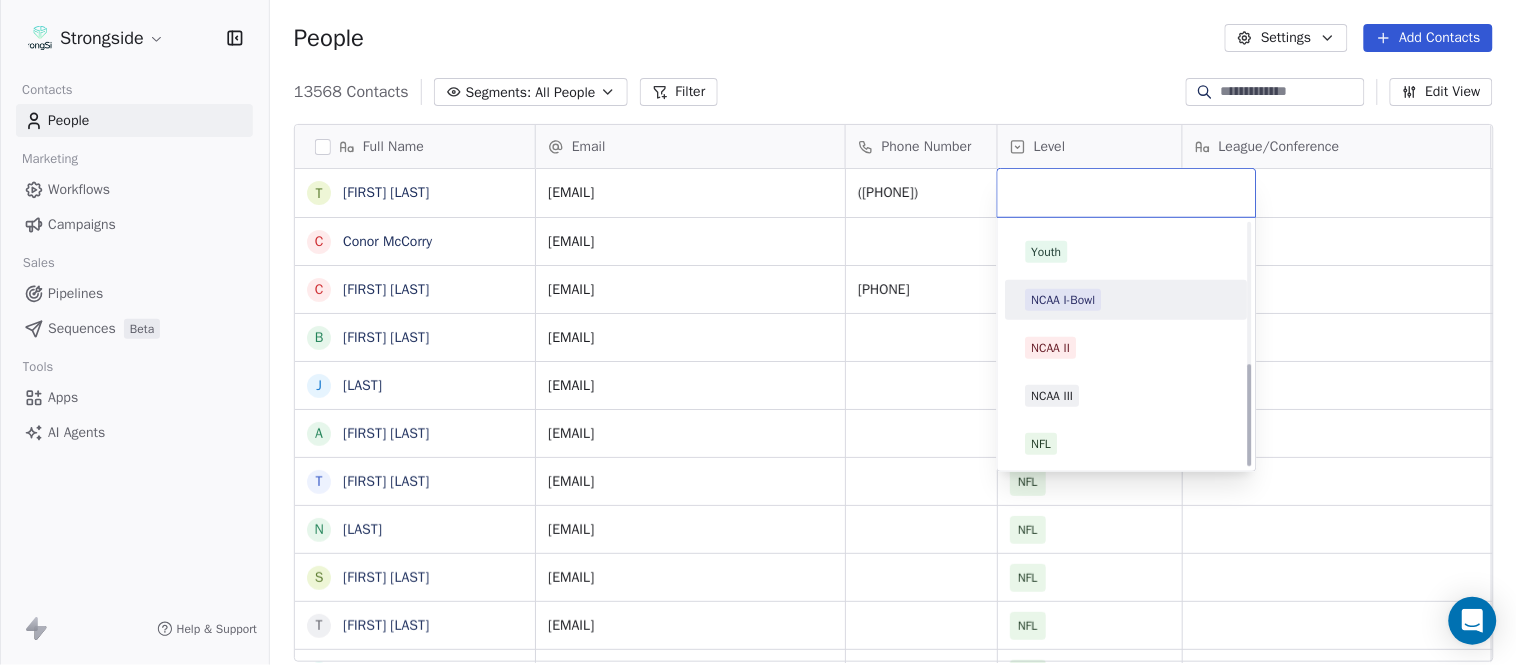 click on "NCAA I-Bowl" at bounding box center [1064, 300] 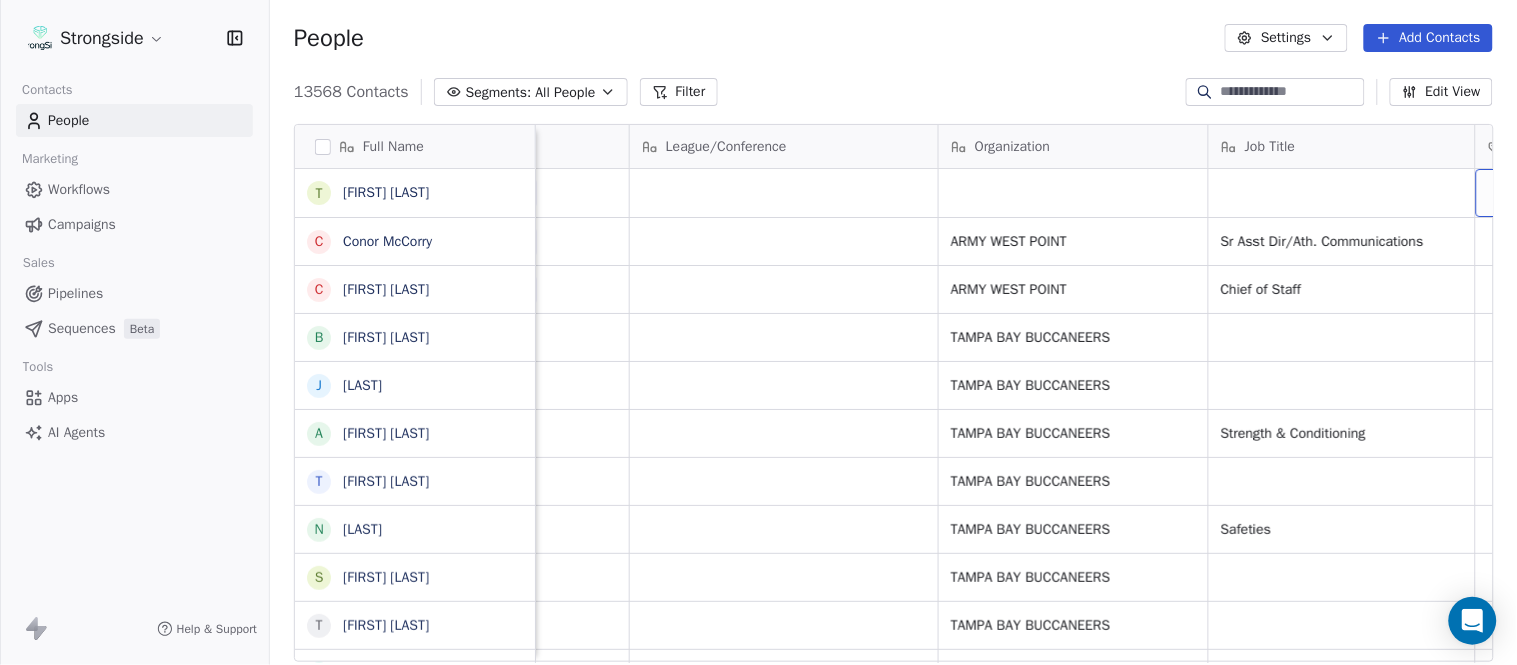 scroll, scrollTop: 0, scrollLeft: 653, axis: horizontal 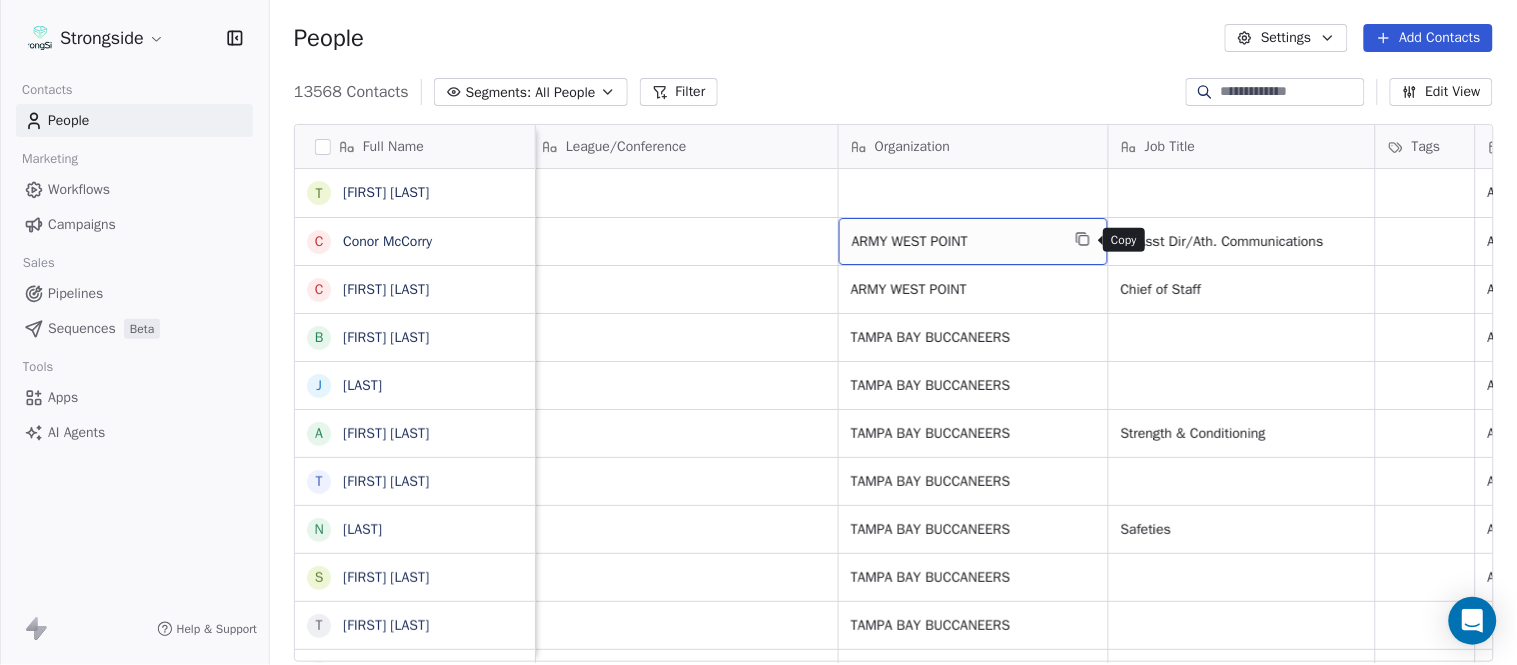 click 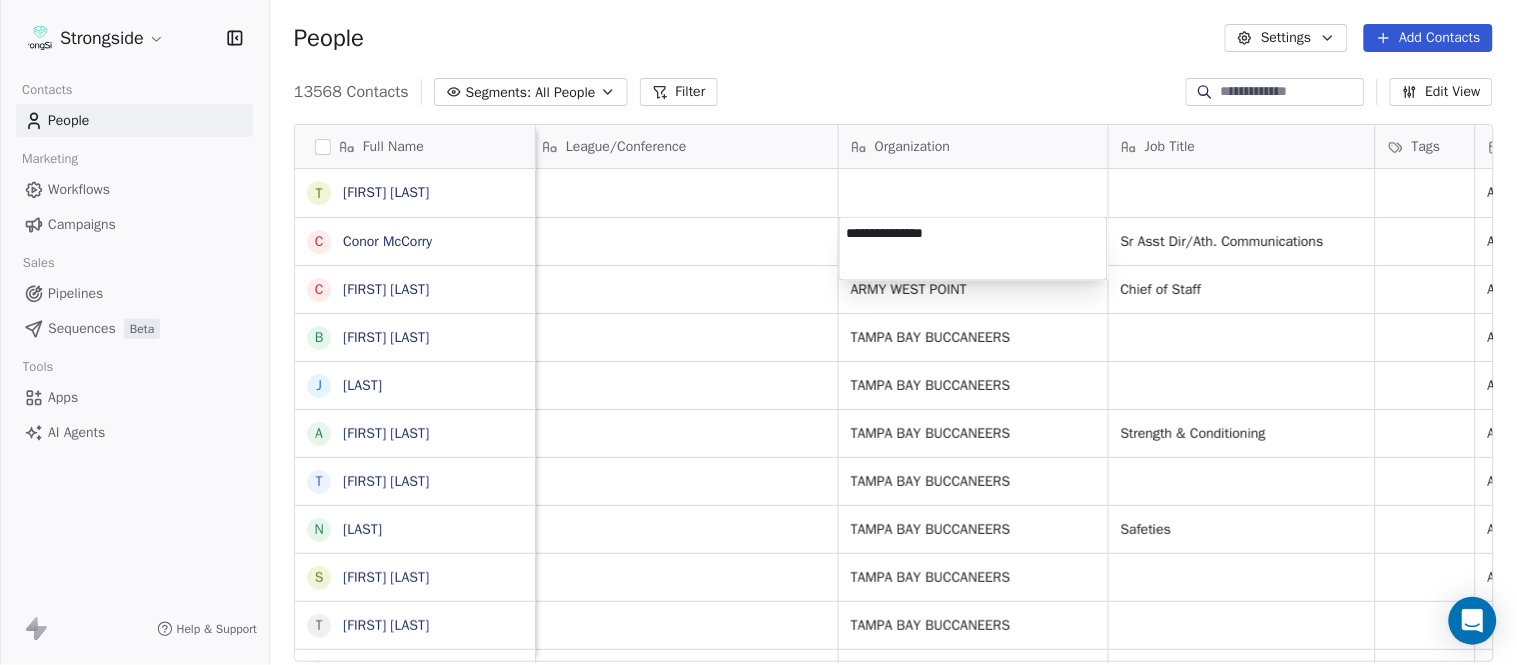 click on "Strongside Contacts People Marketing Workflows Campaigns Sales Pipelines Sequences Beta Tools Apps AI Agents Help & Support People Settings Add Contacts 13568 Contacts Segments: All People Filter Edit View Tag Add to Sequence Export Full Name T Tucker Waugh C Conor McCorry C Clayton Kendrick-Holmes B Bryan McClendon J Justin Peelle A Anthony Piroli T Thomas McGaughey N Nick Rapone S Skip Peete T Thaddeus Lewis B Brian Picucci J Josh Grizzard C Charlie Strong T Todd Bowles B Blaine Stewart K Kevin Ross K Keith Tandy J Joey Fitzgerald S Sarah Evans L Larry Foote J Jeff Kastl M Maral Javadifar K Kevin Carberry M Mike Caldwell R Robert Prince C Craig Aukerman B Brent Callaway B Butch Barry F Frank Smith A Austin Clark A Anthony Weaver Email Phone Number Level League/Conference Organization Job Title Tags Created Date BST Status Priority Emails Auto Clicked tucker.waugh@westpoint.edu ([PHONE]) NCAA I-Bowl Aug 03, 2025 11:01 PM conor.mccorry@westpoint.edu NCAA I-Bowl ARMY WEST POINT Aug 03, 2025 11:00 PM" at bounding box center (758, 332) 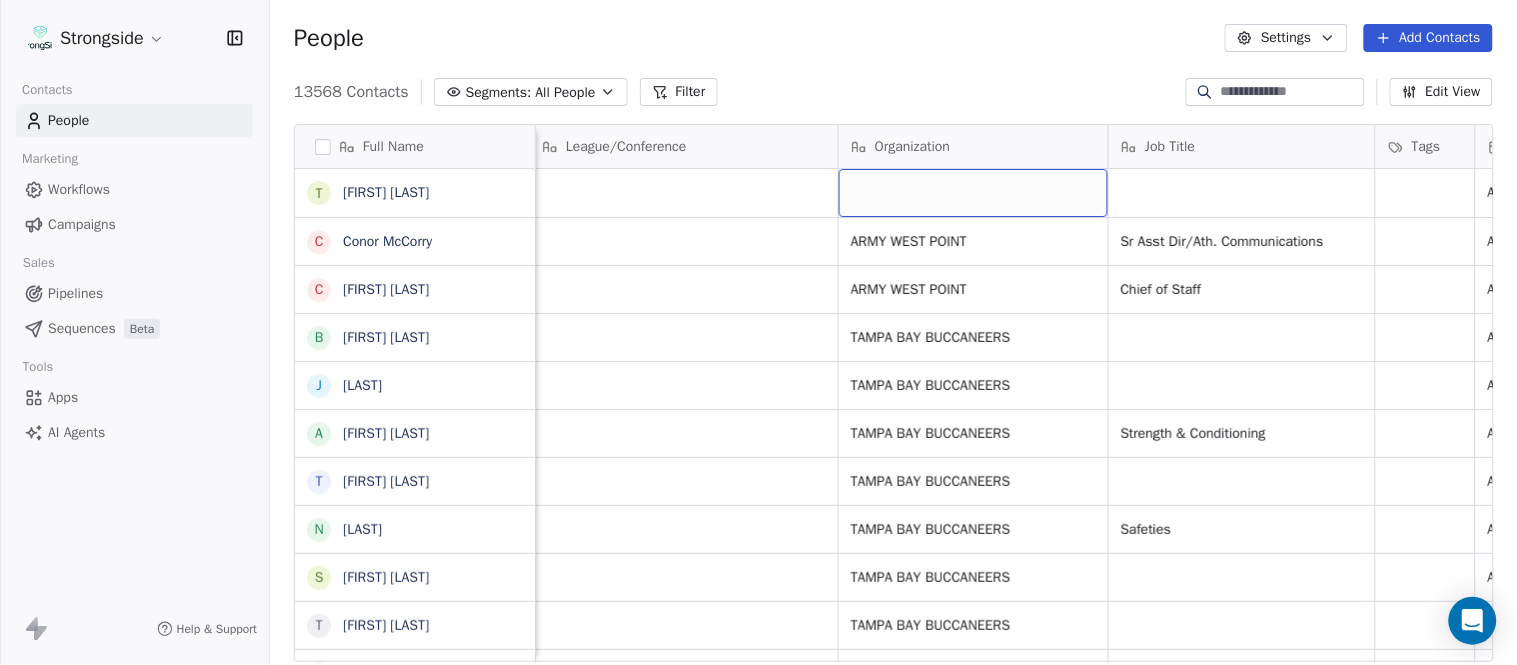 click at bounding box center (973, 193) 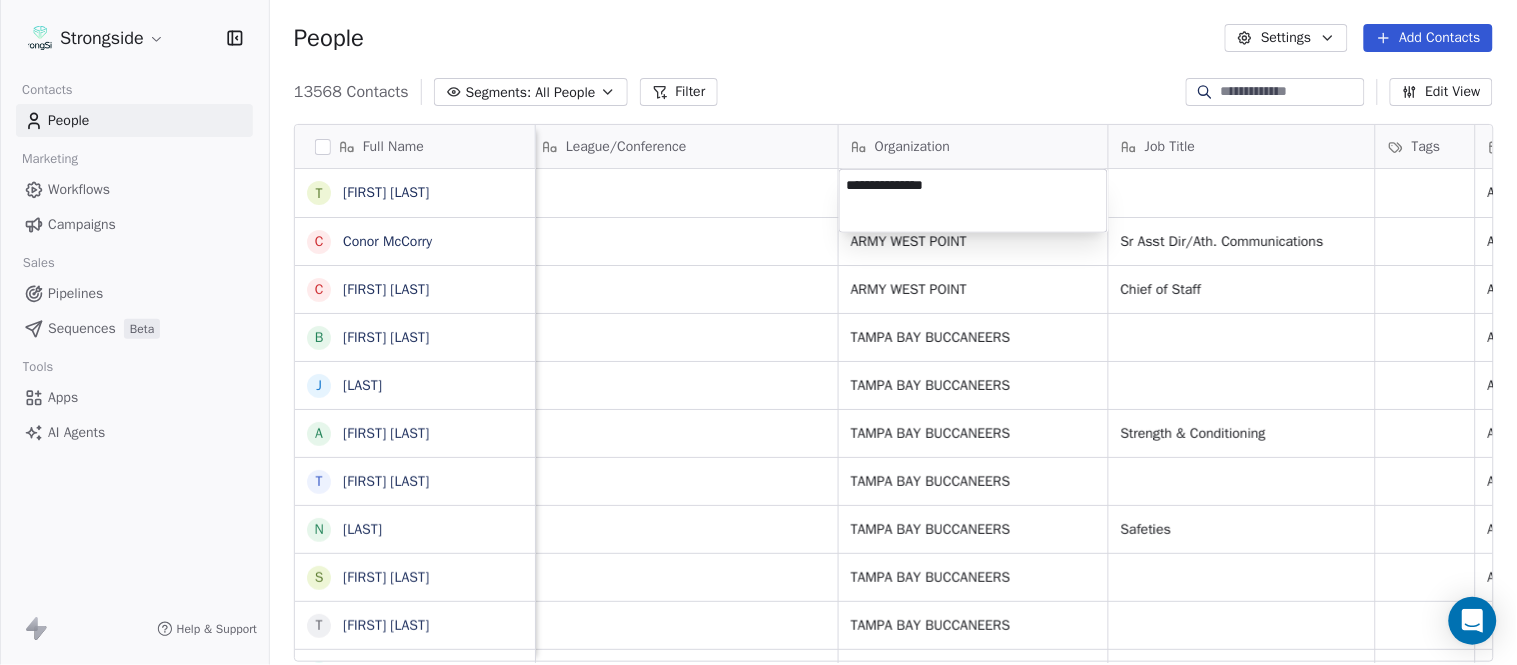 type on "**********" 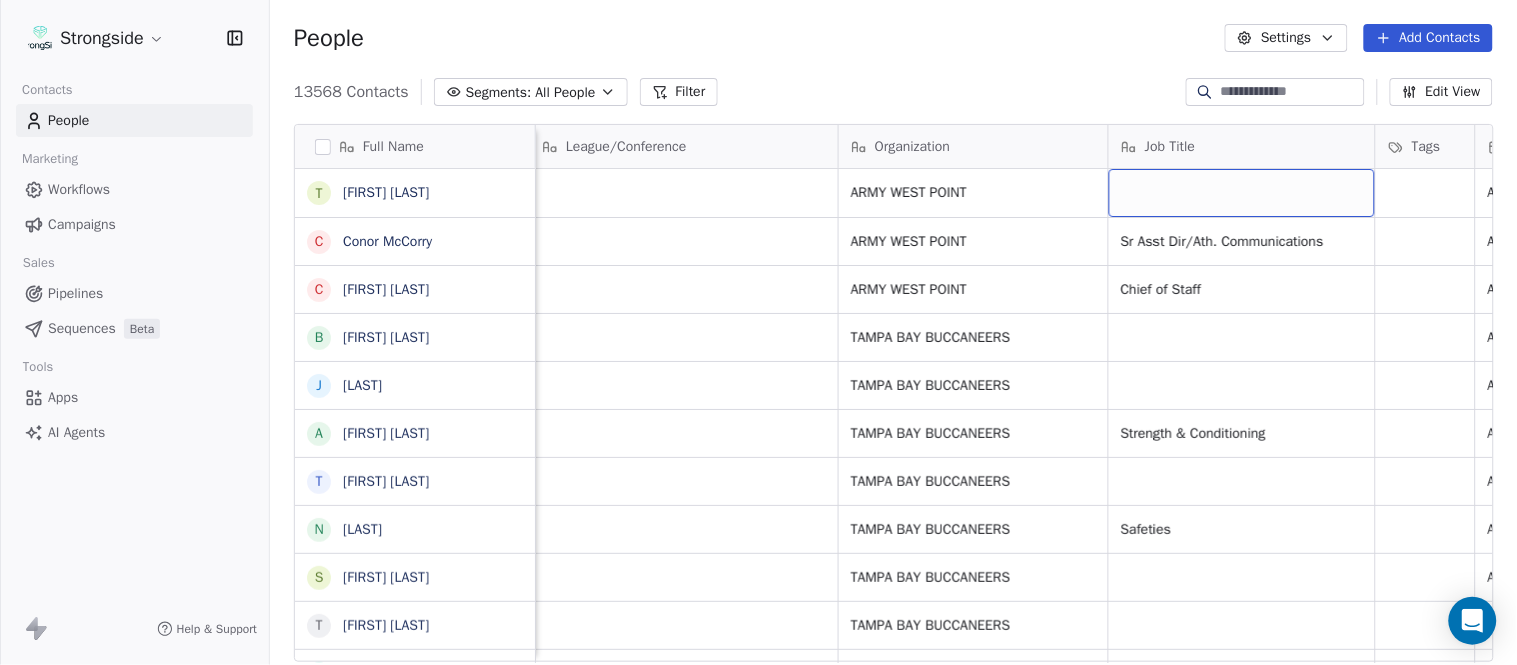 click at bounding box center (1242, 193) 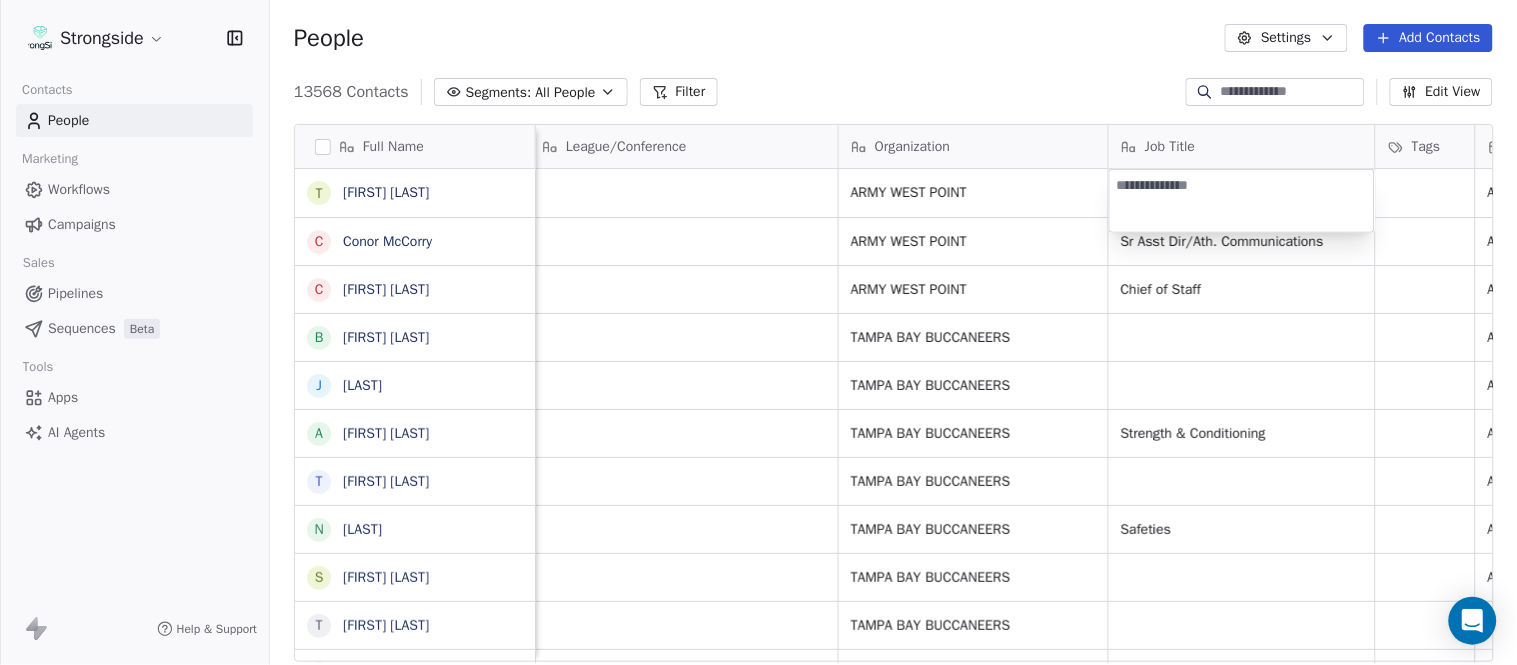 type on "**********" 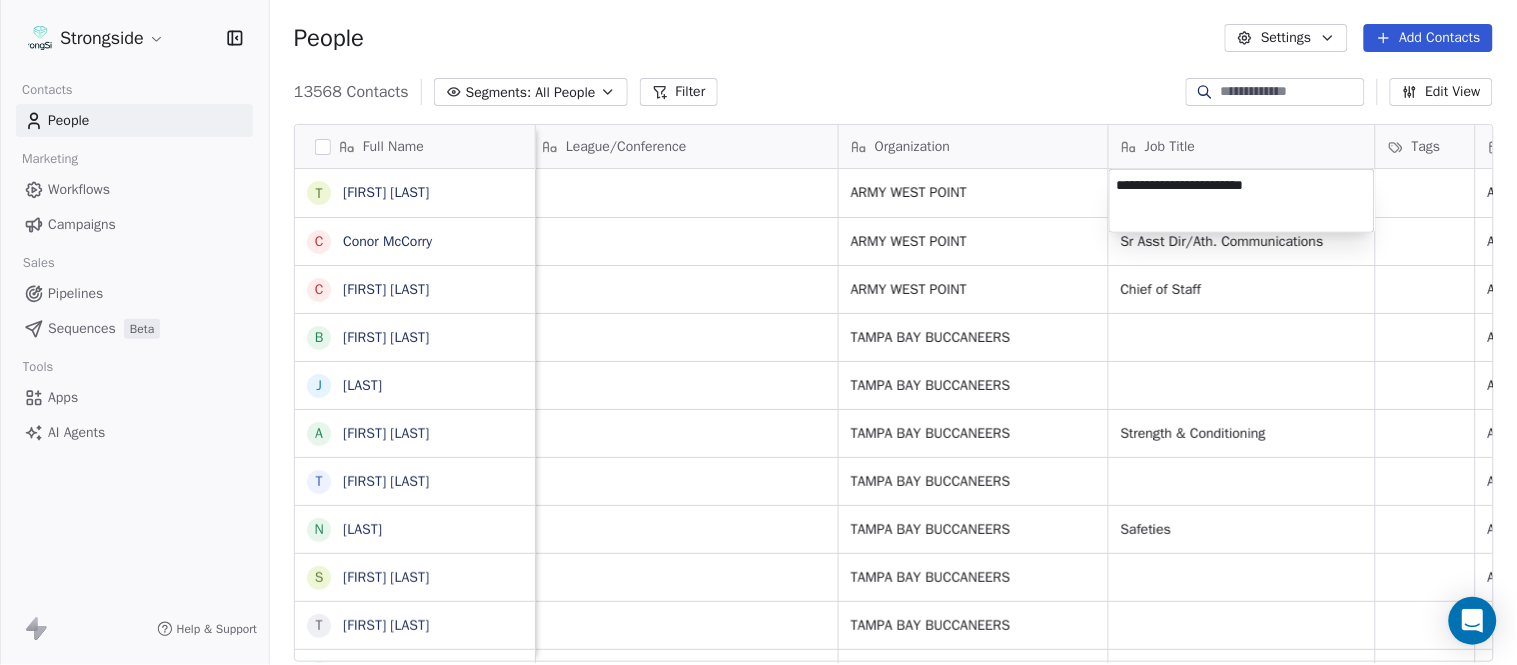 click on "Strongside Contacts People Marketing Workflows Campaigns Sales Pipelines Sequences Beta Tools Apps AI Agents Help & Support People Settings Add Contacts 13568 Contacts Segments: All People Filter Edit View Tag Add to Sequence Export Full Name T [FIRST] [LAST] C [FIRST] [LAST] C [FIRST] [LAST] B [FIRST] [LAST] J [FIRST] [LAST] A [FIRST] [LAST] T [FIRST] [LAST] N [FIRST] [LAST] S [FIRST] [LAST] T [FIRST] [LAST] B [FIRST] [LAST] J [FIRST] [LAST] C [FIRST] [LAST] T [FIRST] [LAST] B [FIRST] [LAST] K [FIRST] [LAST] K [FIRST] [LAST] J [FIRST] [LAST] S [FIRST] [LAST] L [FIRST] [LAST] J [FIRST] [LAST] M [FIRST] [LAST] K [FIRST] [LAST] M [FIRST] [LAST] R [FIRST] [LAST] C [FIRST] [LAST] B [FIRST] [LAST] B [FIRST] [LAST] F [FIRST] [LAST] A [FIRST] [LAST] A [FIRST] [LAST] Email Phone Number Level League/Conference Organization Job Title Tags Created Date BST Status Priority Emails Auto Clicked [EMAIL] ([PHONE]) NCAA I-Bowl ARMY WEST POINT Aug 03, 2025 11:01 PM [EMAIL] NCAA I-Bowl ARMY WEST POINT NFL NFL" at bounding box center [758, 332] 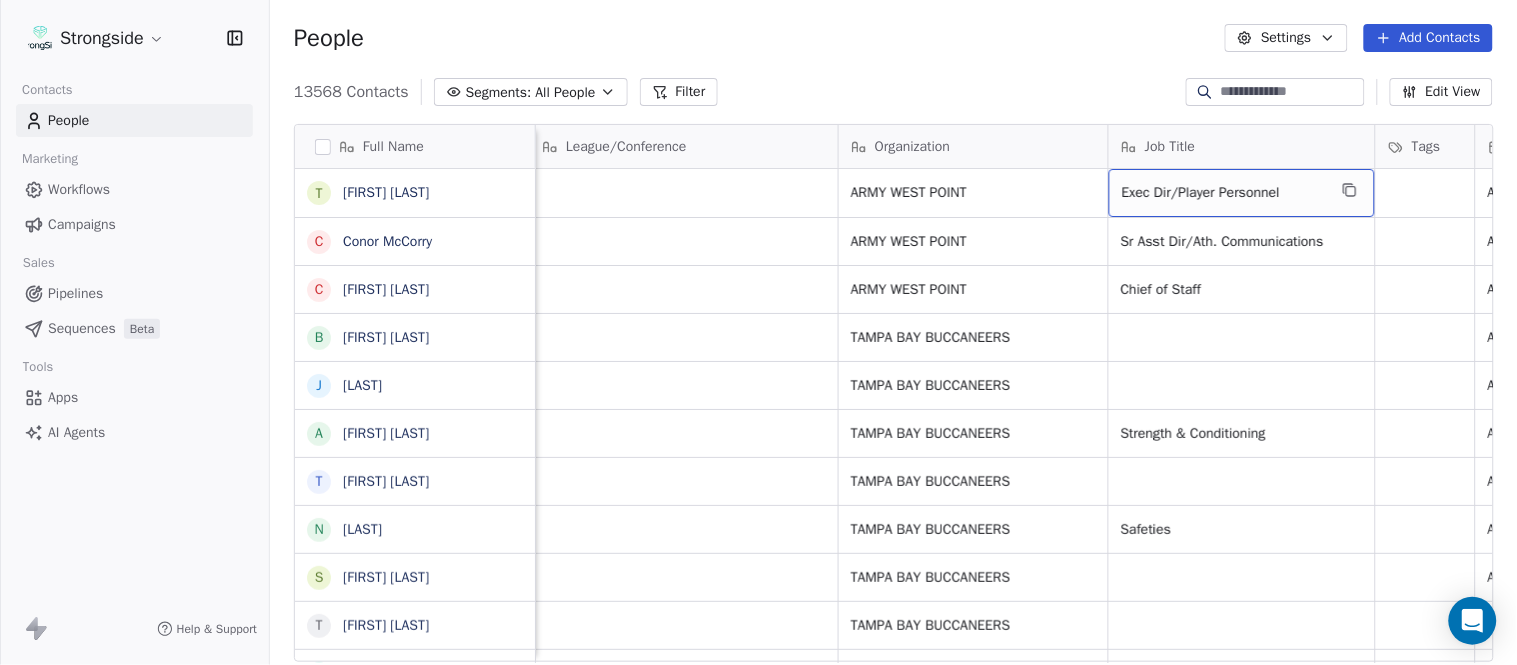 click on "13568 Contacts Segments: All People Filter  Edit View" at bounding box center [893, 92] 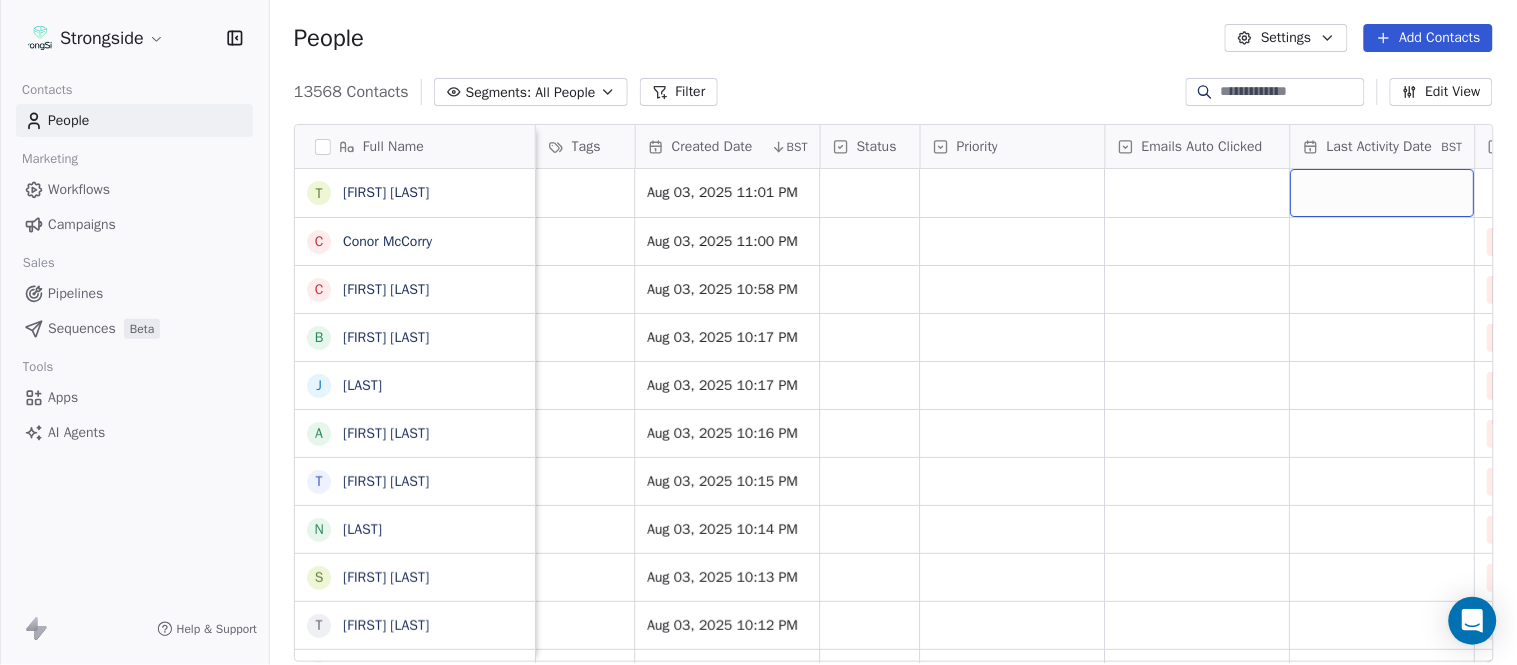 scroll, scrollTop: 0, scrollLeft: 1677, axis: horizontal 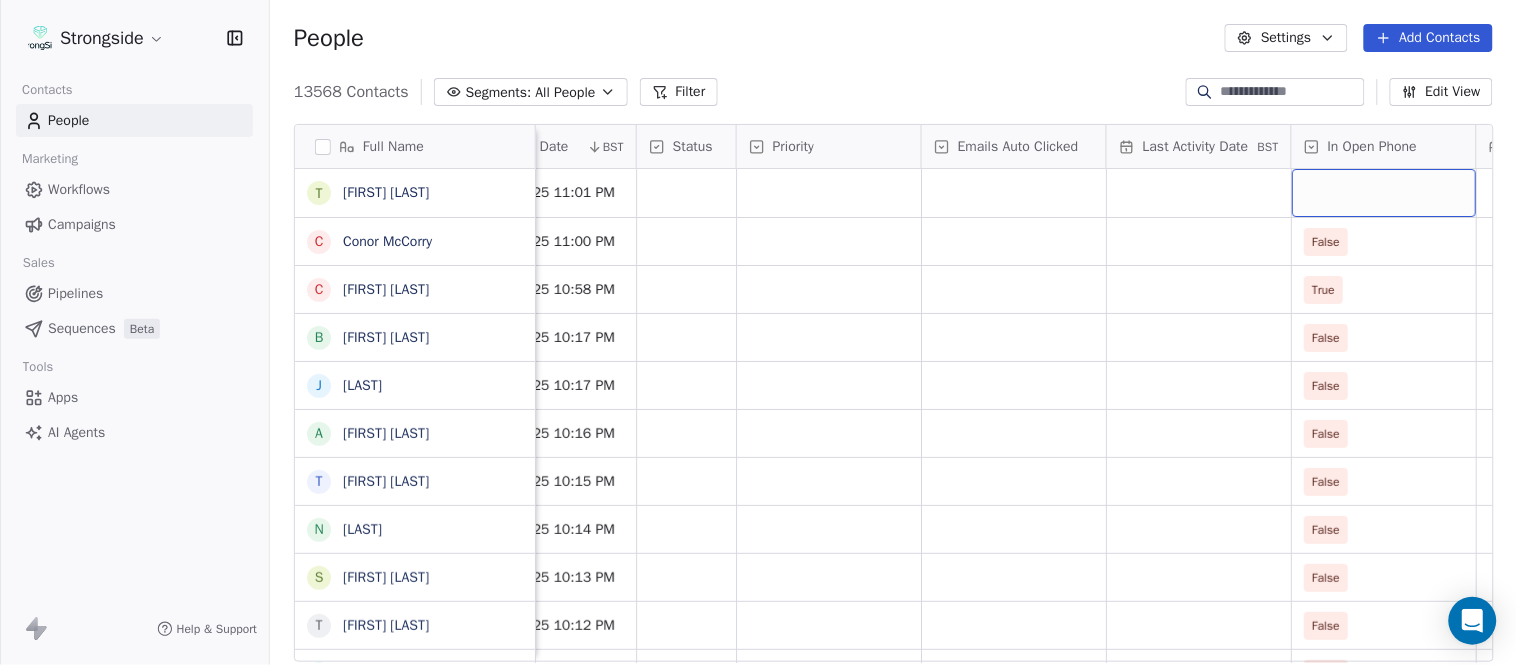 click at bounding box center (1384, 193) 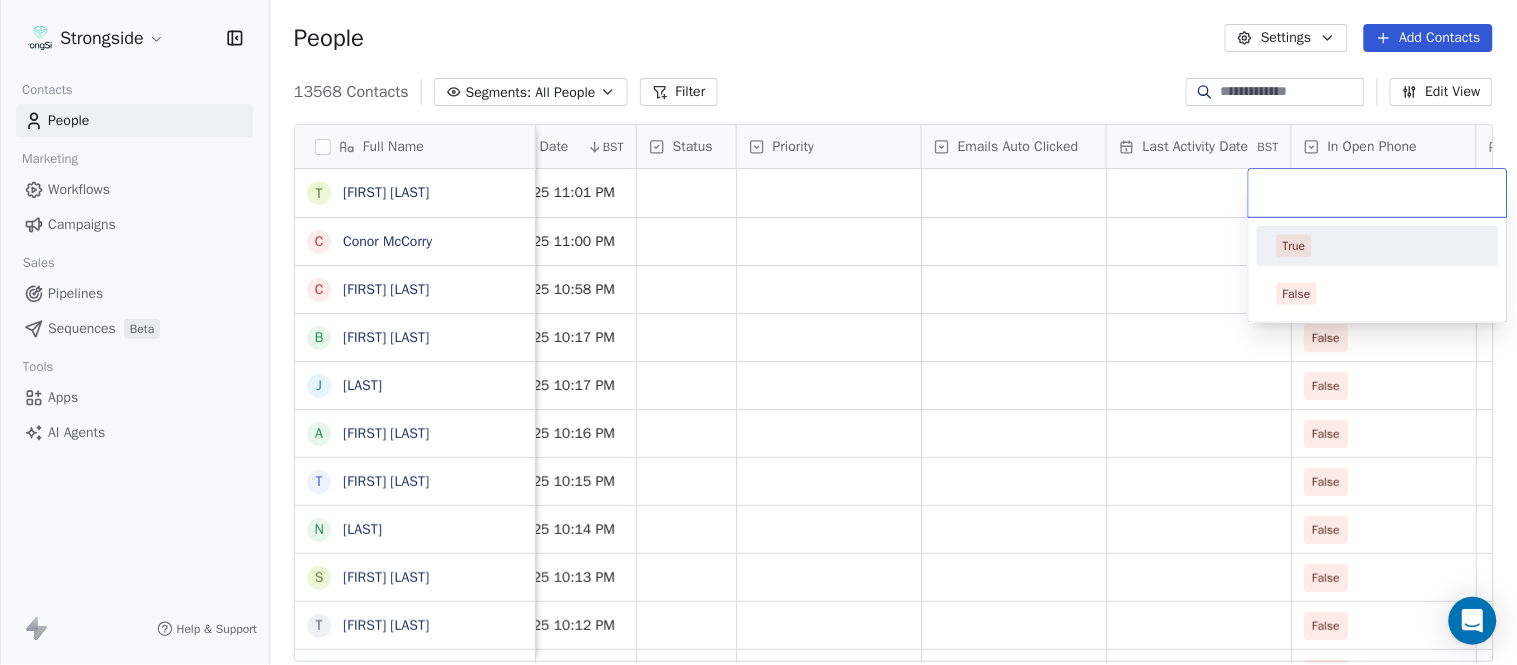 click on "True" at bounding box center (1378, 246) 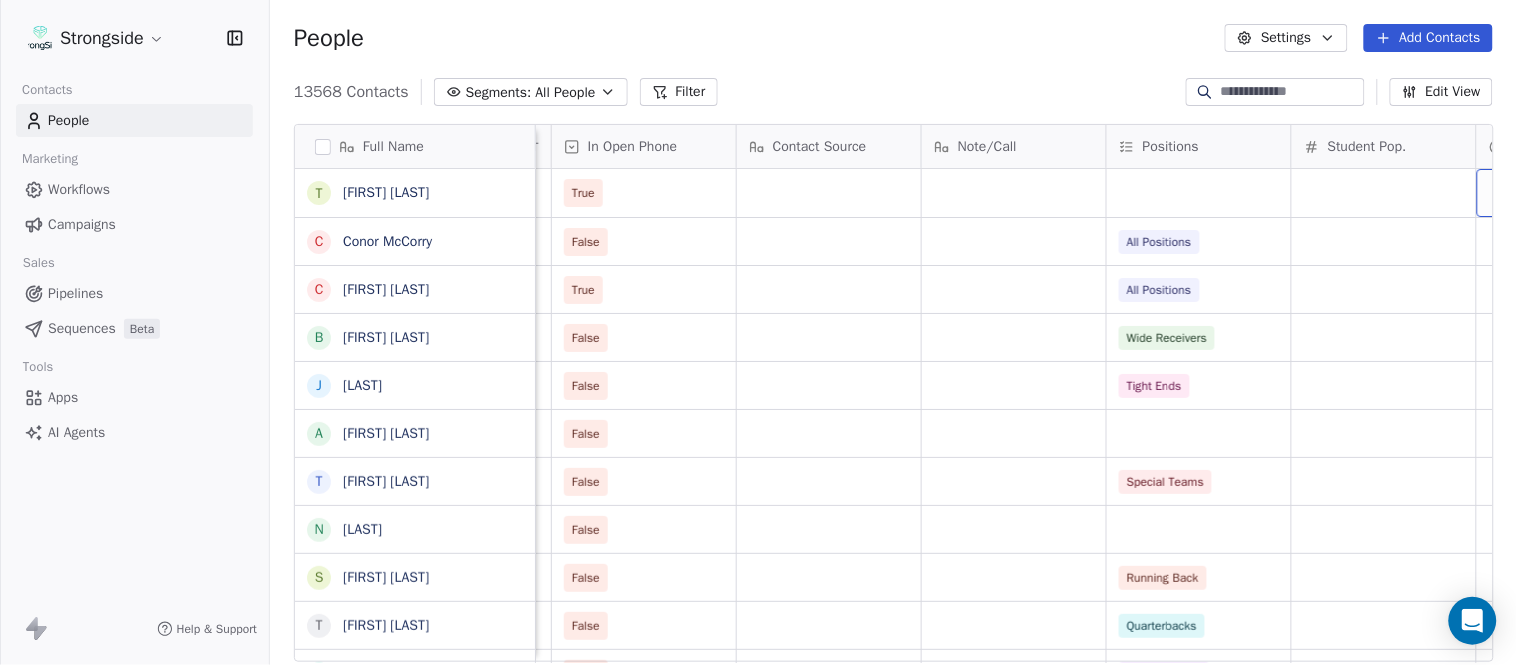scroll, scrollTop: 0, scrollLeft: 2603, axis: horizontal 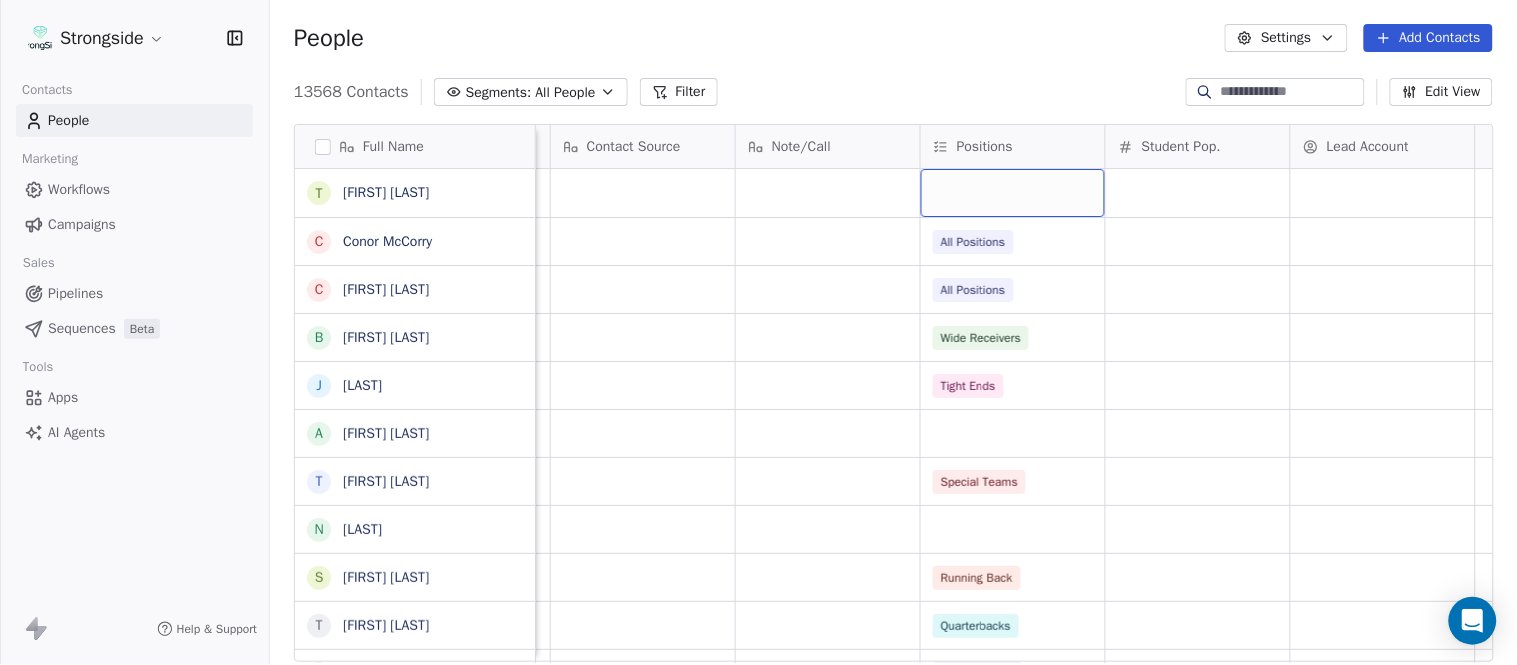 click at bounding box center (1013, 193) 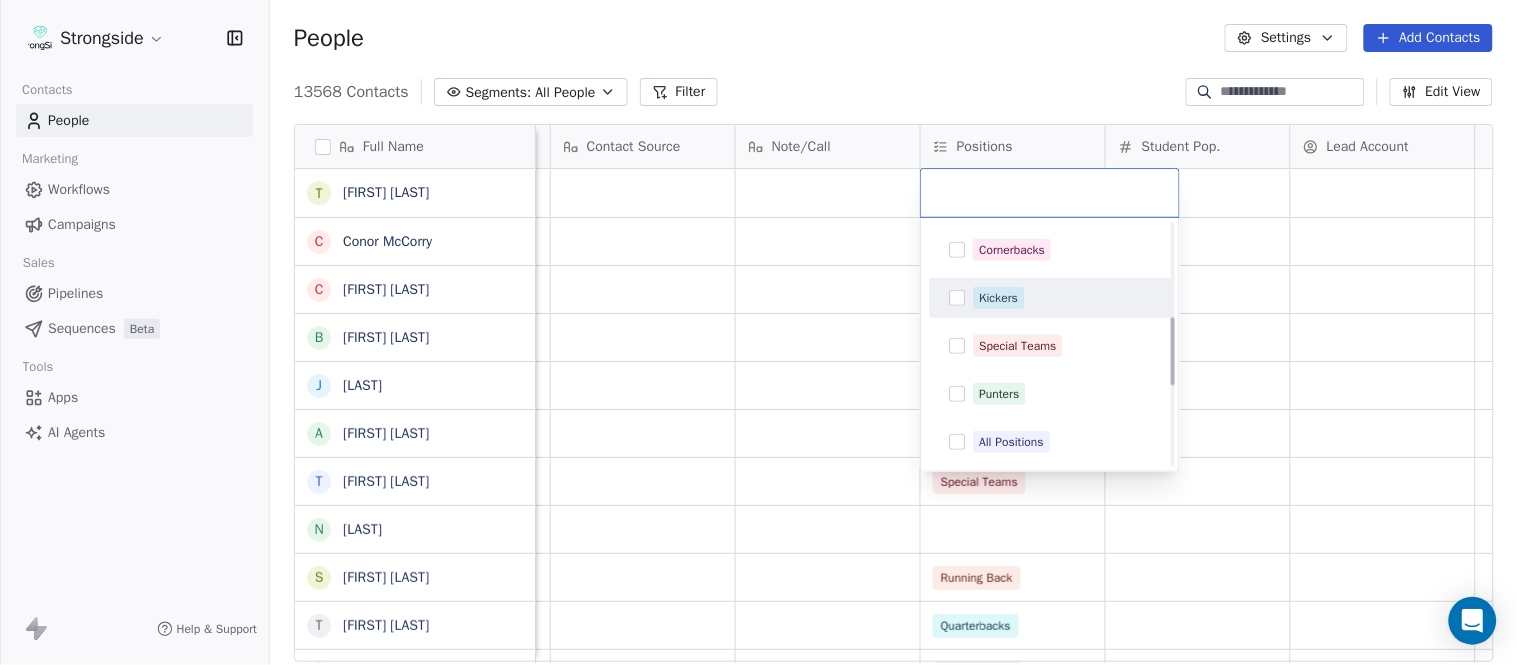 scroll, scrollTop: 333, scrollLeft: 0, axis: vertical 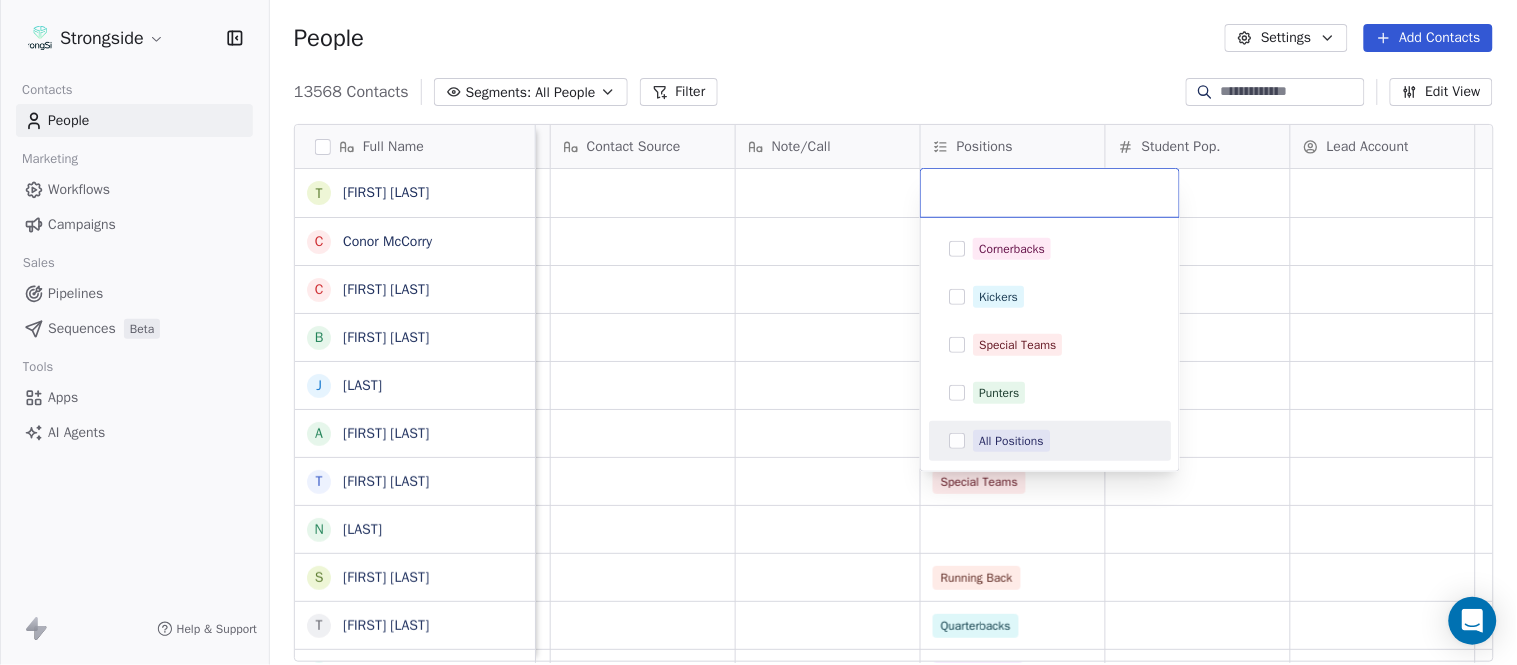 click on "All Positions" at bounding box center (1011, 441) 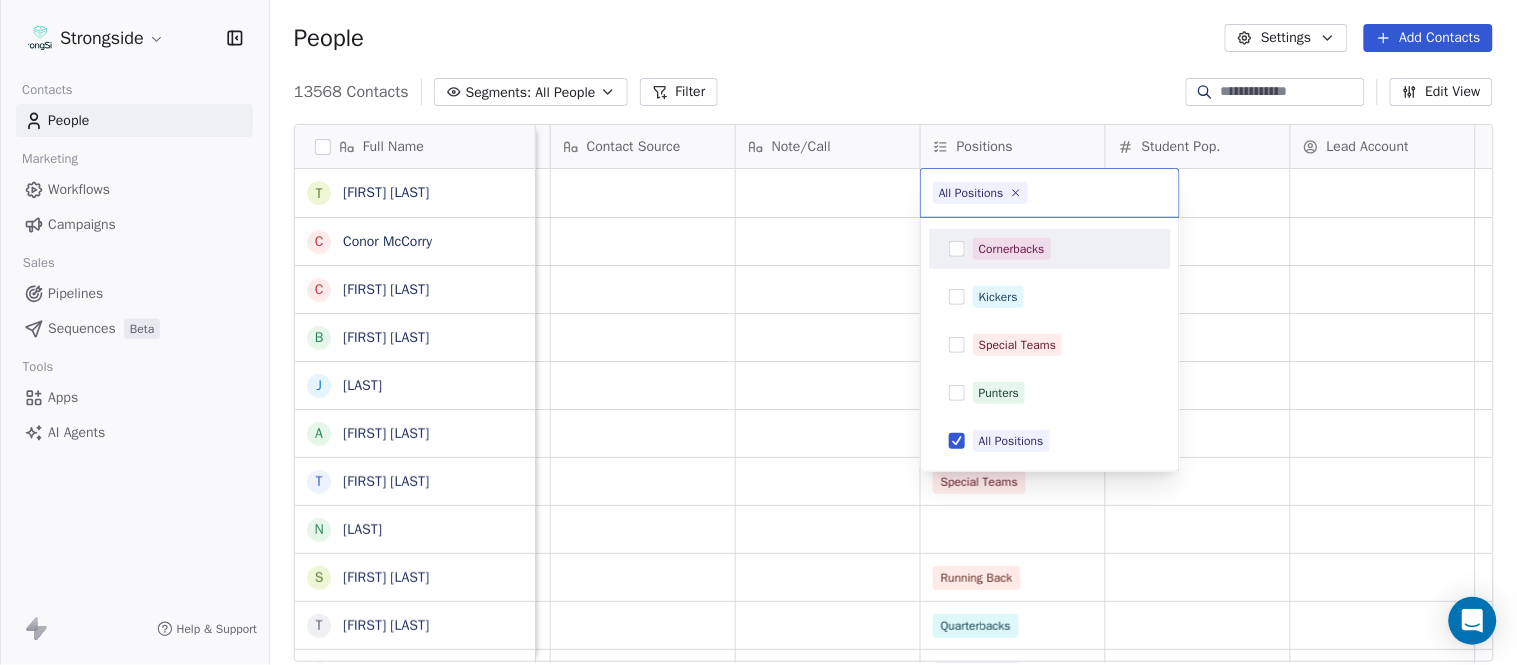 click on "Strongside Contacts People Marketing Workflows Campaigns Sales Pipelines Sequences Beta Tools Apps AI Agents Help & Support People Settings  Add Contacts 13568 Contacts Segments: All People Filter  Edit View Tag Add to Sequence Export Full Name L [LAST] T [LAST] C [LAST] C [LAST] B [LAST] J [LAST] A [LAST] T [LAST] N [LAST] S [LAST] T [LAST] B [LAST] J [LAST] C [LAST] T [LAST] B [LAST] K [LAST] K [LAST] J [LAST] S [LAST] L [LAST] J [LAST] M [LAST] K [LAST] M [LAST] R [LAST] C [LAST] B [LAST] B [LAST] F [LAST] A [LAST] Email Phone Number Level League/Conference Organization Job Title Tags Created Date BST Aug 03, 2025 11:04 PM [EMAIL] ([PHONE]) NCAA I-Bowl ARMY WEST POINT [JOB_TITLE] Aug 03, 2025 11:03 PM [EMAIL] ([PHONE]) NCAA I-Bowl ARMY WEST POINT Exec Dir/Player Personnel NFL" at bounding box center (758, 332) 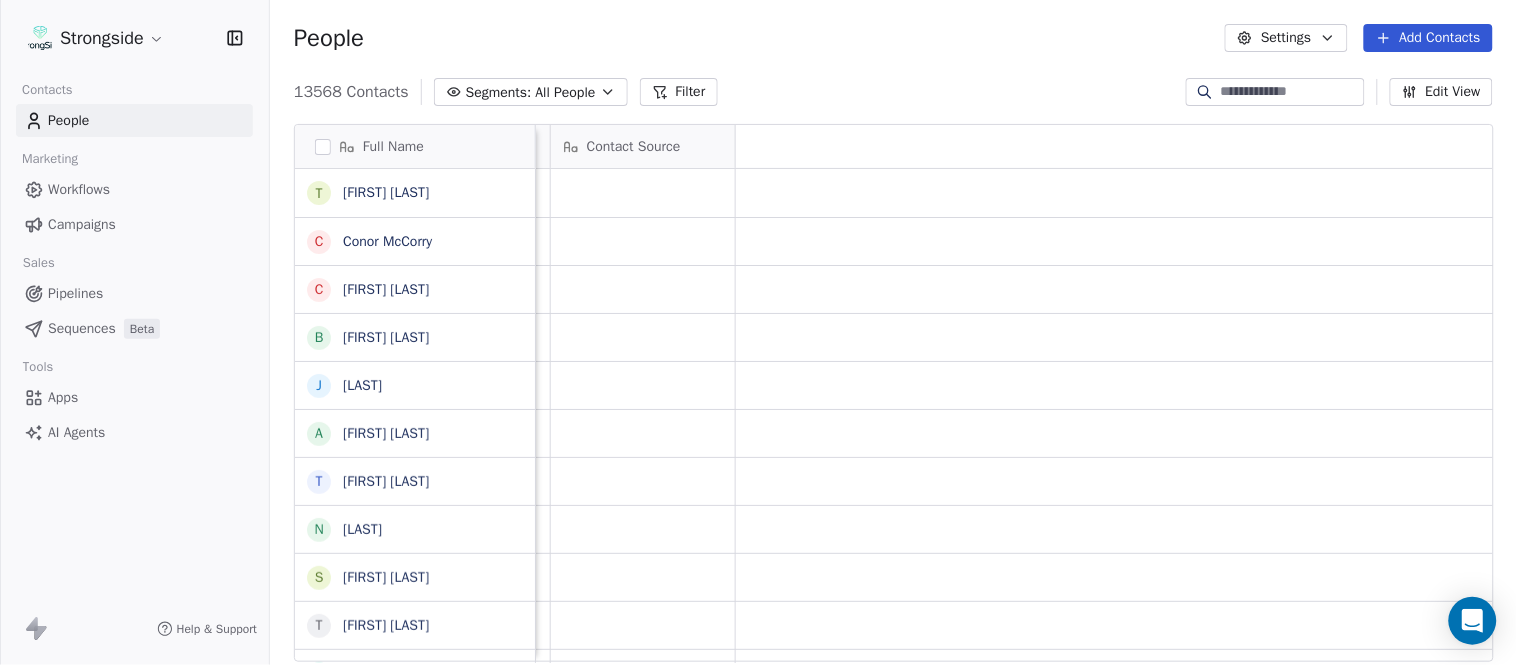 scroll, scrollTop: 0, scrollLeft: 0, axis: both 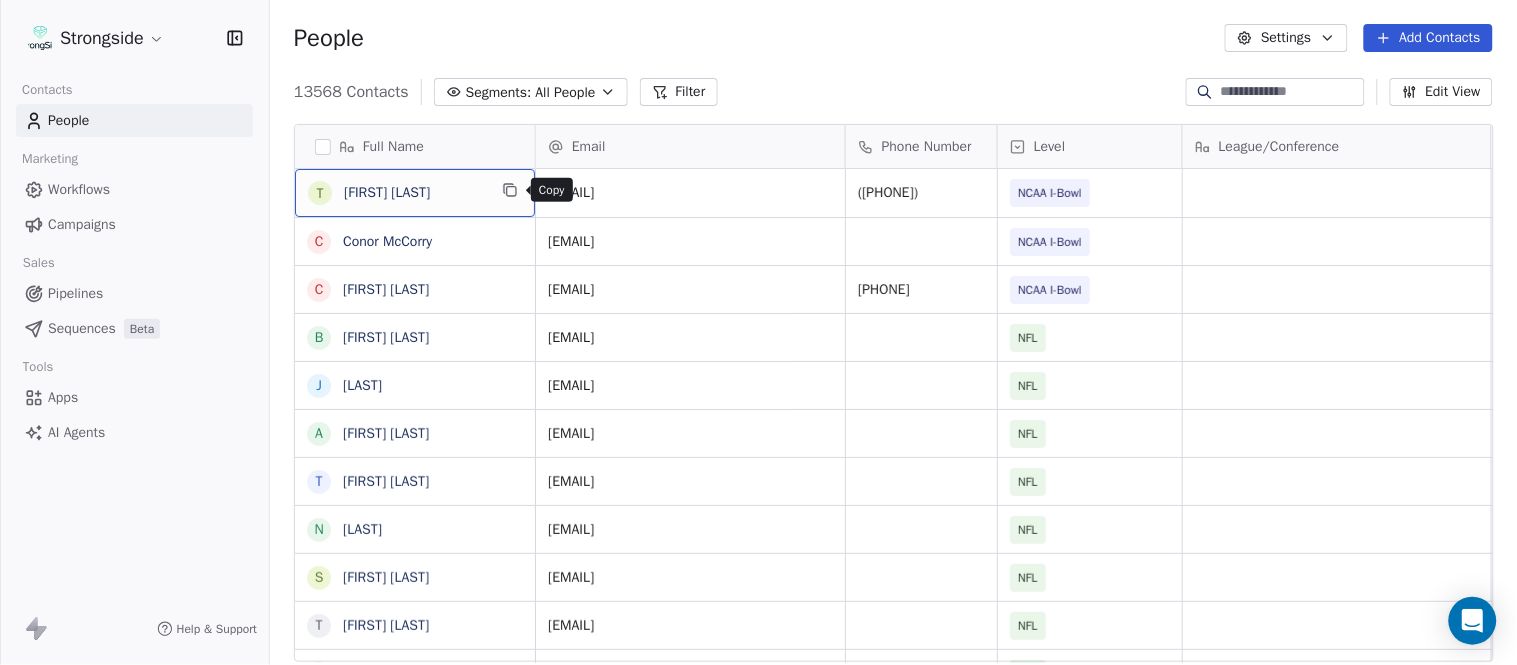 click 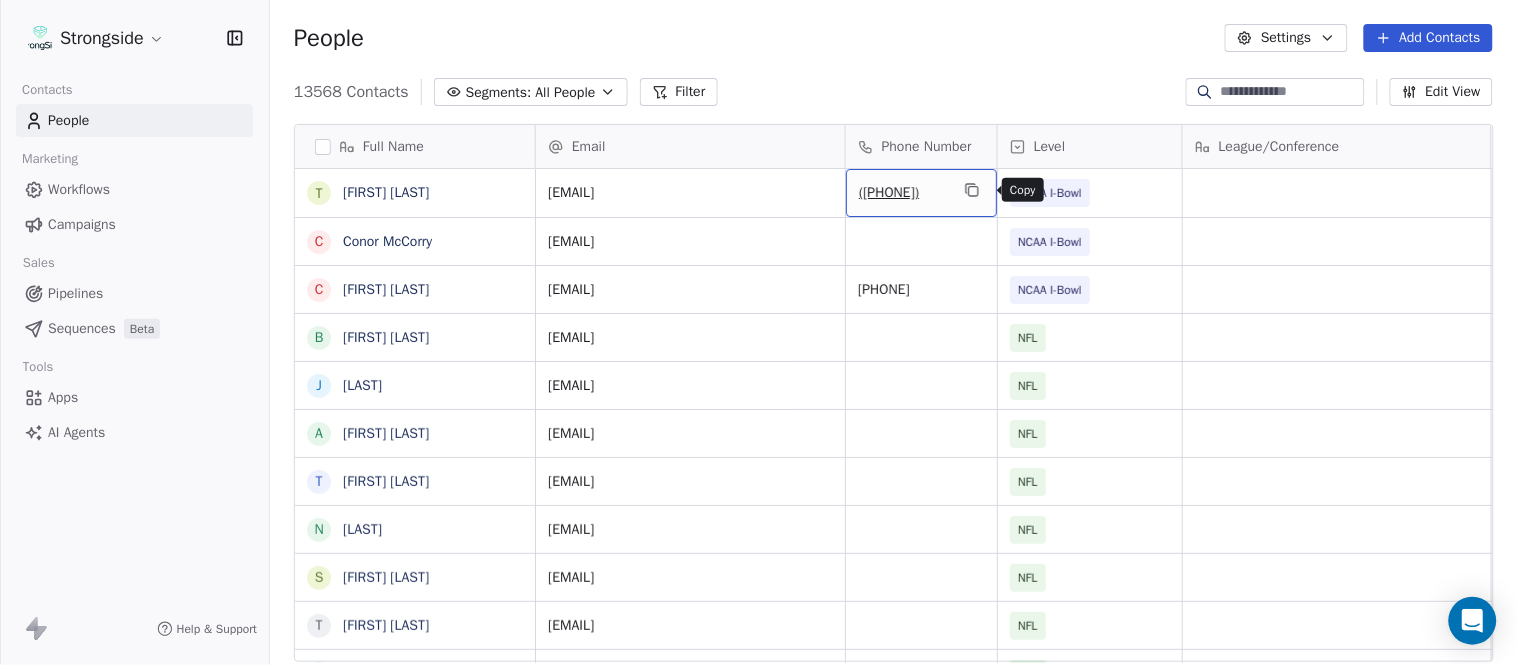 click 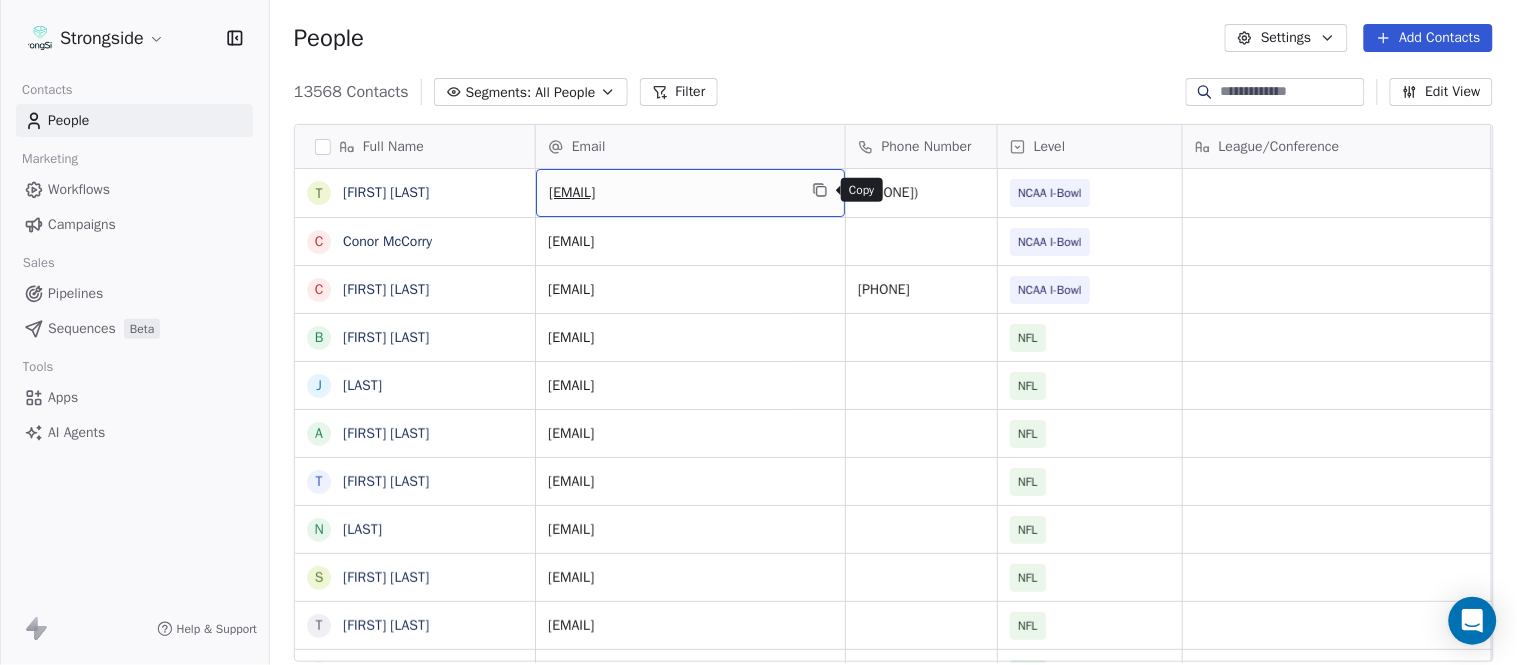 click 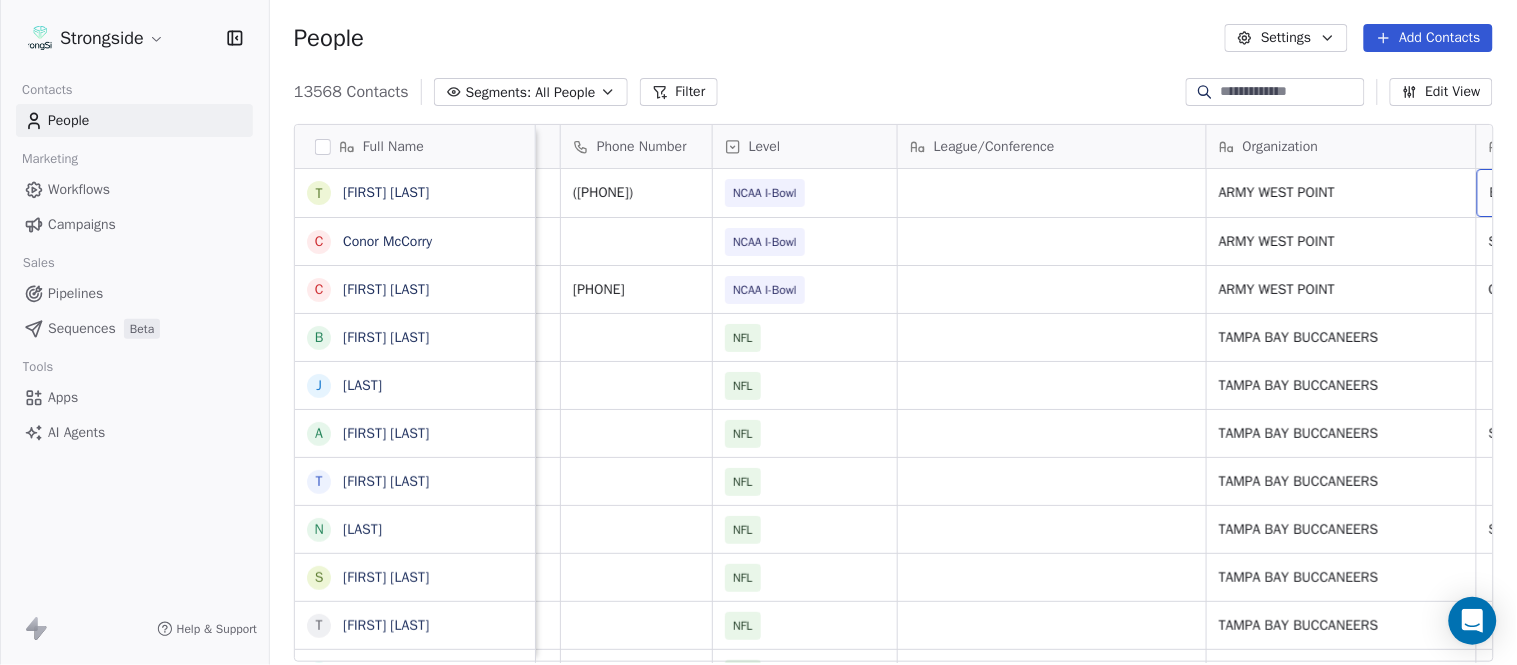 scroll, scrollTop: 0, scrollLeft: 553, axis: horizontal 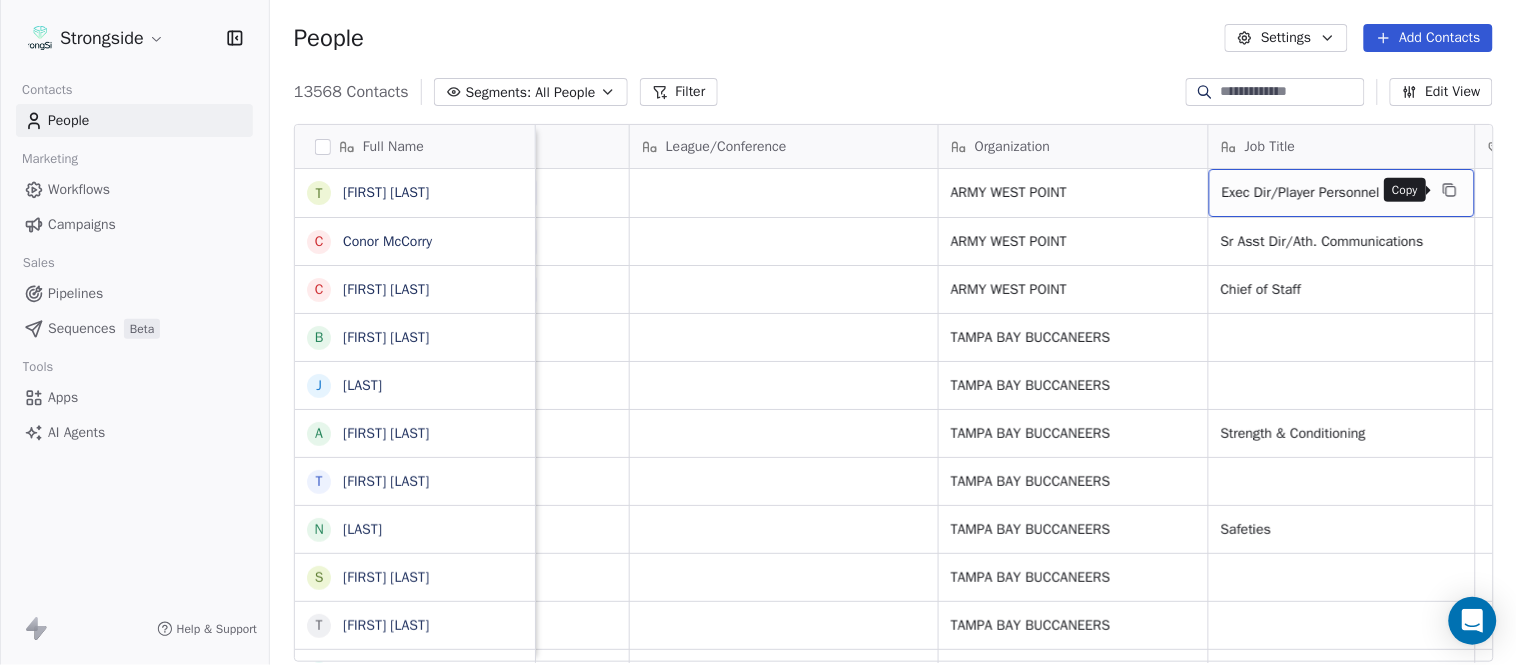 click at bounding box center [1450, 190] 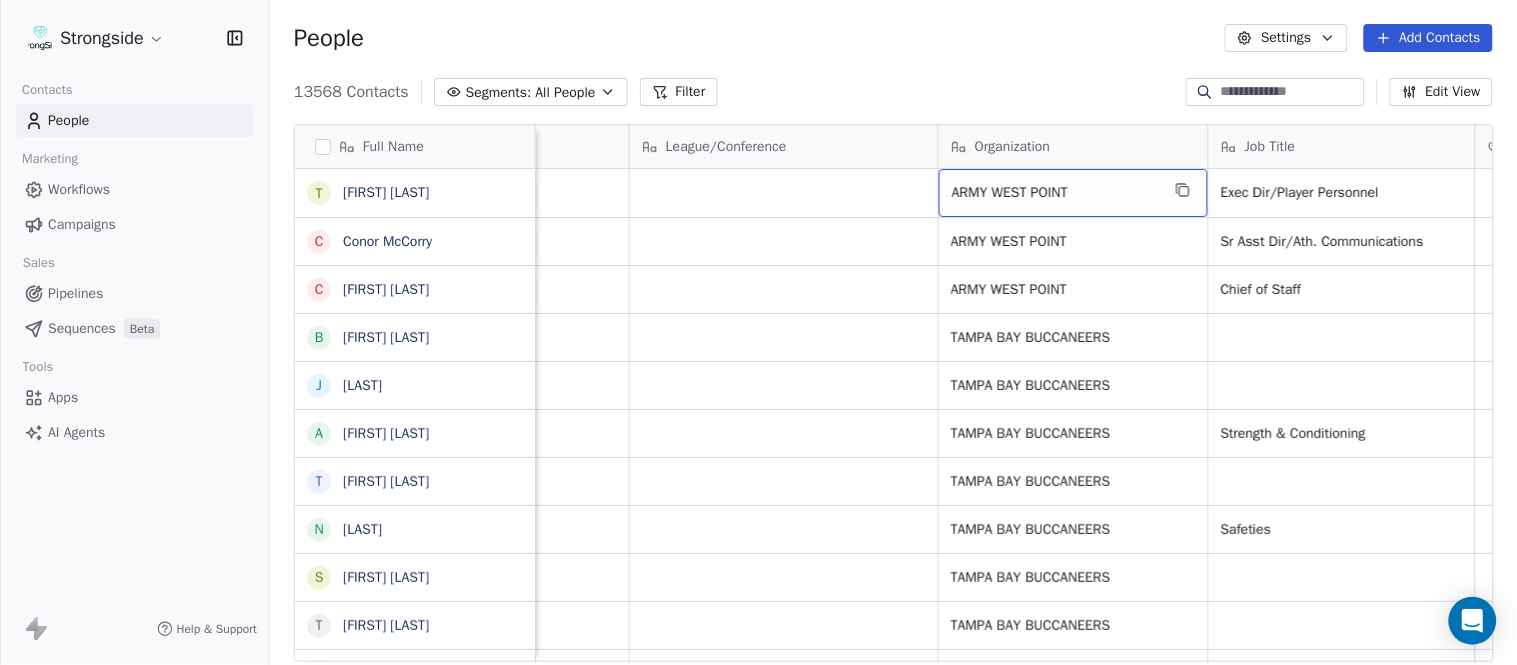click 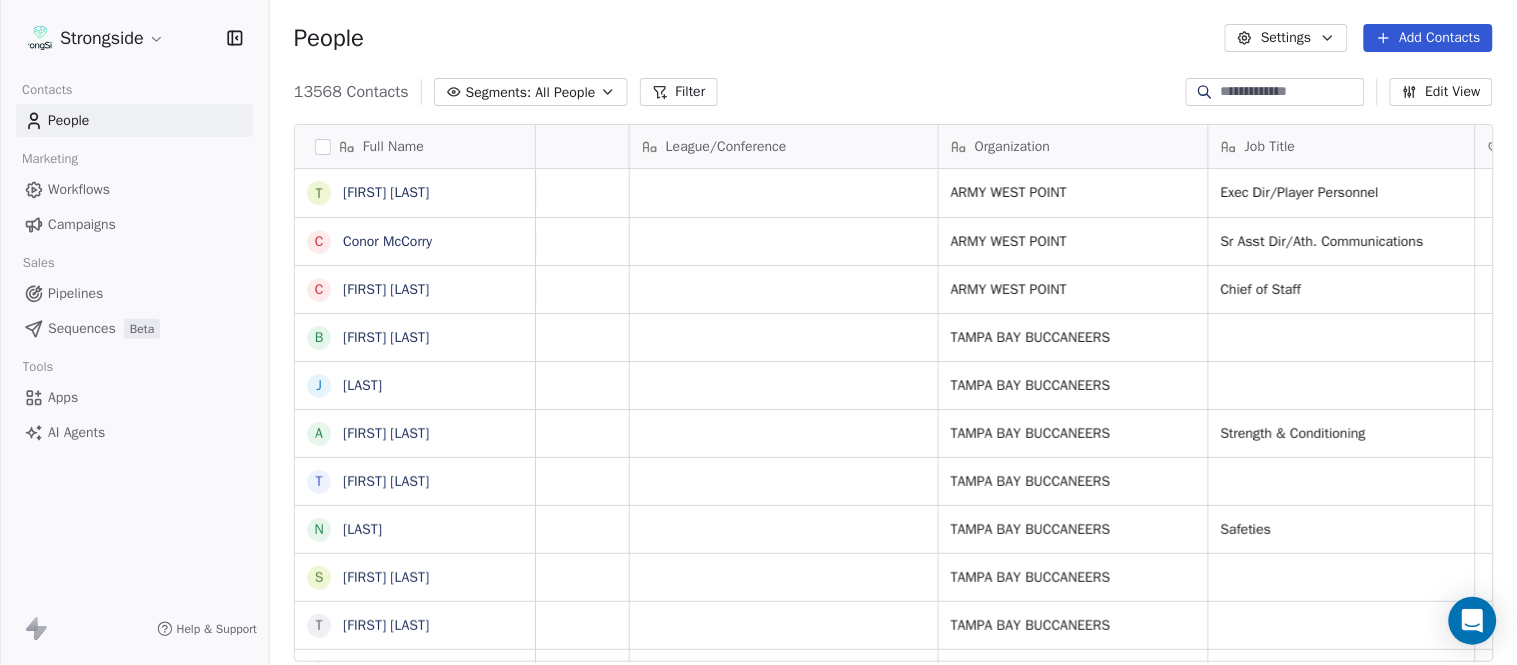 scroll, scrollTop: 0, scrollLeft: 0, axis: both 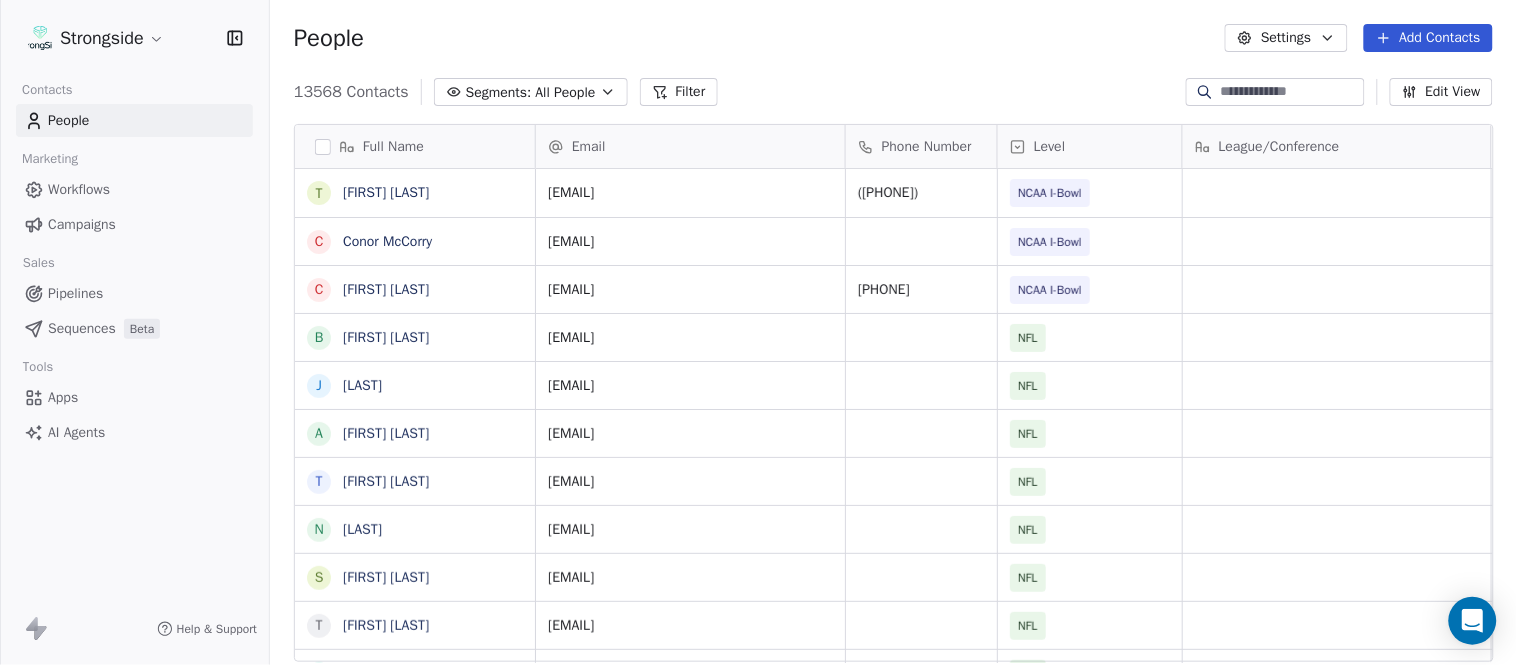 click on "Add Contacts" at bounding box center [1428, 38] 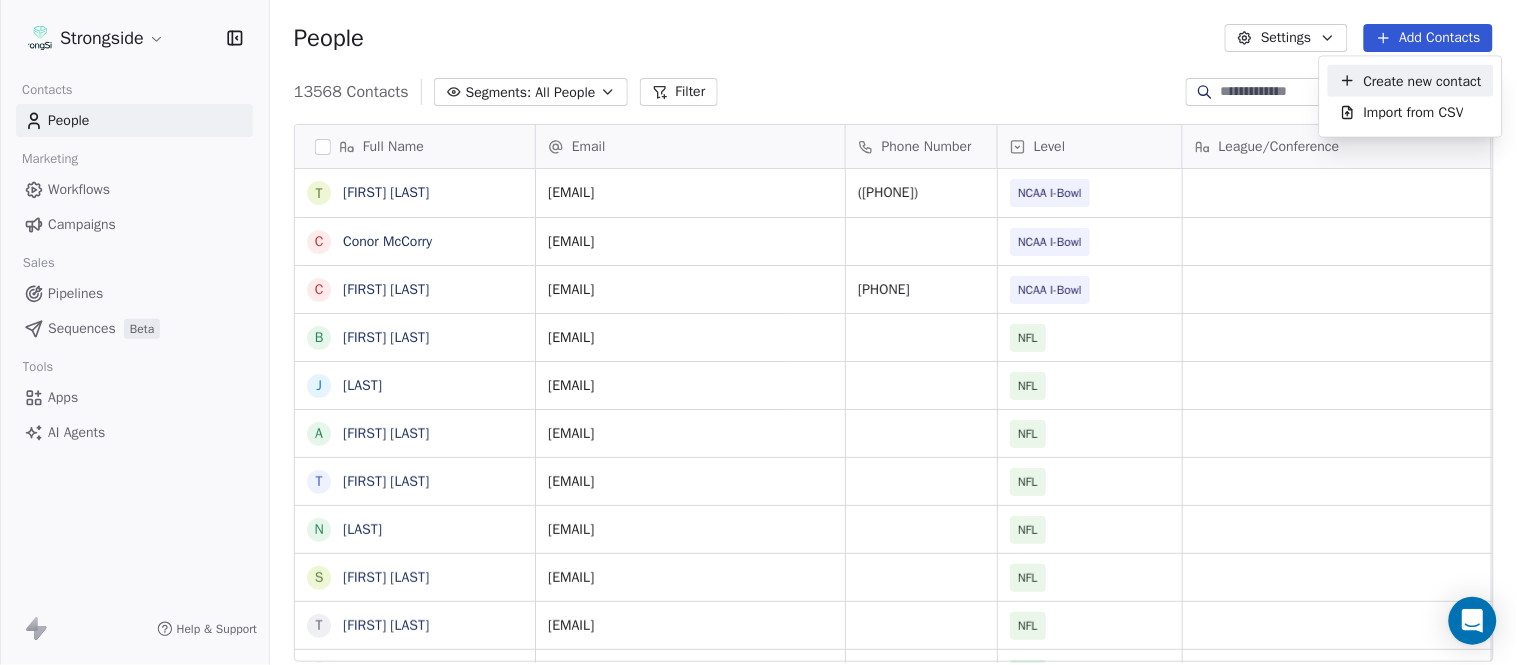 click on "Create new contact" at bounding box center [1423, 80] 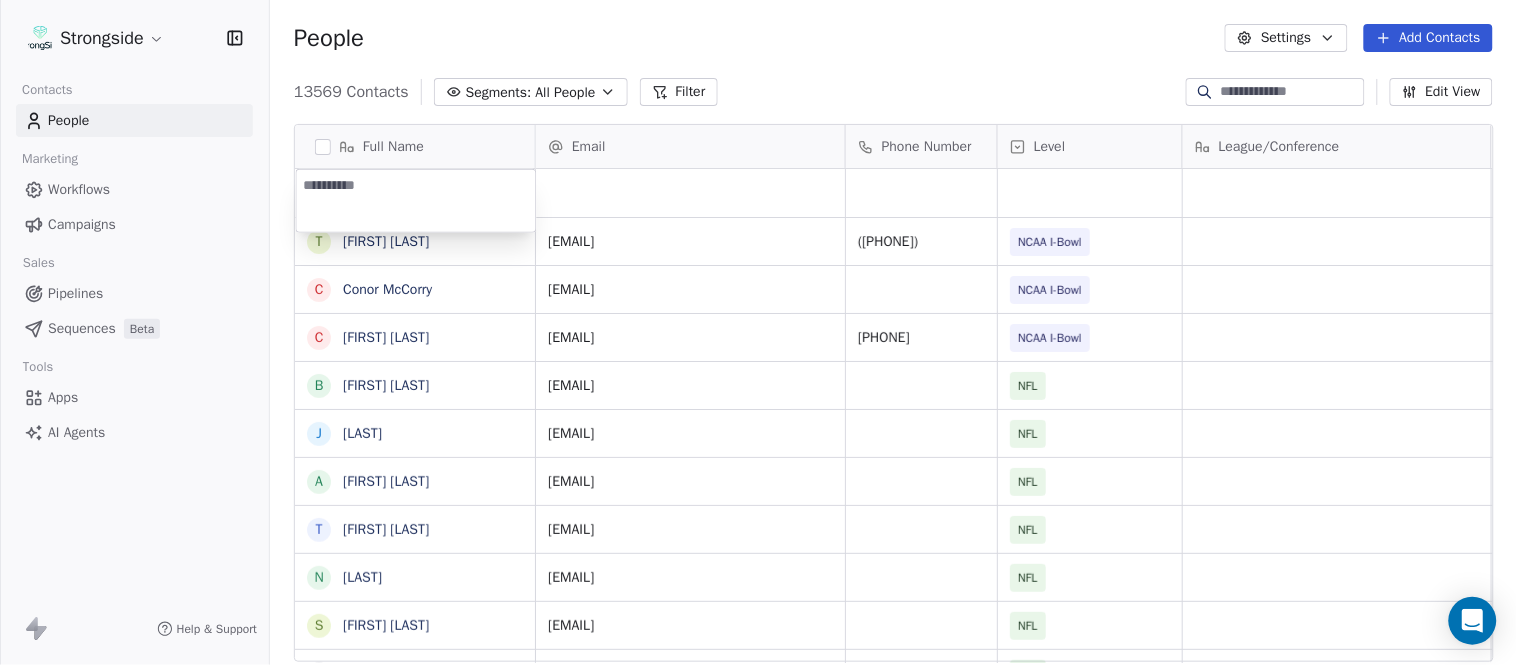 type on "**********" 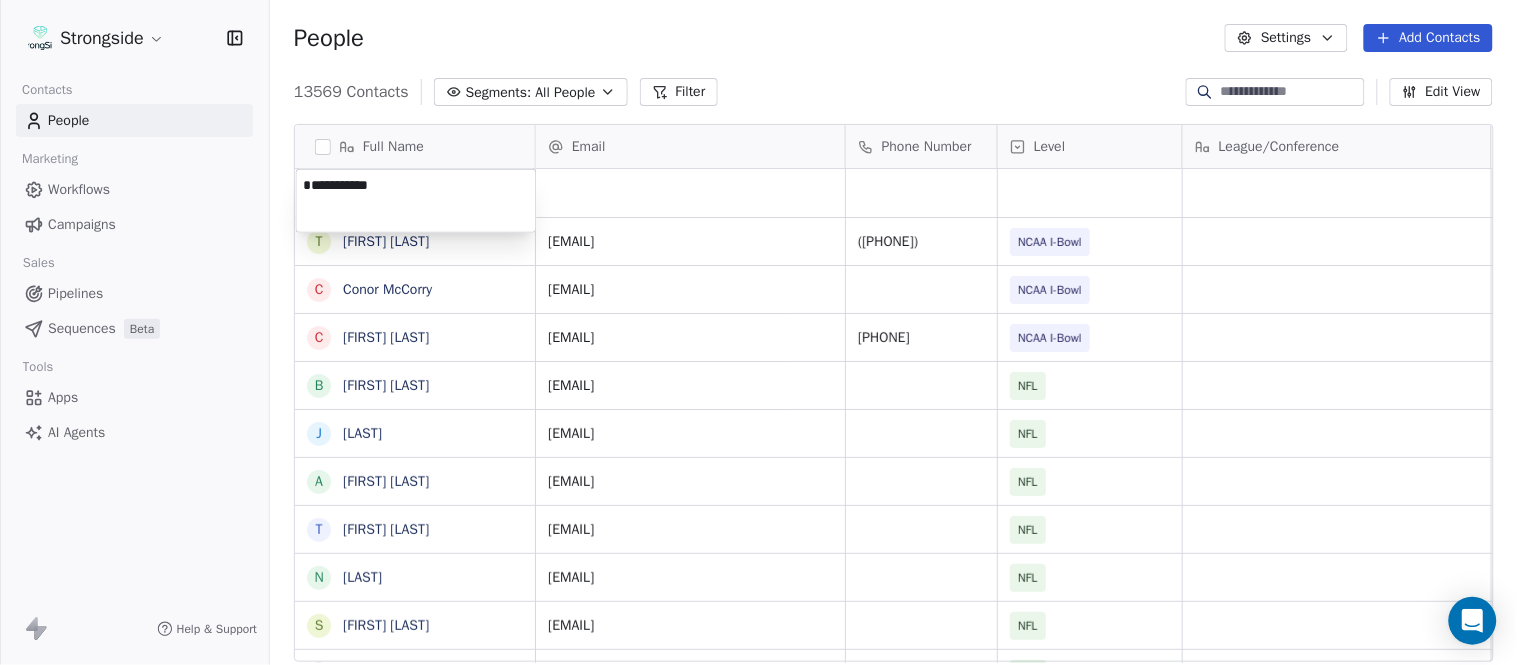click on "Strongside Contacts People Marketing Workflows Campaigns Sales Pipelines Sequences Beta Tools Apps AI Agents Help & Support People Settings  Add Contacts 13569 Contacts Segments: All People Filter  Edit View Tag Add to Sequence Export Full Name L [LAST] T [LAST] C [LAST] C [LAST] B [LAST] J [LAST] A [LAST] T [LAST] N [LAST] S [LAST] T [LAST] B [LAST] J [LAST] C [LAST] T [LAST] B [LAST] K [LAST] K [LAST] J [LAST] S [LAST] L [LAST] J [LAST] M [LAST] K [LAST] M [LAST] R [LAST] C [LAST] B [LAST] B [LAST] F [LAST] A [LAST] Email Phone Number Level League/Conference Organization Job Title Tags Created Date BST Aug 03, 2025 11:03 PM [EMAIL] ([PHONE]) NCAA I-Bowl ARMY WEST POINT [JOB_TITLE] Aug 03, 2025 11:01 PM [EMAIL] NCAA I-Bowl ARMY WEST POINT NCAA I-Bowl" at bounding box center (758, 332) 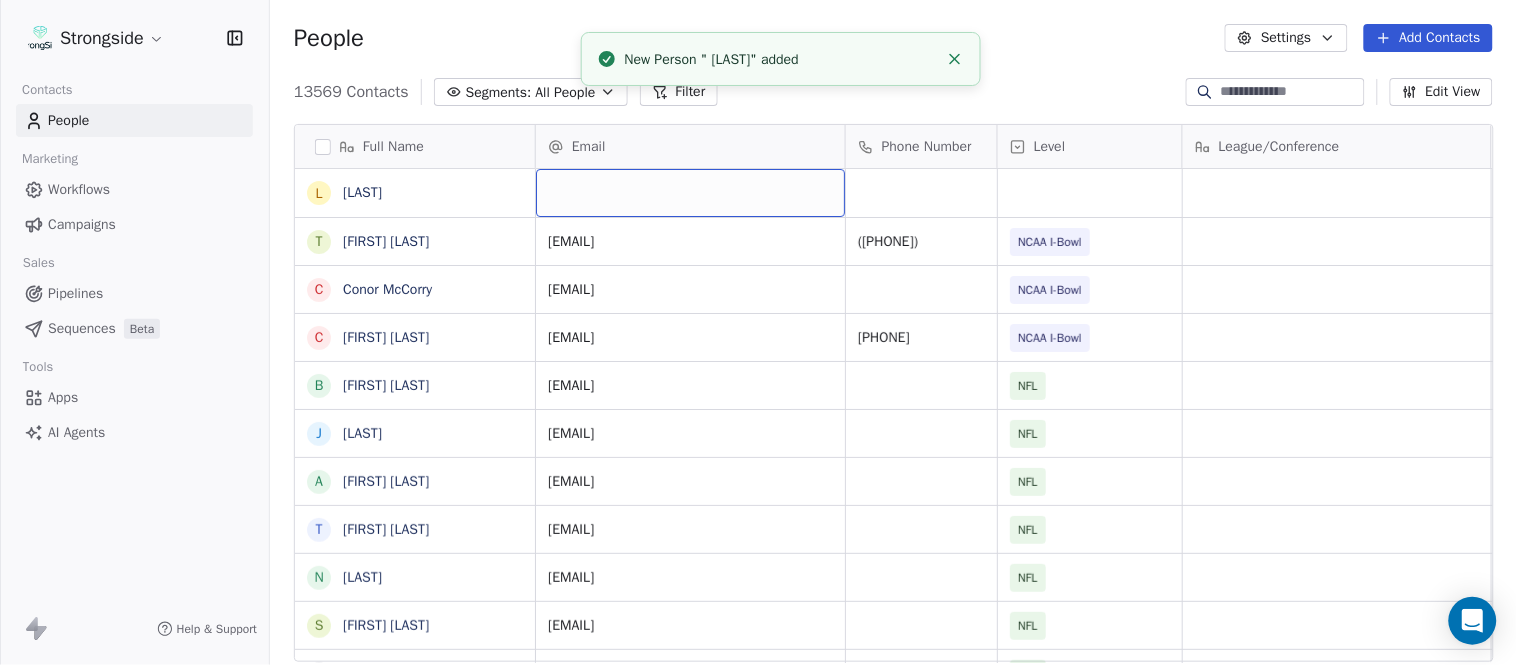click at bounding box center [690, 193] 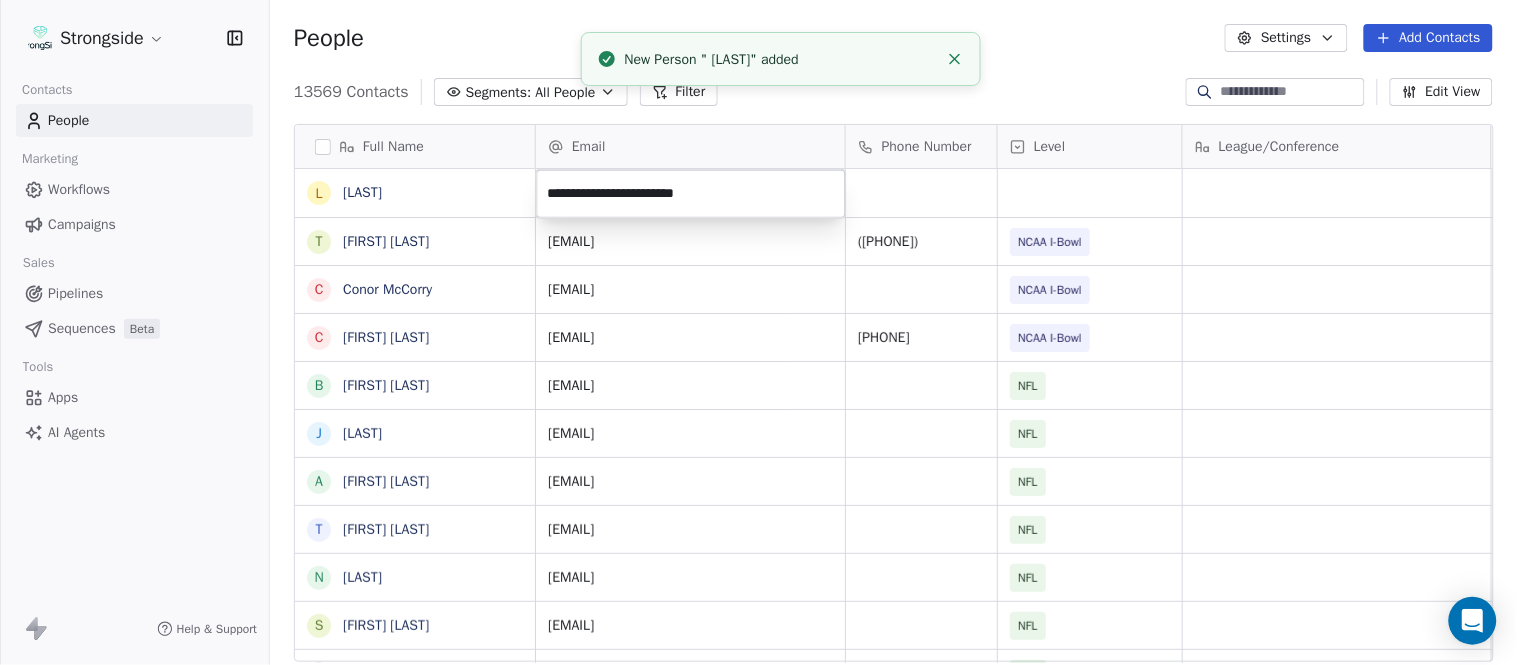 click on "Strongside Contacts People Marketing Workflows Campaigns Sales Pipelines Sequences Beta Tools Apps AI Agents Help & Support People Settings Add Contacts 13569 Contacts Segments: All People Filter Edit View Tag Add to Sequence Export Full Name L Leah Eberts T Tucker Waugh C Conor McCorry C Clayton Kendrick-Holmes B Bryan McClendon J Justin Peelle A Anthony Piroli T Thomas McGaughey N Nick Rapone S Skip Peete T Thaddeus Lewis B Brian Picucci J Josh Grizzard C Charlie Strong T Todd Bowles B Blaine Stewart K Kevin Ross K Keith Tandy J Joey Fitzgerald S Sarah Evans L Larry Foote J Jeff Kastl M Maral Javadifar K Kevin Carberry M Mike Caldwell R Robert Prince C Craig Aukerman B Brent Callaway B Butch Barry F Frank Smith A Austin Clark Email Phone Number Level League/Conference Organization Job Title Tags Created Date BST Aug 03, 2025 11:03 PM tucker.waugh@westpoint.edu ([PHONE]) NCAA I-Bowl ARMY WEST POINT Exec Dir/Player Personnel Aug 03, 2025 11:01 PM conor.mccorry@westpoint.edu NCAA I-Bowl ([PHONE])" at bounding box center (758, 332) 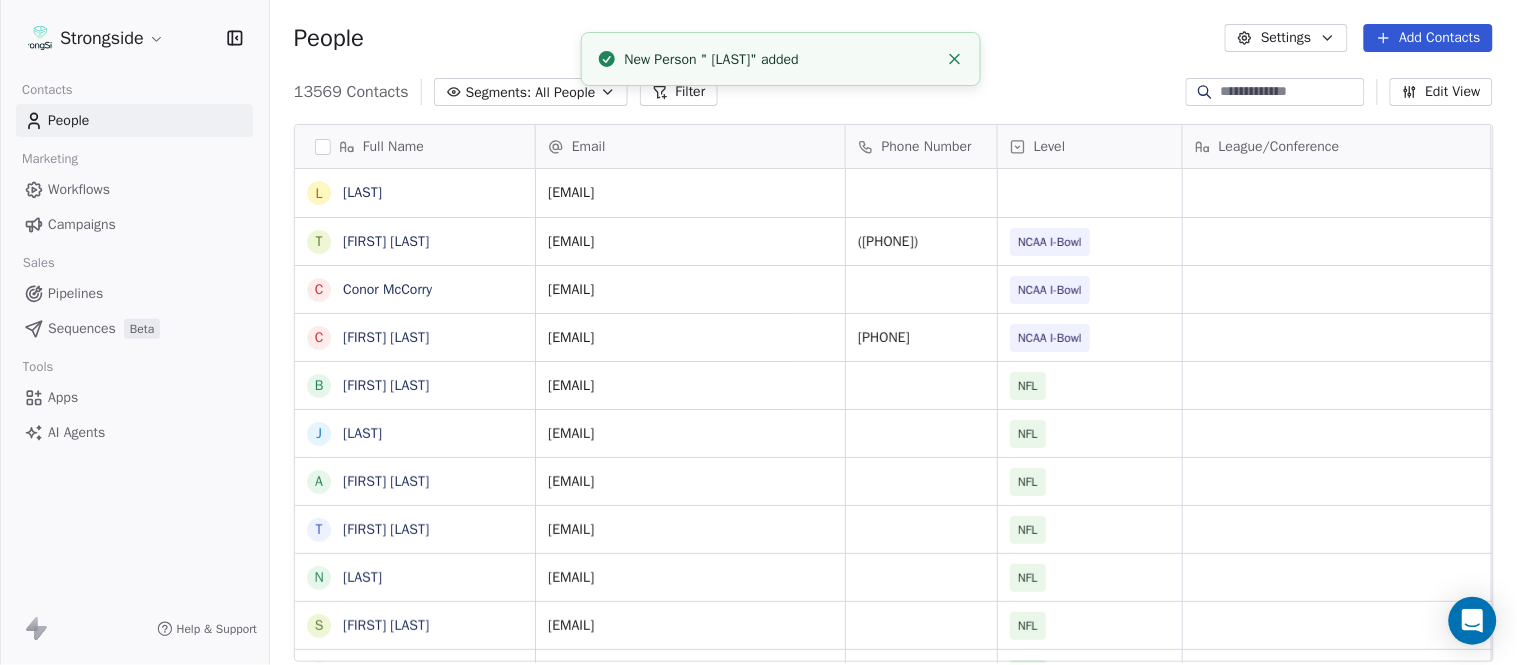 click 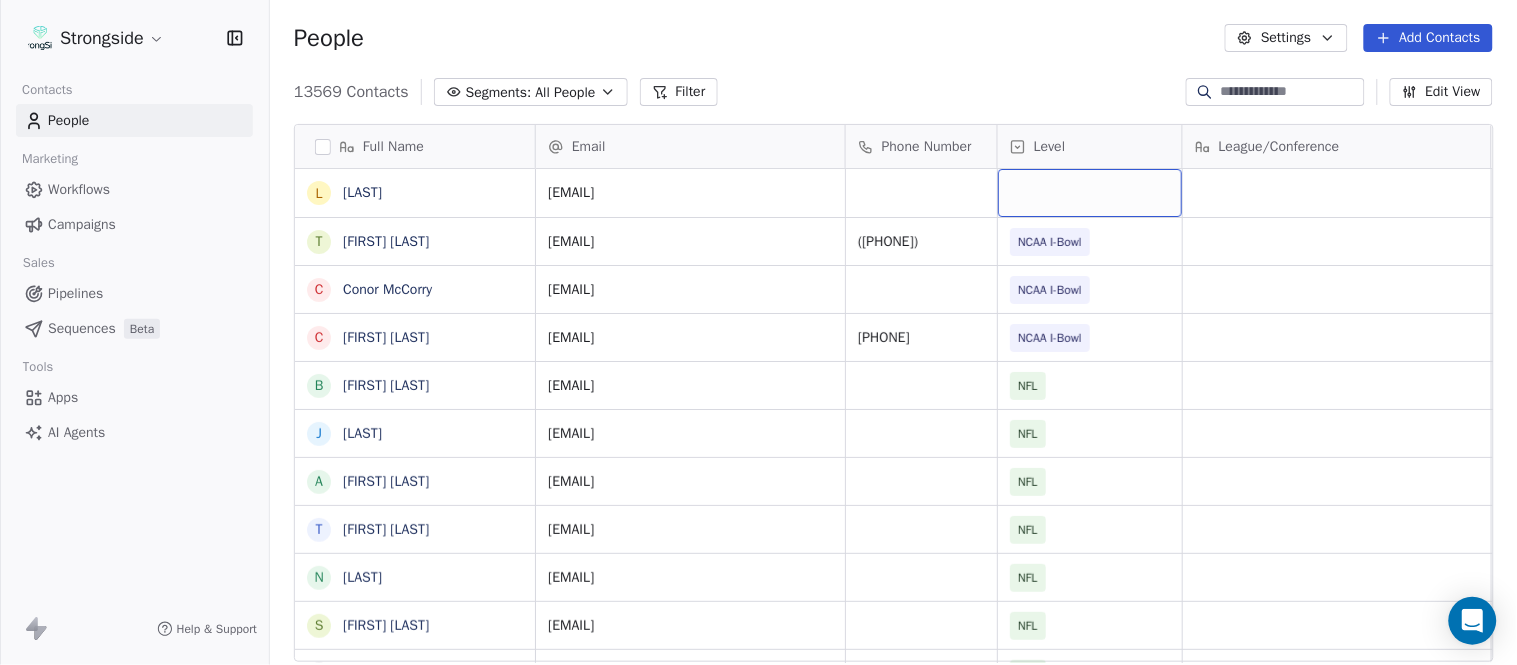click at bounding box center [1090, 193] 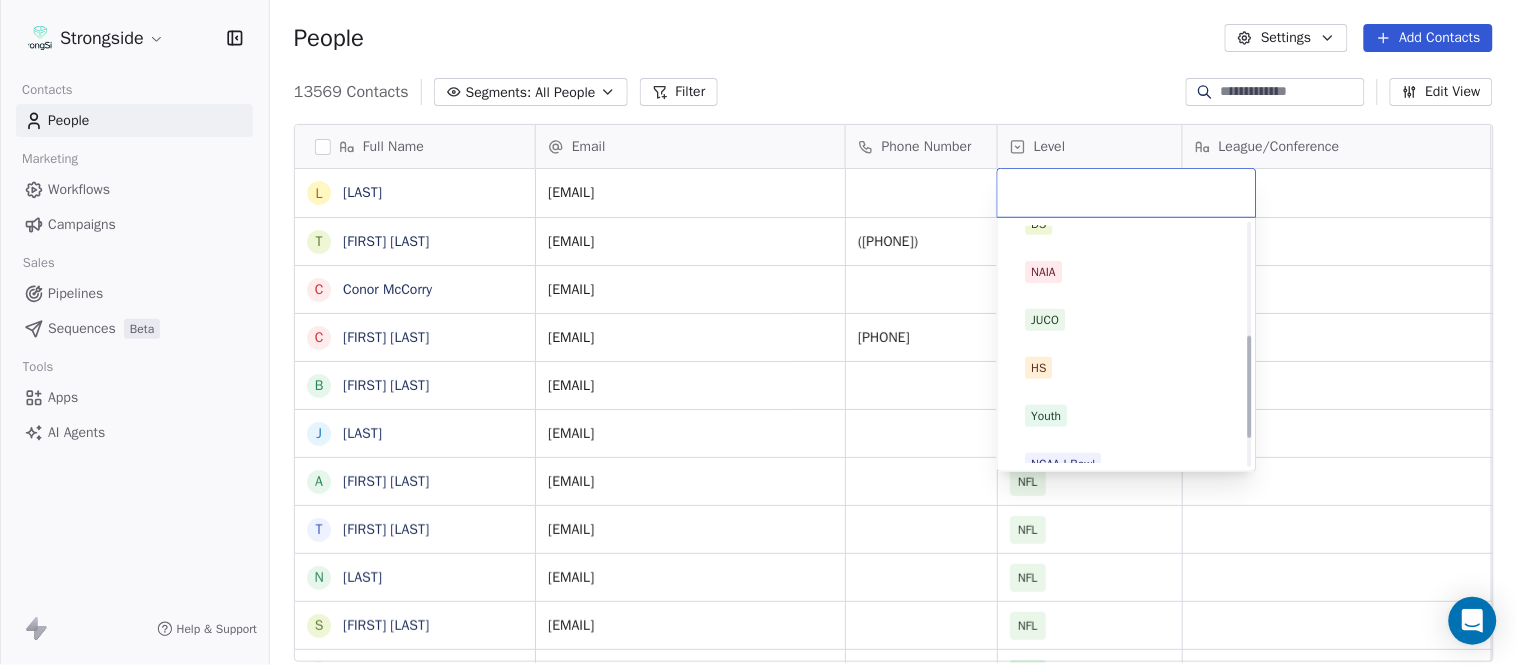 scroll, scrollTop: 330, scrollLeft: 0, axis: vertical 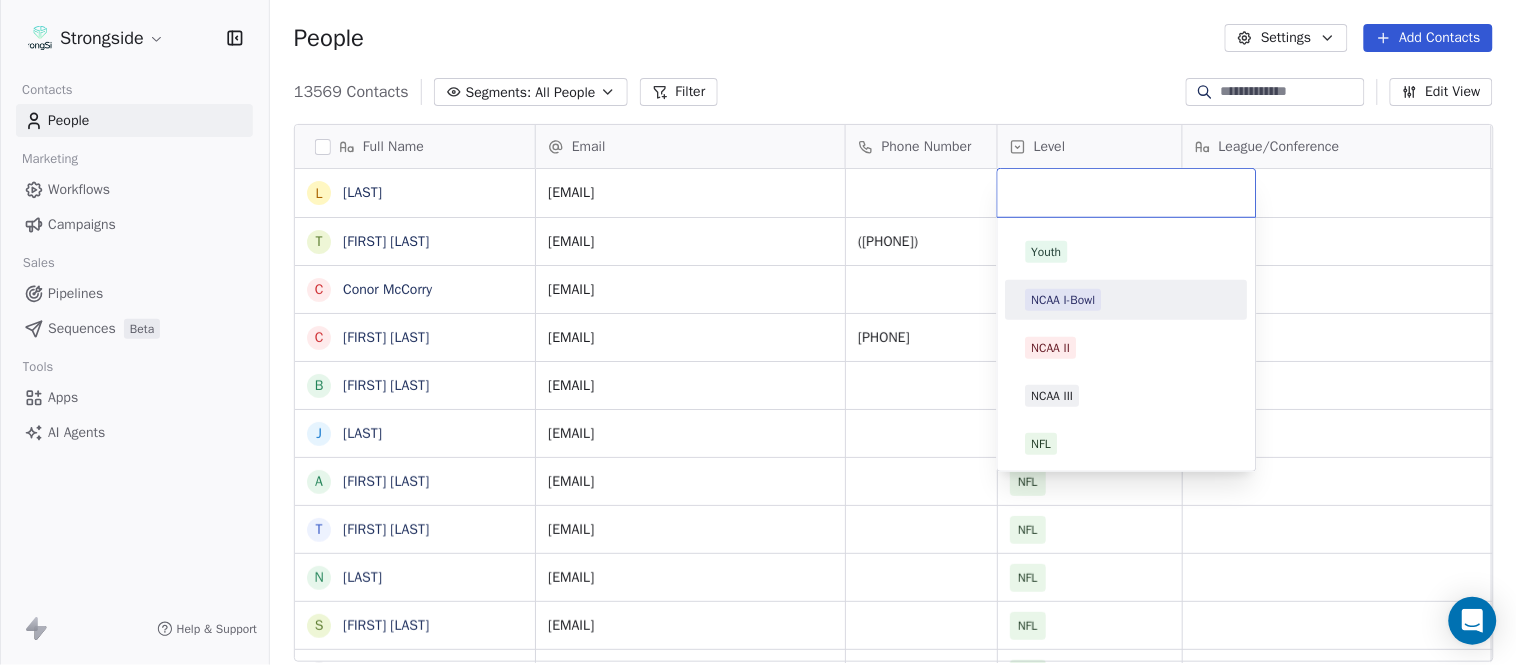 click on "NCAA I-Bowl" at bounding box center [1127, 300] 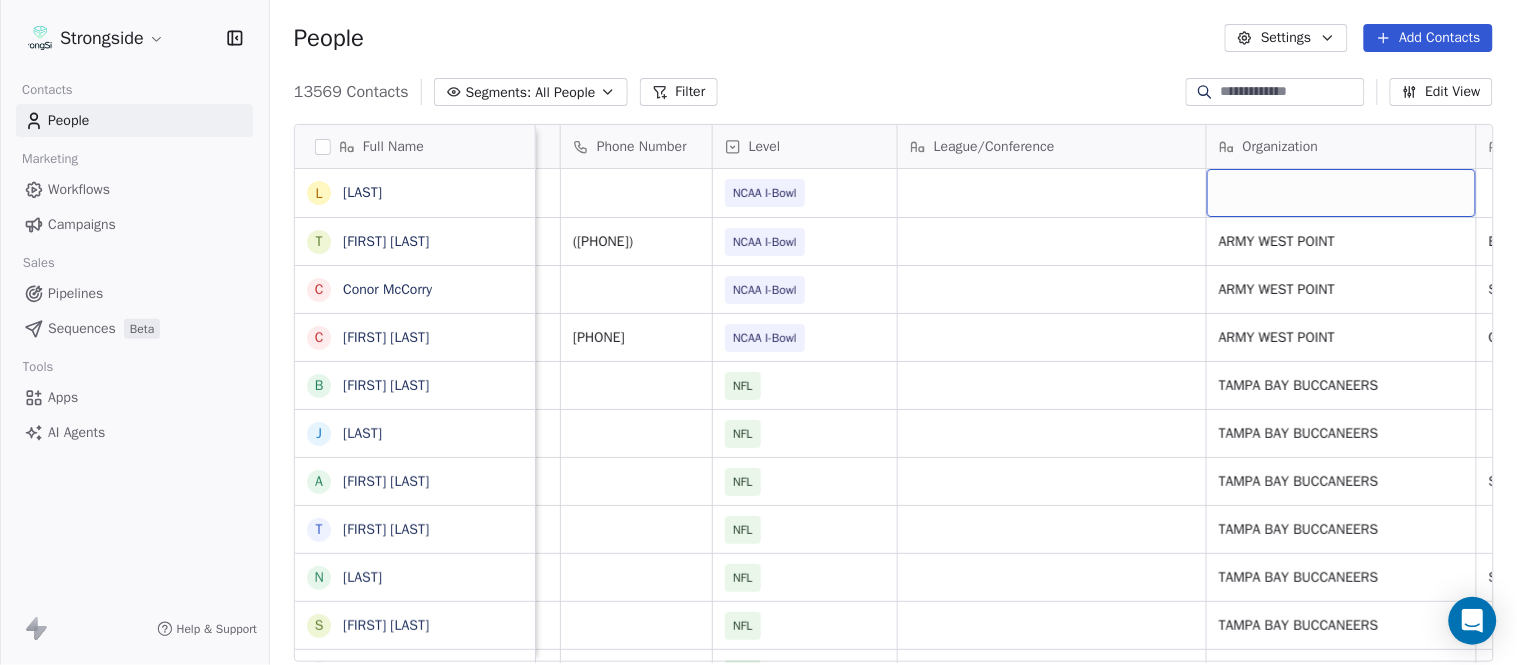 scroll, scrollTop: 0, scrollLeft: 653, axis: horizontal 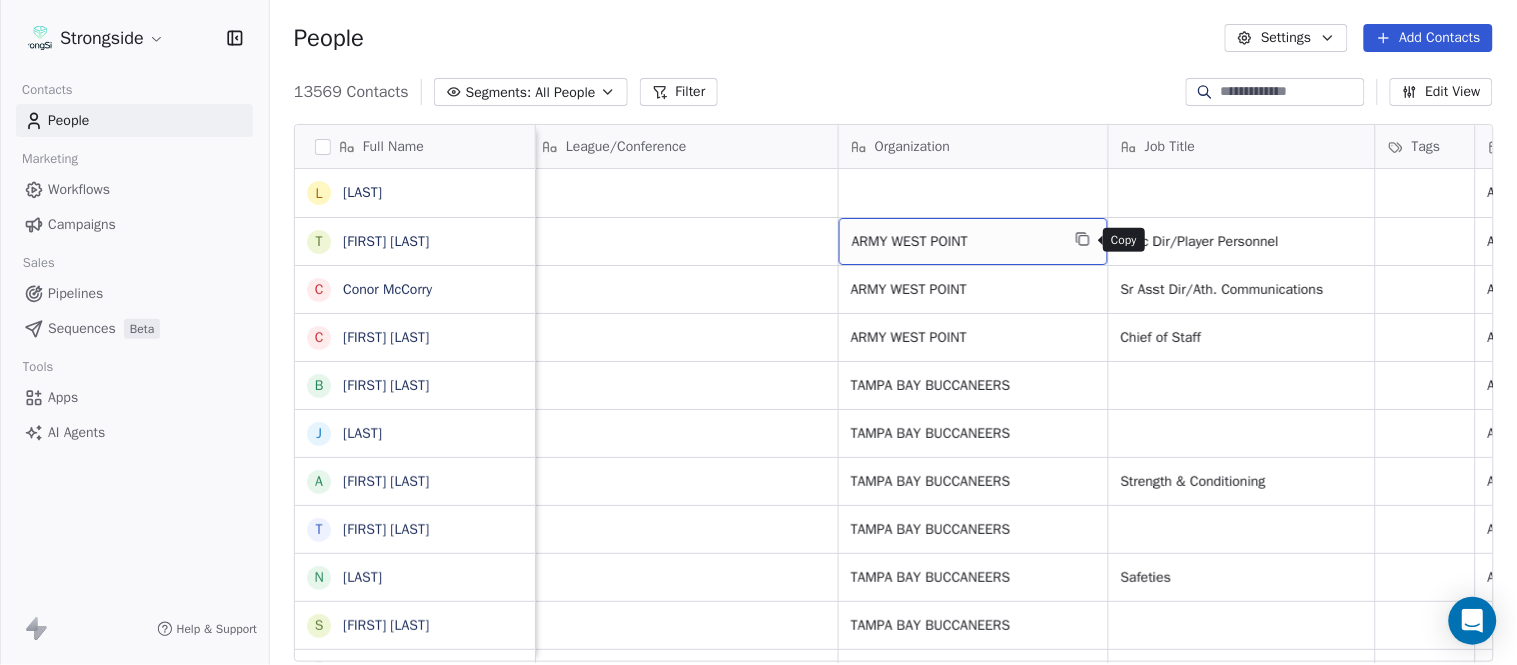 click 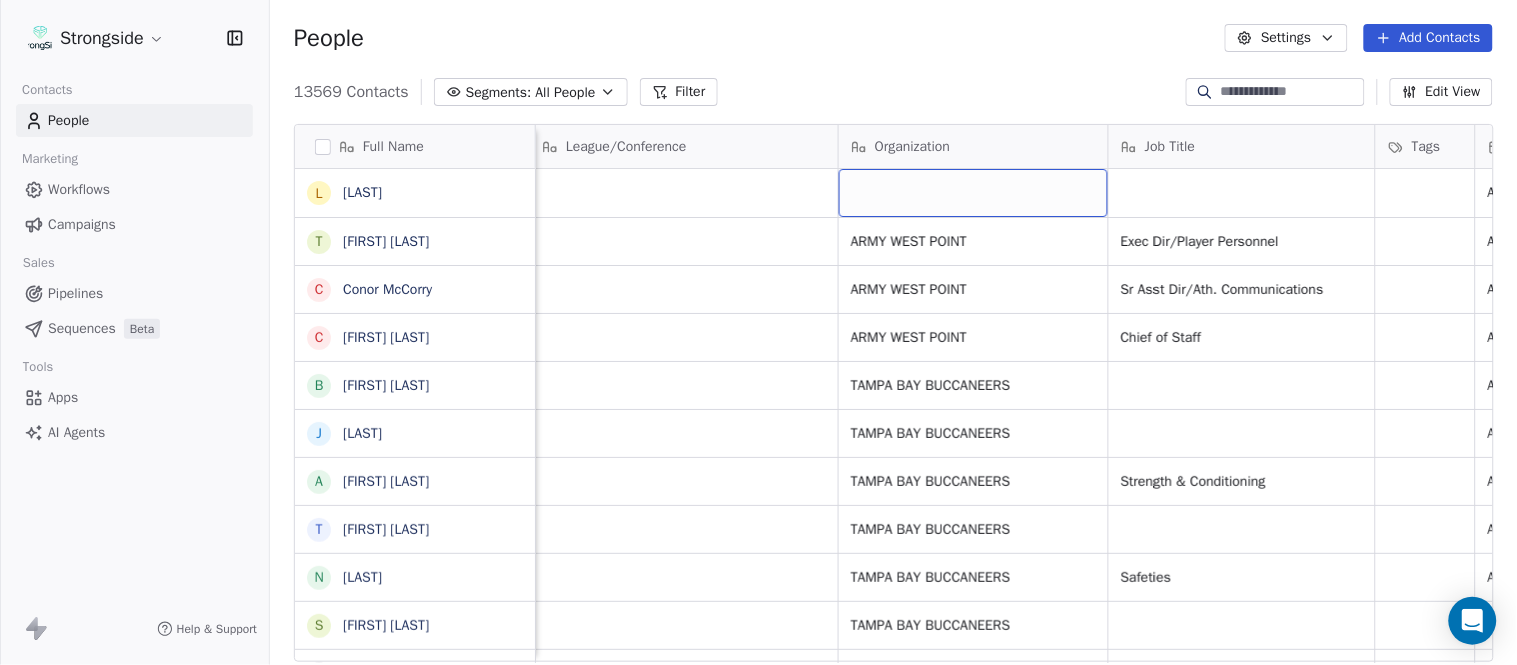 click at bounding box center (973, 193) 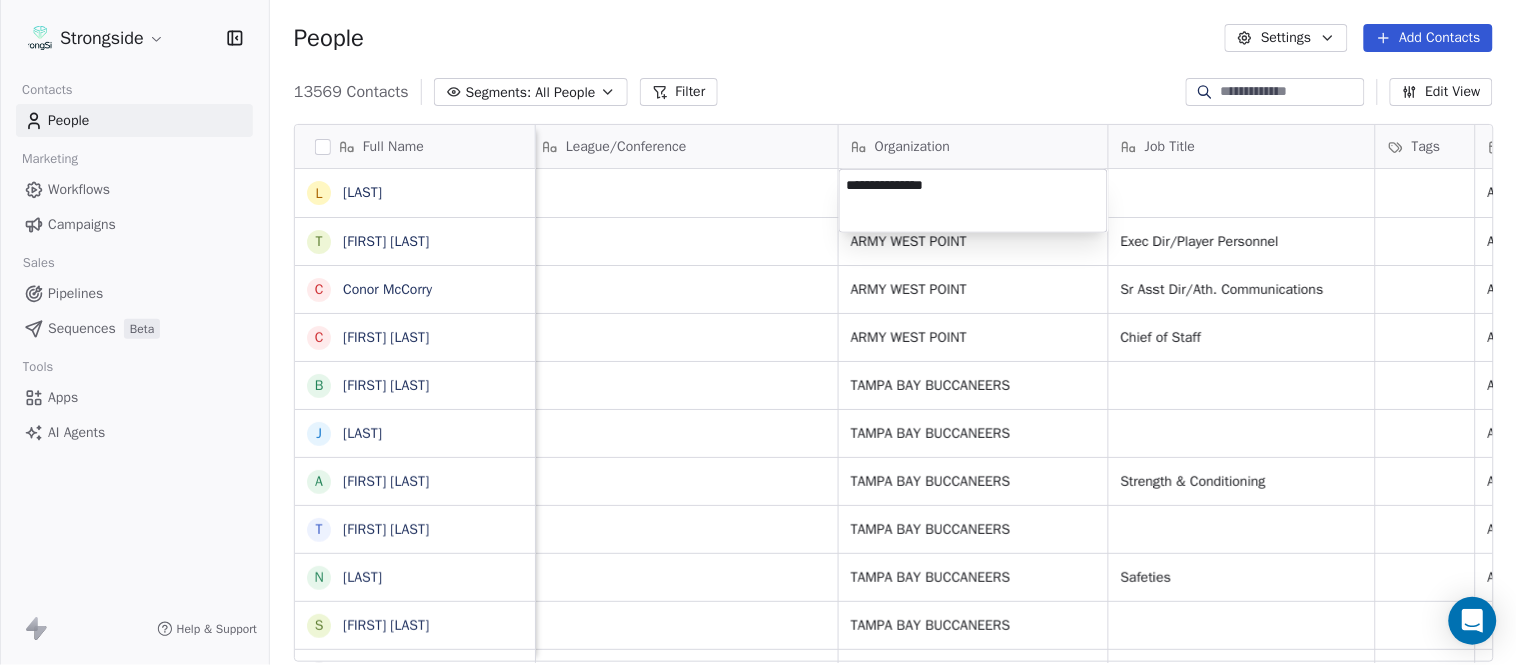 click on "Strongside Contacts People Marketing Workflows Campaigns Sales Pipelines Sequences Beta Tools Apps AI Agents Help & Support People Settings Add Contacts 13569 Contacts Segments: All People Filter Edit View Tag Add to Sequence Export Full Name L [LAST] T [LAST] C [LAST] C [LAST] B [LAST] J [LAST] A [LAST] T [LAST] N [LAST] S [LAST] T [LAST] B [LAST] J [LAST] C [LAST] T [LAST] B [LAST] K [LAST] K [LAST] J [LAST] S [LAST] L [LAST] J [LAST] M [LAST] K [LAST] M [LAST] R [LAST] C [LAST] B [LAST] B [LAST] F [LAST] A [LAST] Email Phone Number Level League/Conference Organization Job Title Tags Created Date BST Status Priority Emails Auto Clicked [EMAIL] NCAA I-Bowl Aug 03, 2025 11:03 PM [EMAIL] ([PHONE]) NCAA I-Bowl ARMY WEST POINT Exec Dir/Player Personnel" at bounding box center (758, 332) 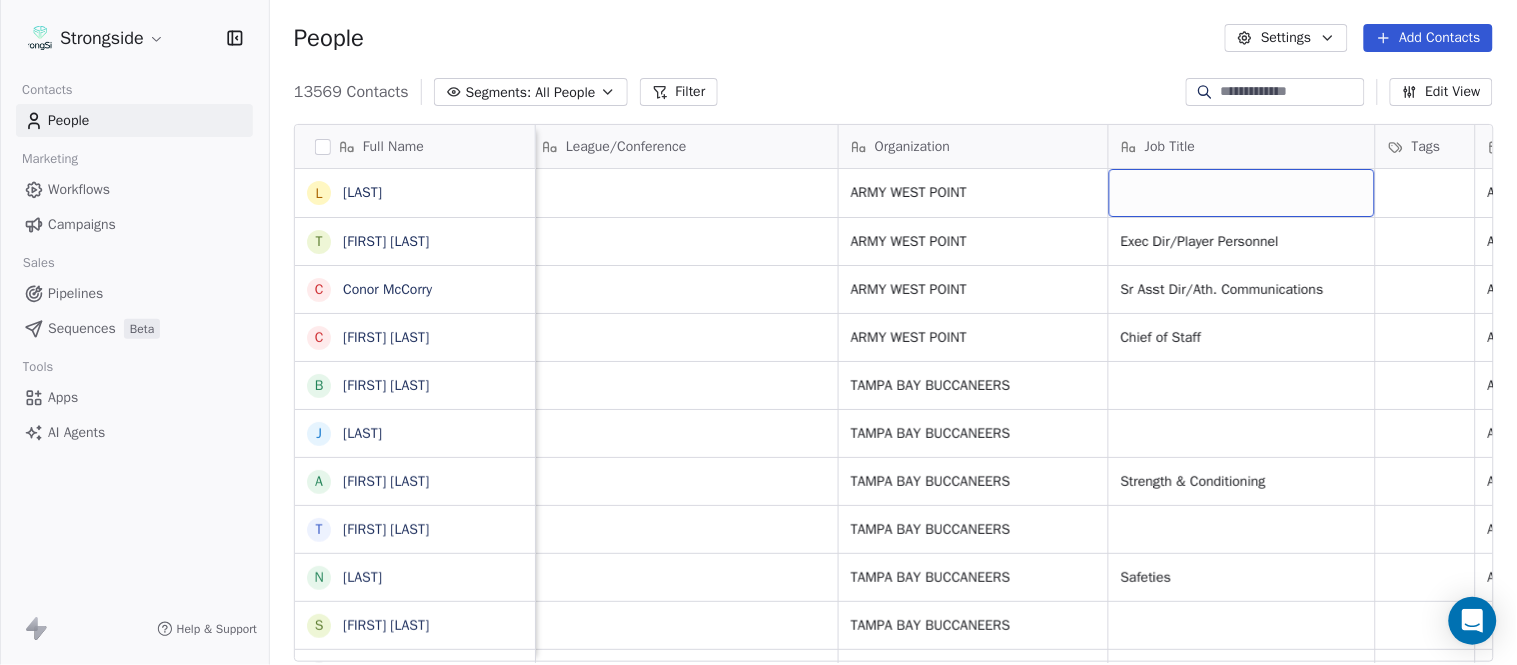 click at bounding box center (1242, 193) 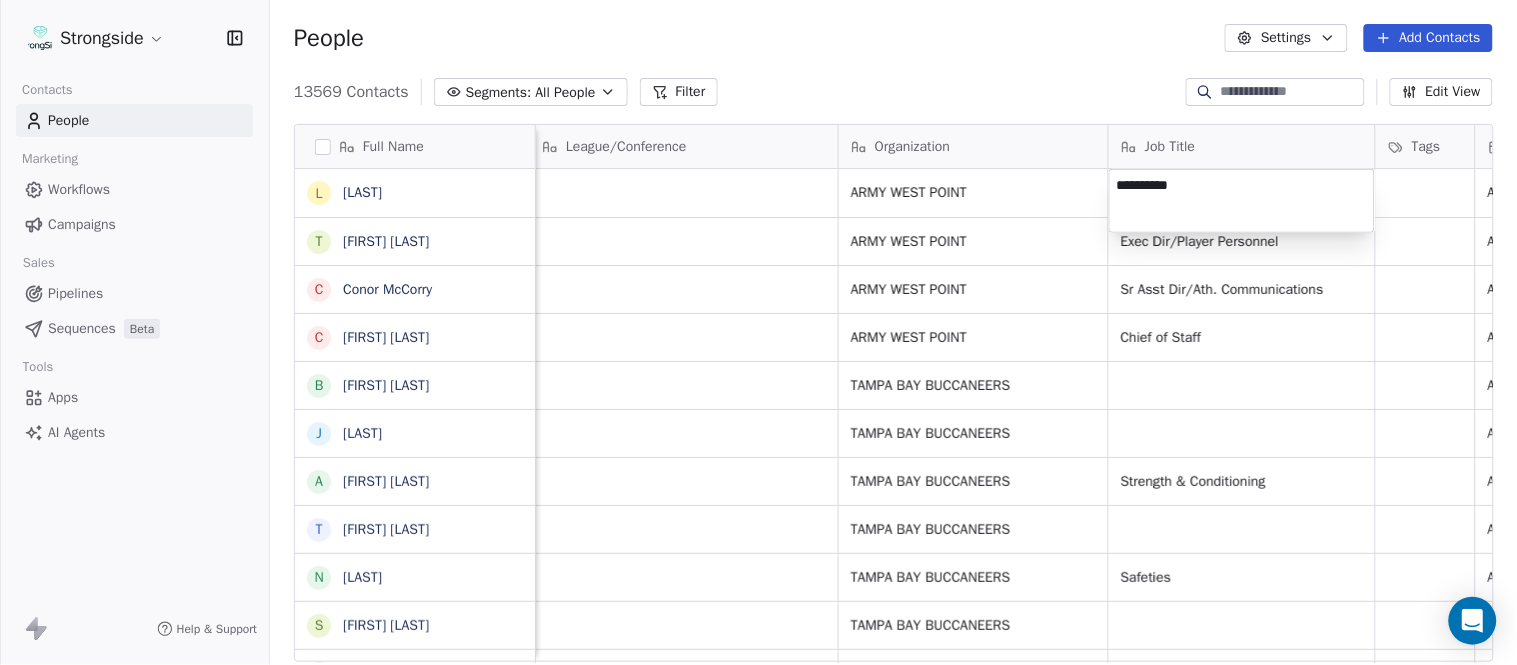 click on "Strongside Contacts People Marketing Workflows Campaigns Sales Pipelines Sequences Beta Tools Apps AI Agents Help & Support People Settings Add Contacts 13569 Contacts Segments: All People Filter Edit View Tag Add to Sequence Export Full Name L [FIRST] [LAST] T [FIRST] [LAST] C [FIRST] [LAST] C [FIRST] [LAST] B [FIRST] [LAST] J [FIRST] [LAST] A [FIRST] [LAST] T [FIRST] [LAST] N [FIRST] [LAST] S [FIRST] [LAST] T [FIRST] [LAST] B [FIRST] [LAST] J [FIRST] [LAST] C [FIRST] [LAST] T [FIRST] [LAST] B [FIRST] [LAST] K [FIRST] [LAST] K [FIRST] [LAST] J [FIRST] [LAST] S [FIRST] [LAST] L [FIRST] [LAST] J [FIRST] [LAST] M [FIRST] [LAST] K [FIRST] [LAST] M [FIRST] [LAST] R [FIRST] [LAST] C [FIRST] [LAST] B [FIRST] [LAST] B [FIRST] [LAST] F [FIRST] [LAST] A [FIRST] [LAST] Email Phone Number Level League/Conference Organization Job Title Tags Created Date BST Status Priority Emails Auto Clicked [EMAIL] NCAA I-Bowl ARMY WEST POINT Aug 03, 2025 11:03 PM [EMAIL] ([PHONE]) NCAA I-Bowl ARMY WEST POINT NCAA I-Bowl" at bounding box center [758, 332] 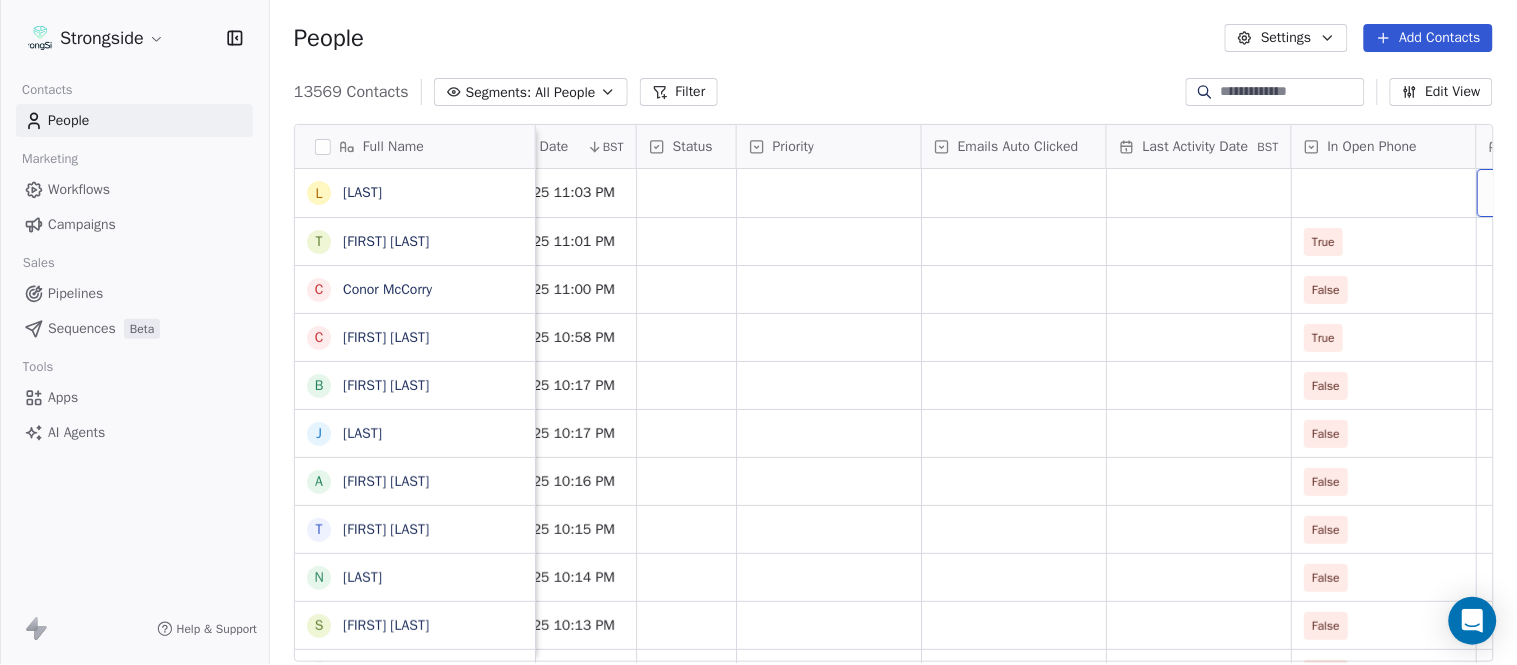 scroll, scrollTop: 0, scrollLeft: 1863, axis: horizontal 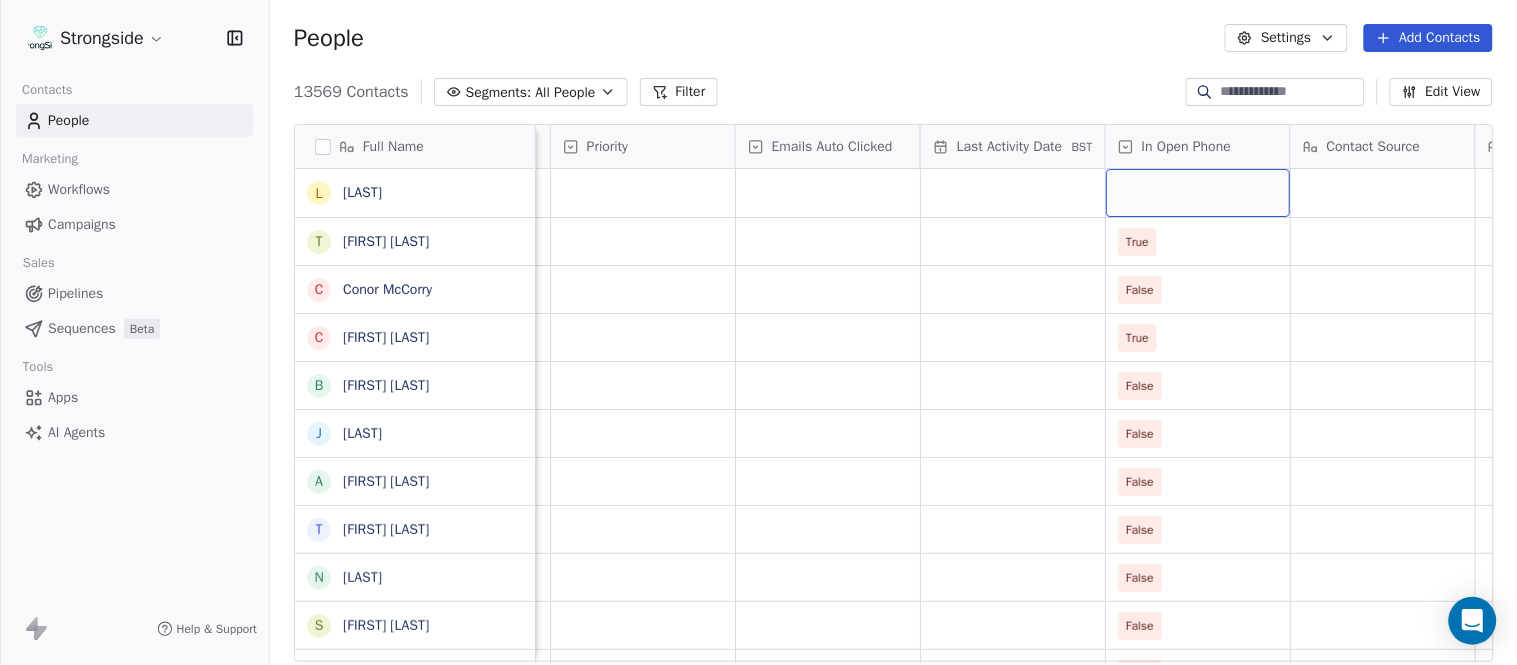 click at bounding box center (1198, 193) 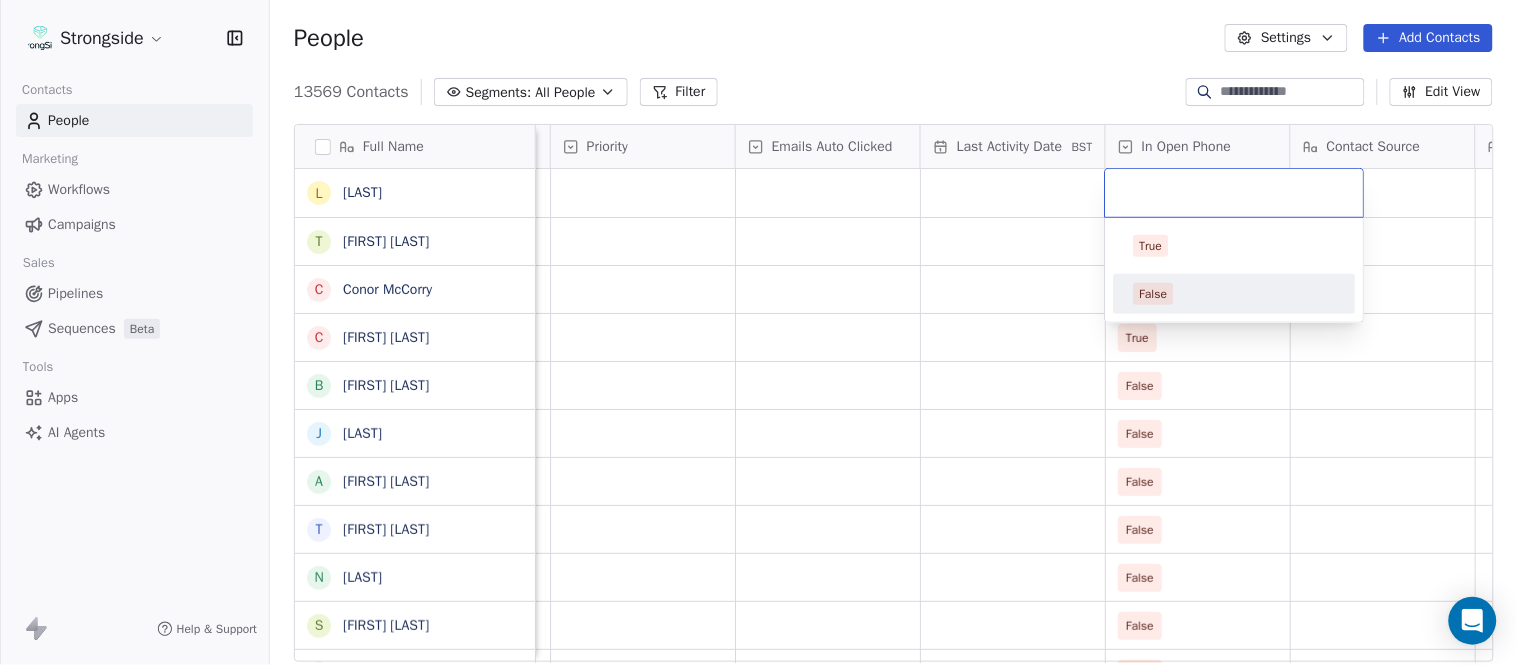 click on "False" at bounding box center [1235, 294] 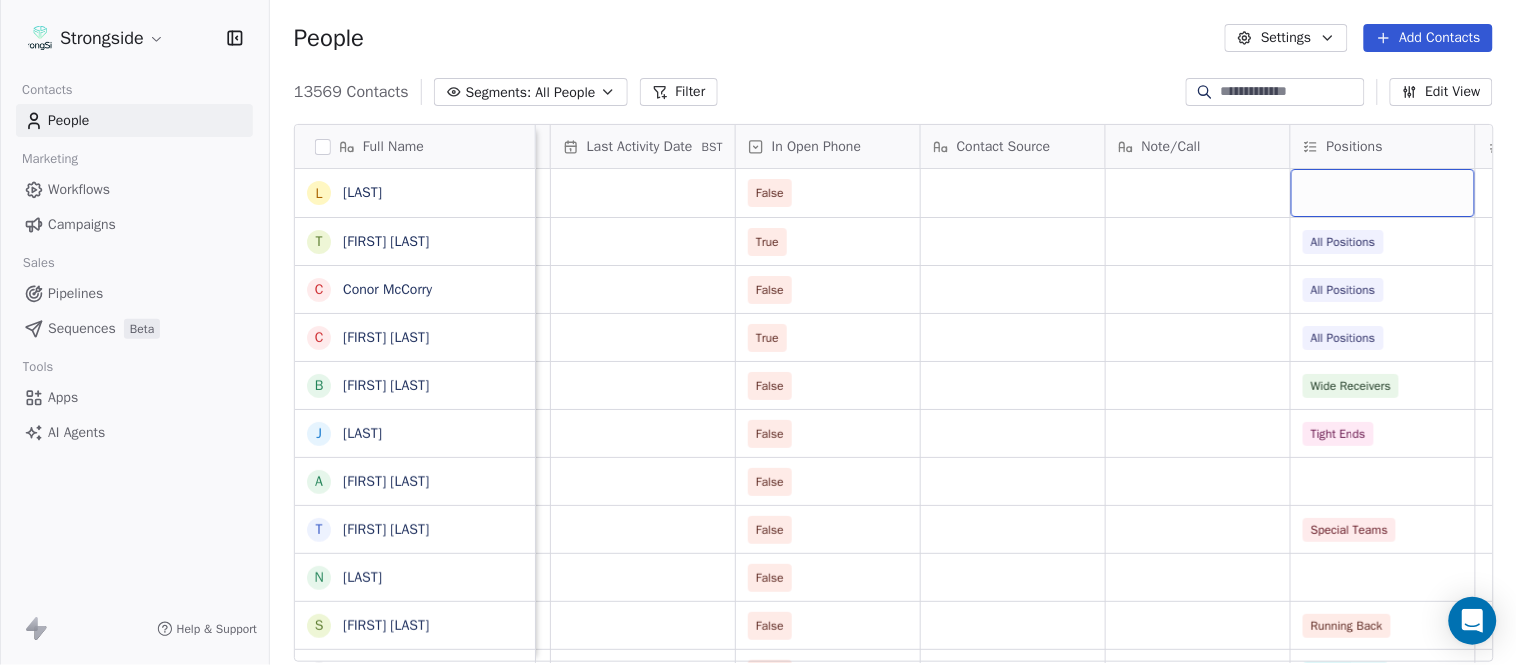 scroll, scrollTop: 0, scrollLeft: 2417, axis: horizontal 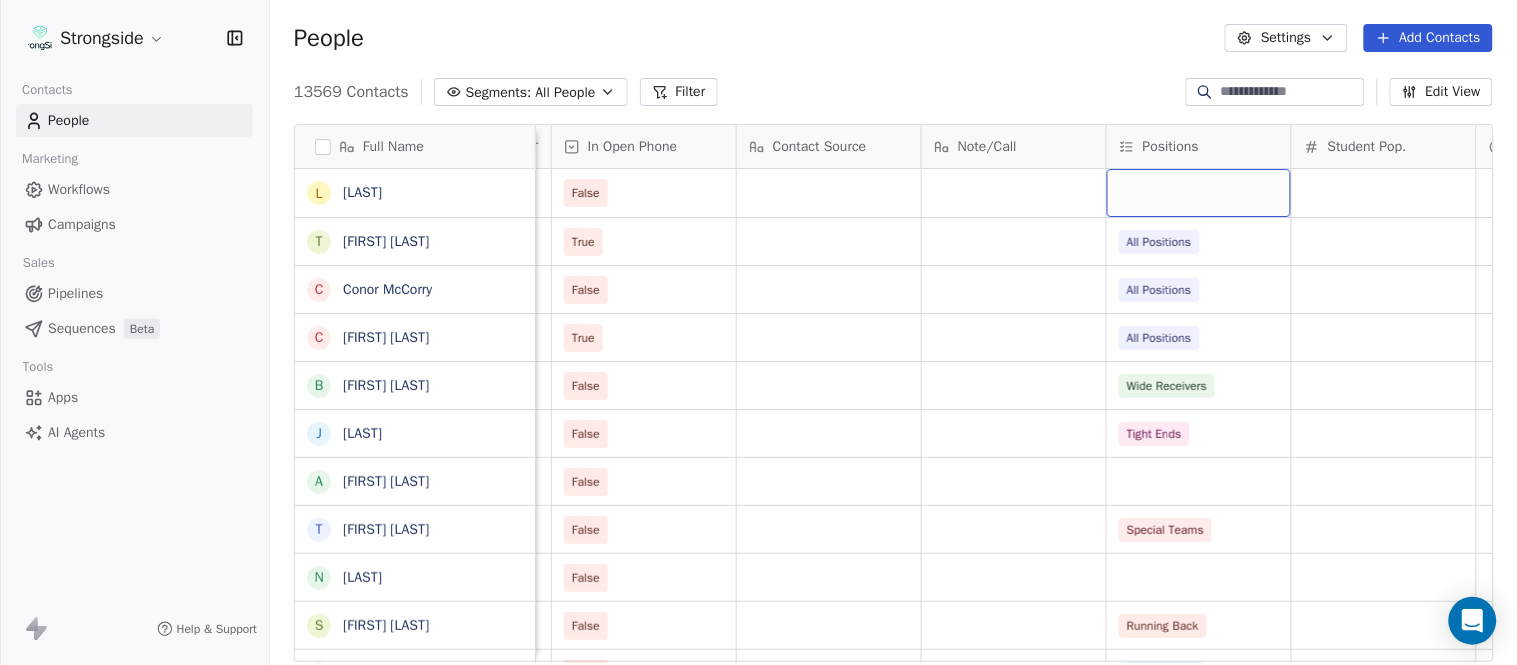 click at bounding box center (1199, 193) 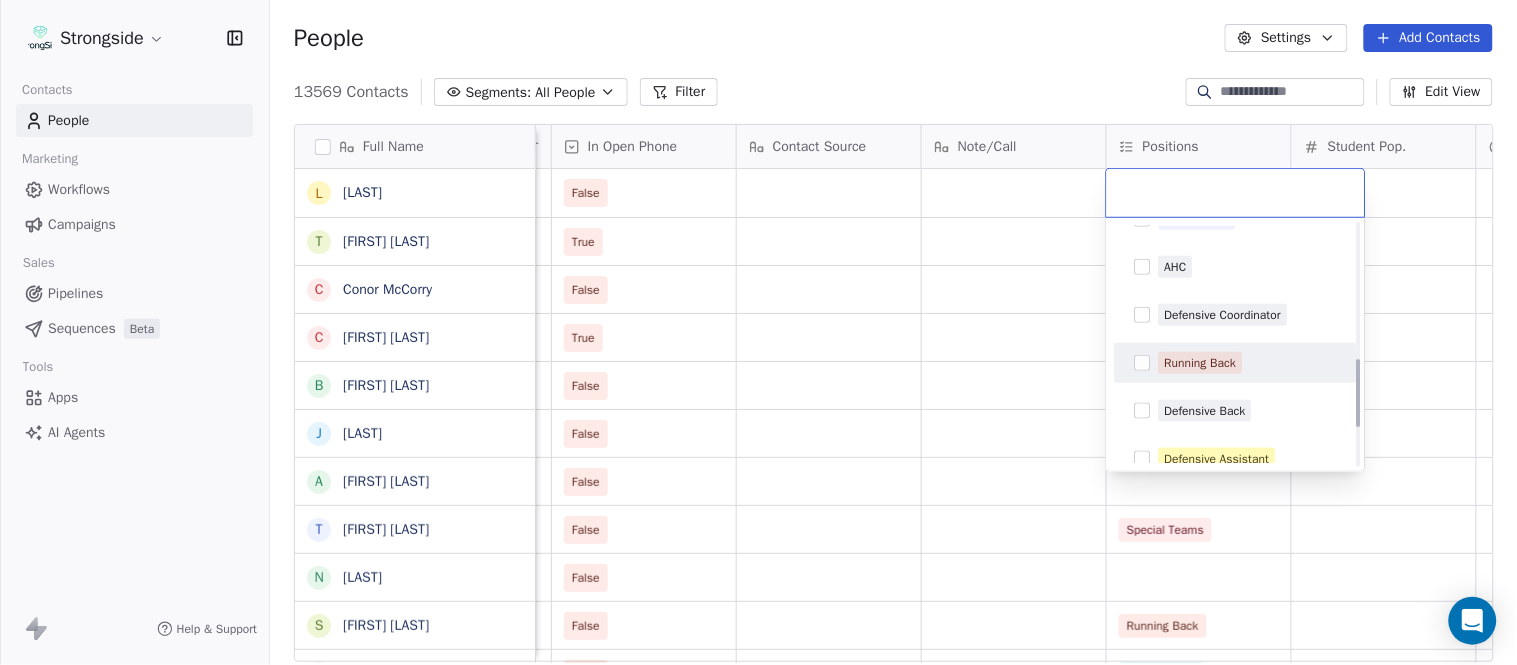 scroll, scrollTop: 444, scrollLeft: 0, axis: vertical 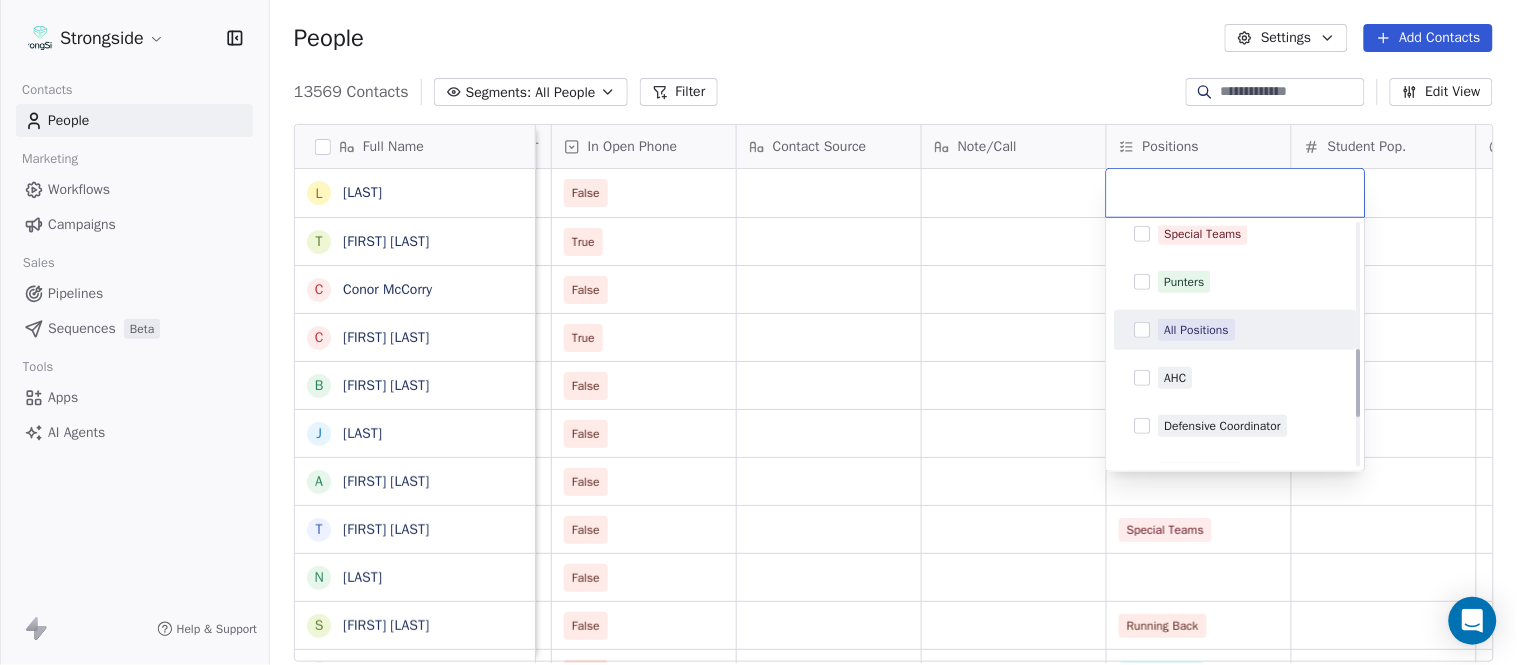 click on "All Positions" at bounding box center [1197, 330] 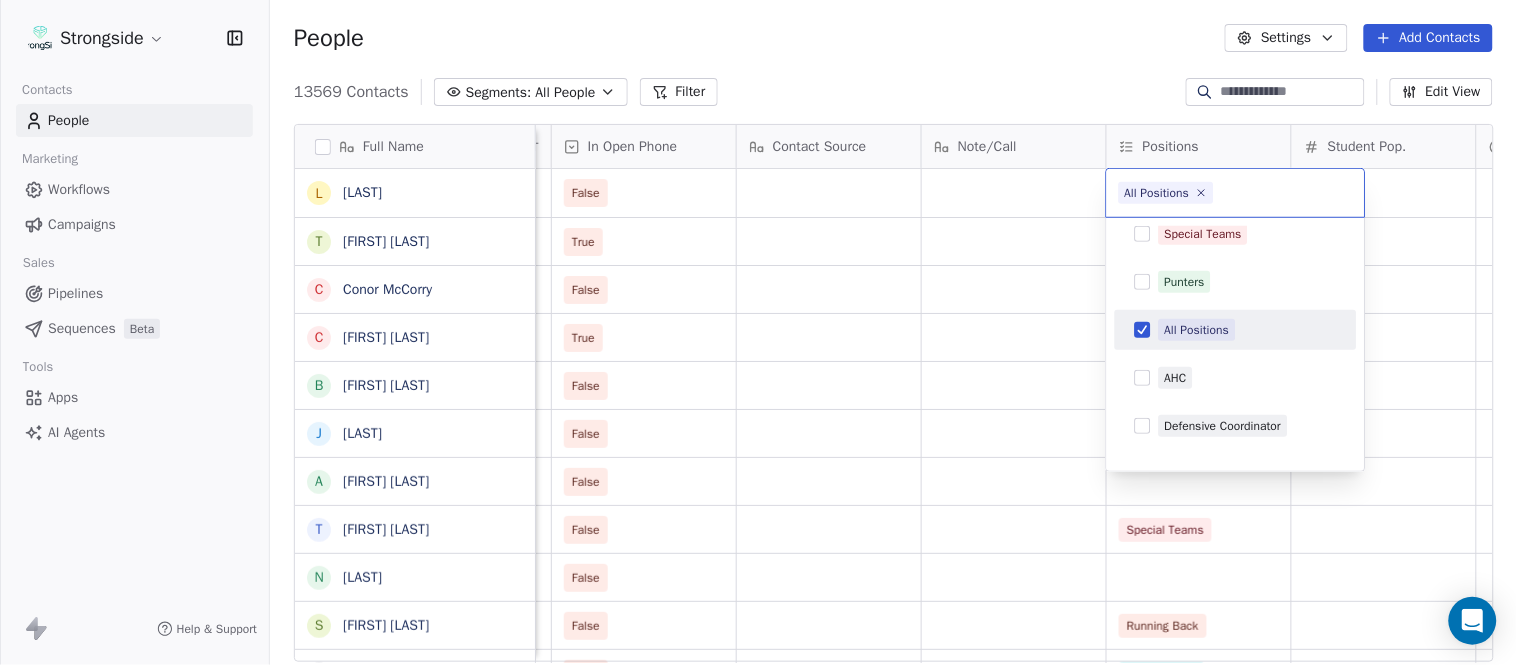 click on "Strongside Contacts People Marketing Workflows Campaigns Sales Pipelines Sequences Beta Tools Apps AI Agents Help & Support People Settings Add Contacts 13569 Contacts Segments: All People Filter Edit View Tag Add to Sequence Export Full Name L [FIRST] [LAST] T [FIRST] [LAST] C [FIRST] [LAST] C [FIRST] [LAST] B [FIRST] [LAST] J [FIRST] [LAST] A [FIRST] [LAST] T [FIRST] [LAST] N [FIRST] [LAST] S [FIRST] [LAST] T [FIRST] [LAST] B [FIRST] [LAST] J [FIRST] [LAST] C [FIRST] [LAST] T [FIRST] [LAST] B [FIRST] [LAST] K [FIRST] [LAST] K [FIRST] [LAST] J [FIRST] [LAST] S [FIRST] [LAST] L [FIRST] [LAST] J [FIRST] [LAST] M [FIRST] [LAST] K [FIRST] [LAST] M [FIRST] [LAST] R [FIRST] [LAST] C [FIRST] [LAST] B [FIRST] [LAST] B [FIRST] [LAST] F [FIRST] [LAST] A [FIRST] [LAST] Status Priority Emails Auto Clicked Last Activity Date BST In Open Phone Contact Source Note/Call Positions Student Pop. Lead Account False True All Positions False All Positions True All Positions False All Positions True All Positions False Wide Receivers False Tight Ends False False Special Teams" at bounding box center (758, 332) 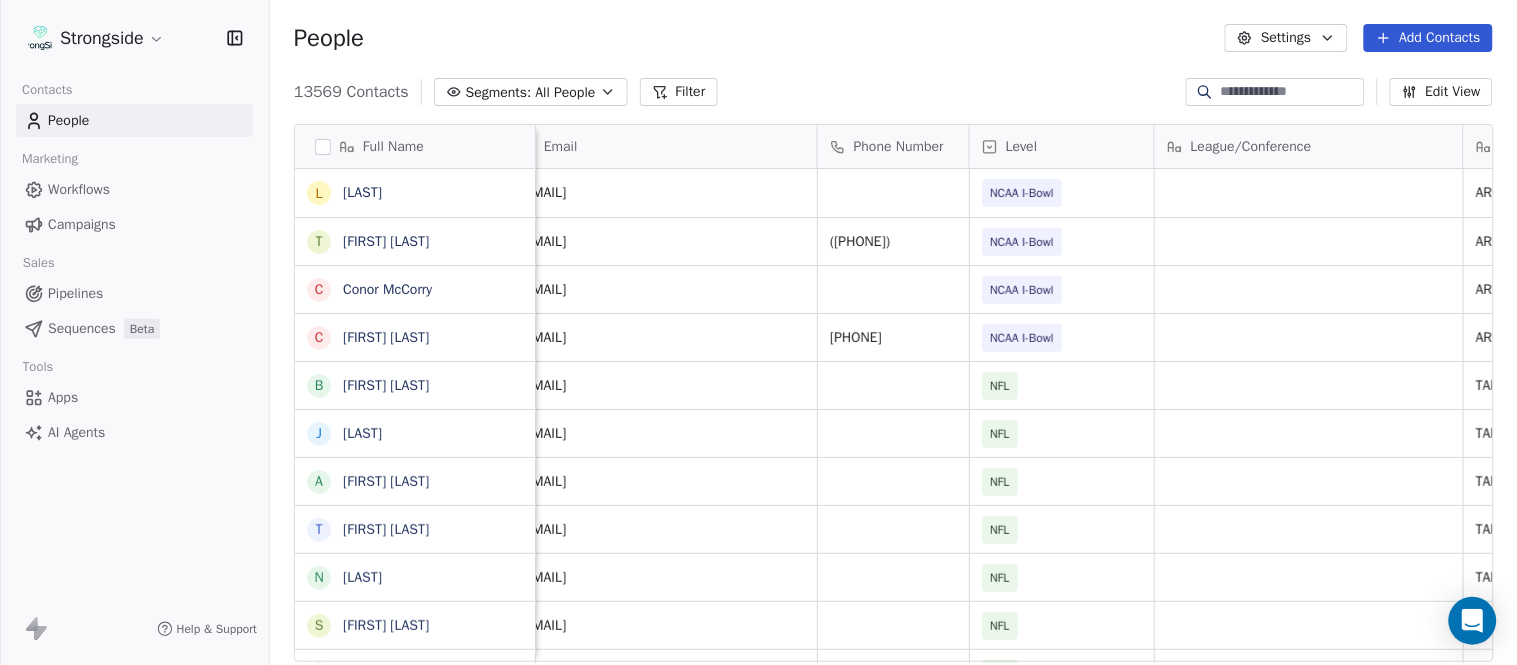 scroll, scrollTop: 0, scrollLeft: 0, axis: both 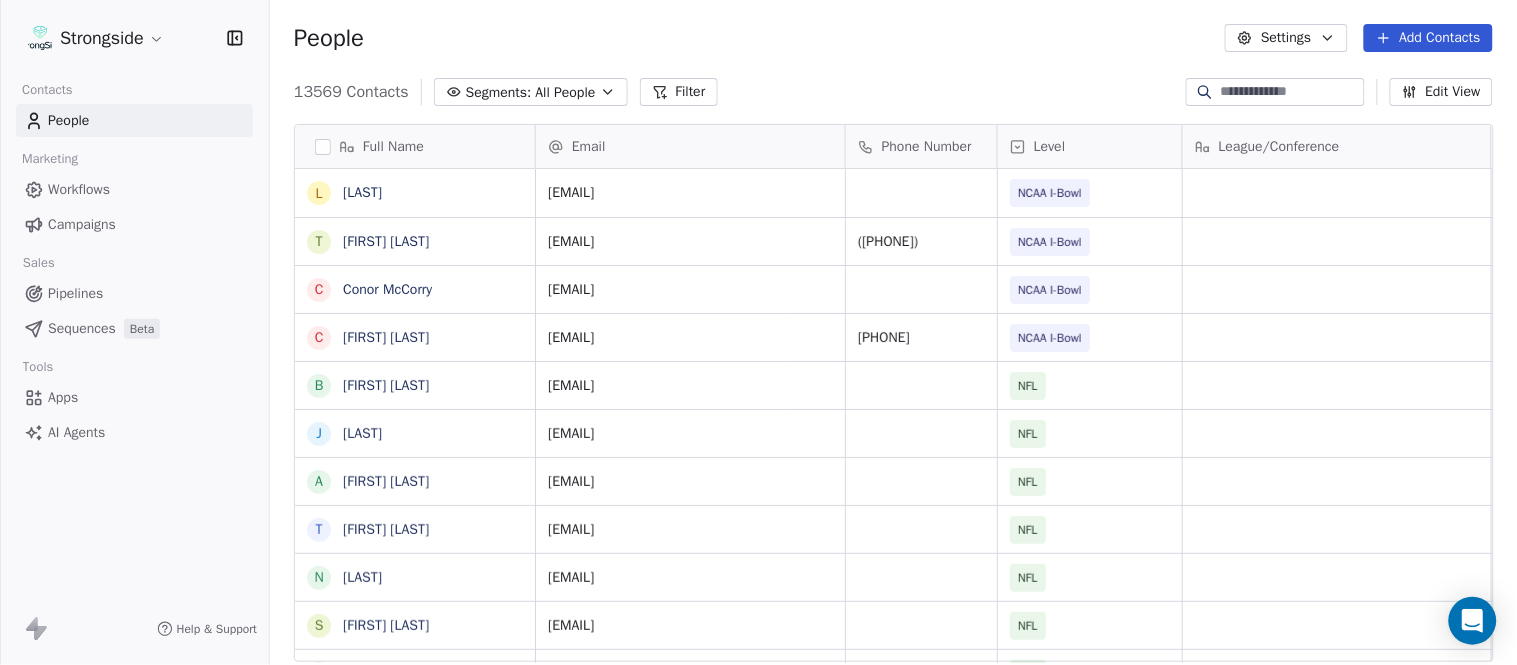 click on "Add Contacts" at bounding box center [1428, 38] 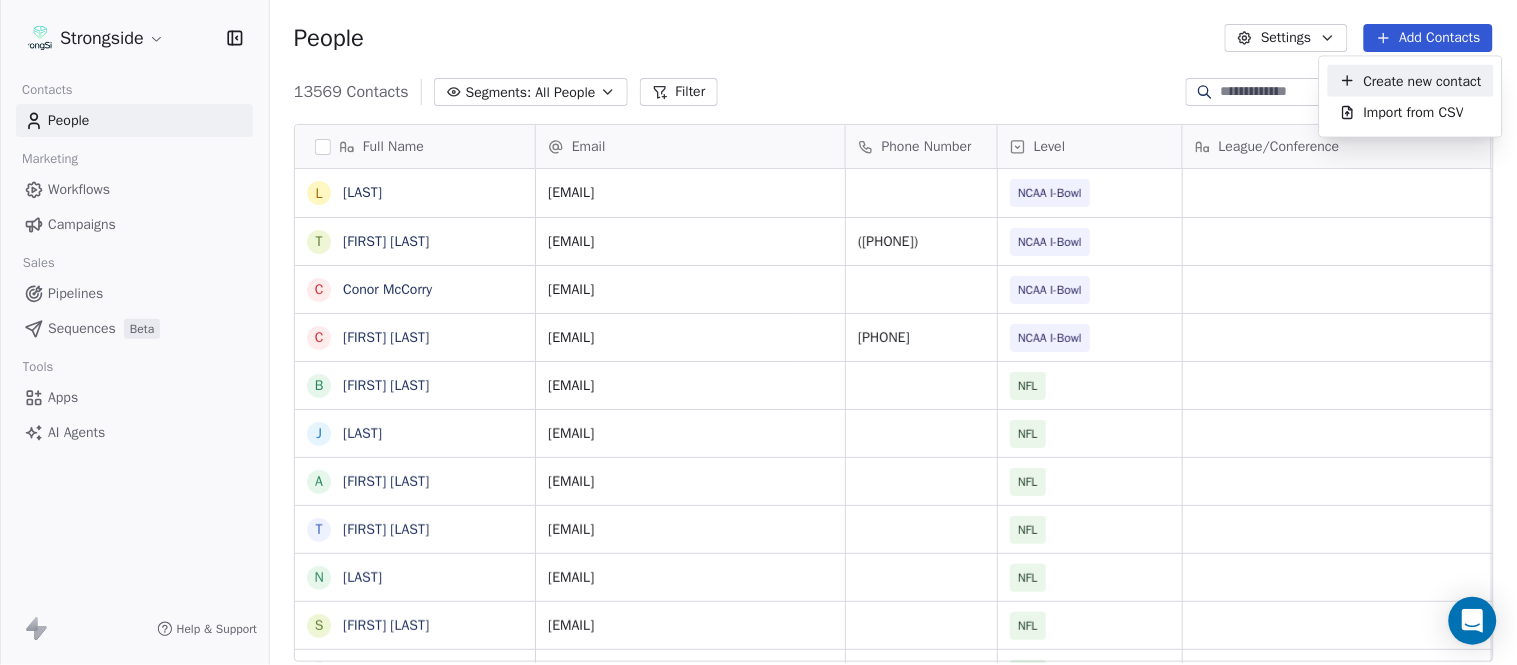 click on "Create new contact" at bounding box center [1411, 81] 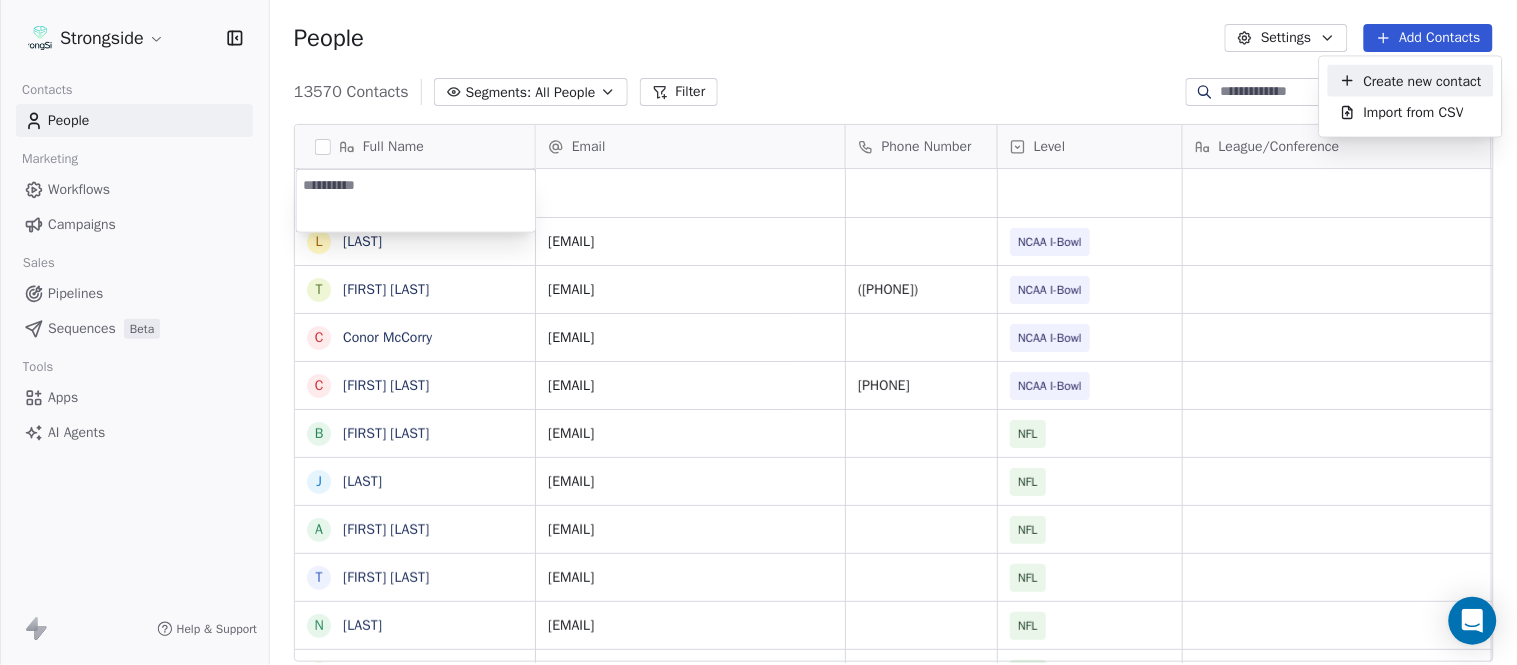 type on "**********" 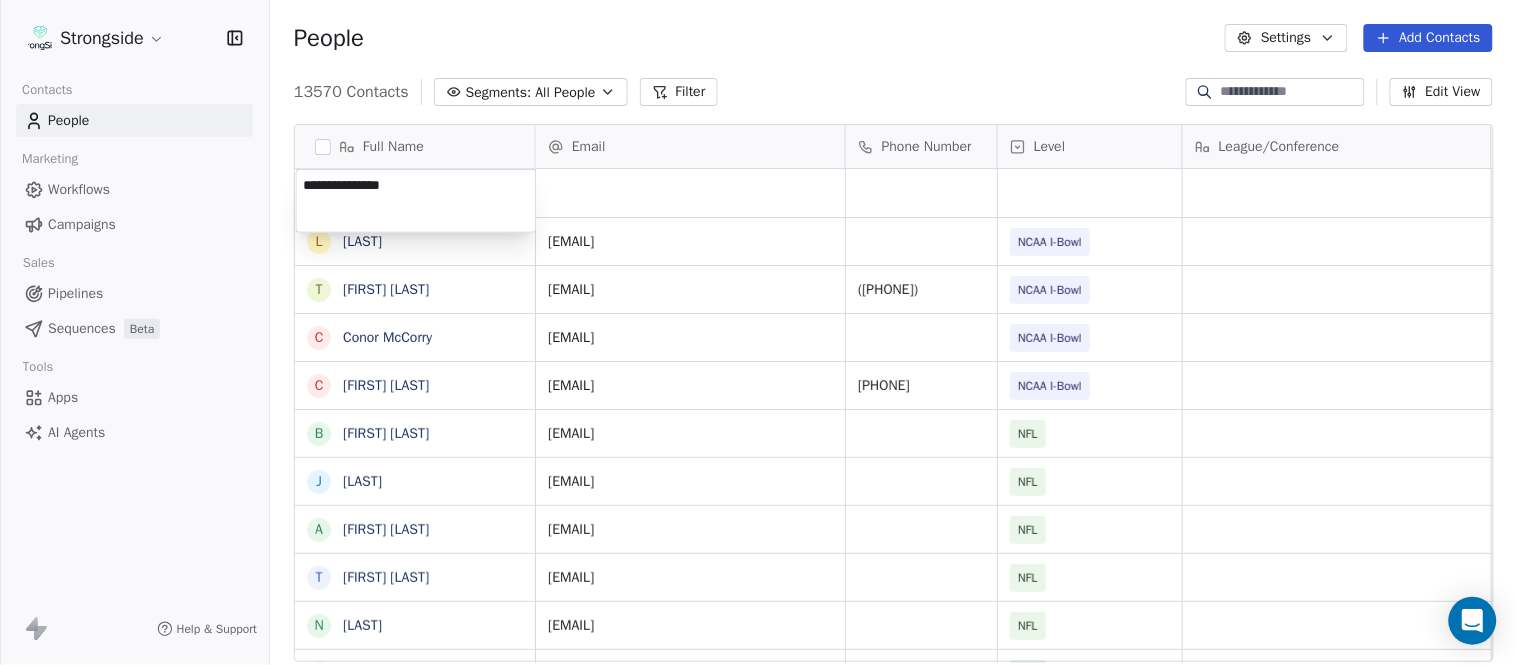 drag, startPoint x: 884, startPoint y: 43, endPoint x: 828, endPoint y: 134, distance: 106.850365 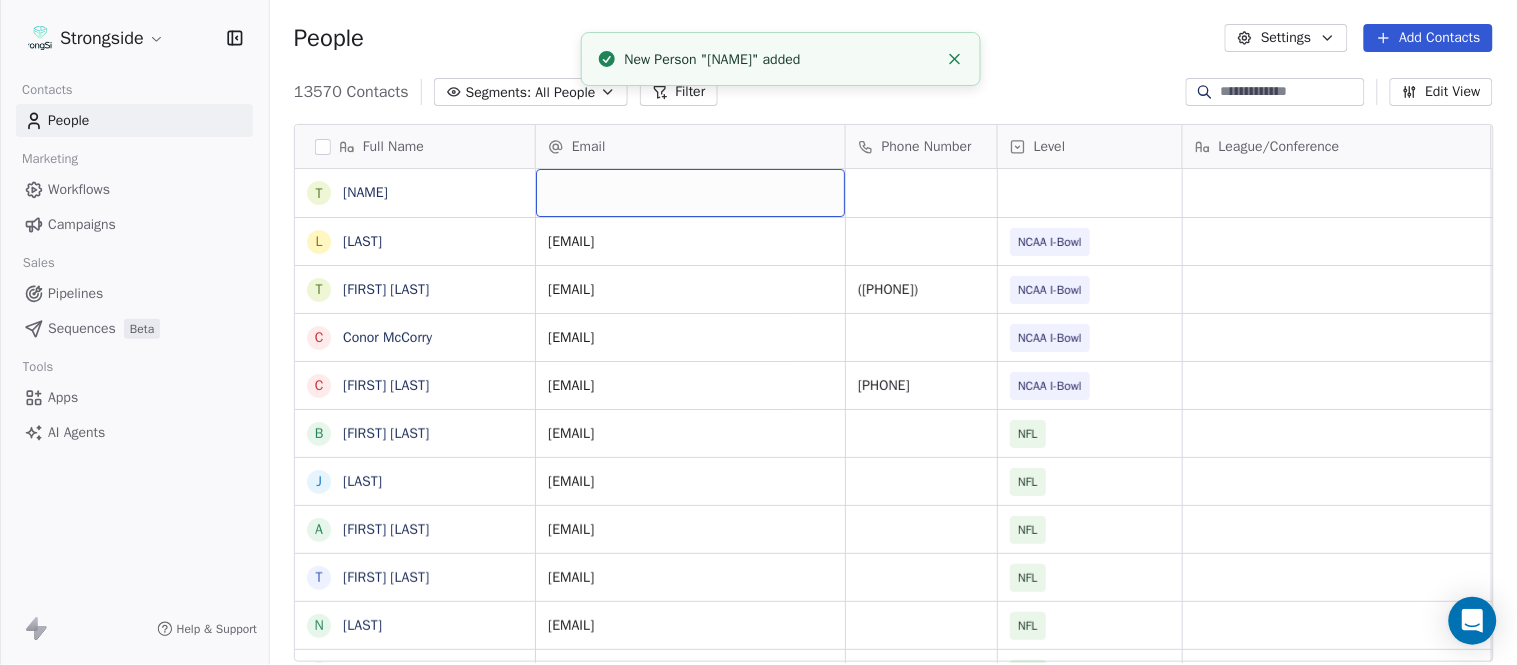 click at bounding box center (690, 193) 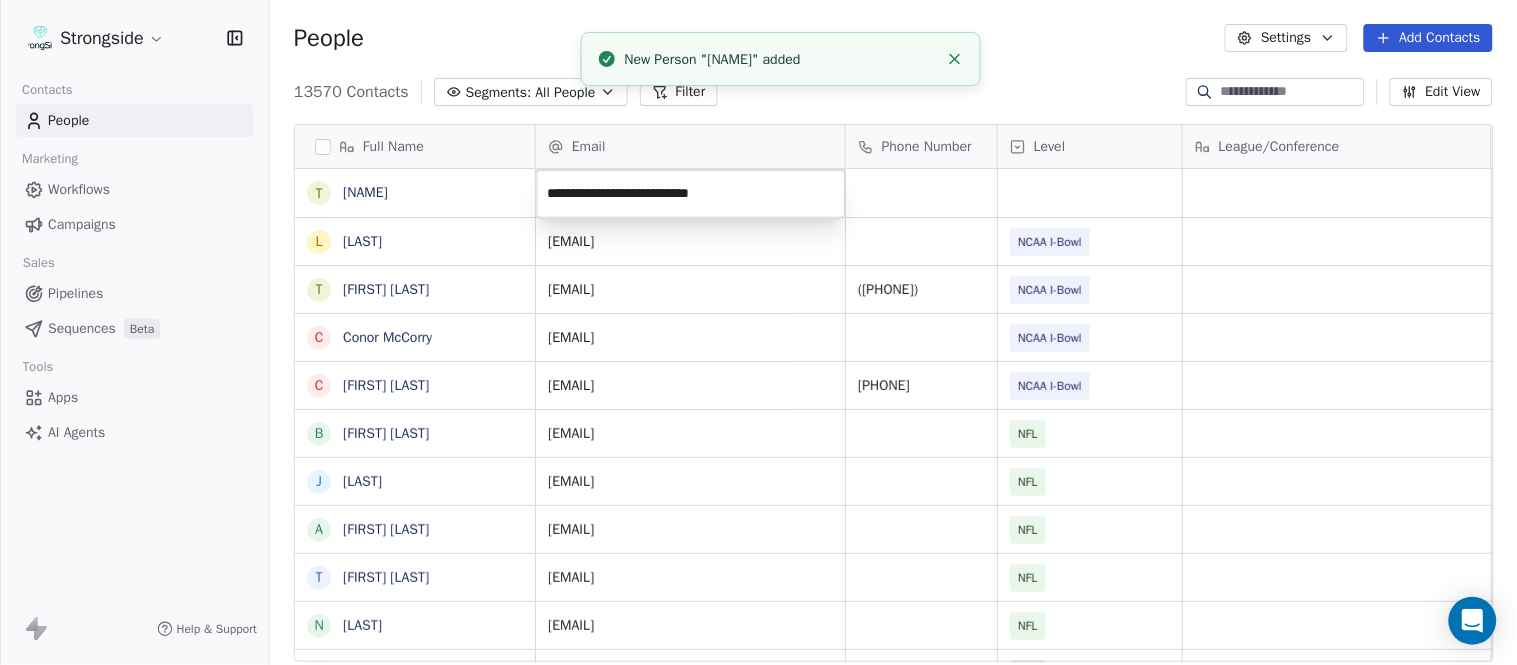 click on "Strongside Contacts People Marketing Workflows Campaigns Sales Pipelines Sequences Beta Tools Apps AI Agents Help & Support People Settings Add Contacts 13570 Contacts Segments: All People Filter Edit View Tag Add to Sequence Export Full Name T Tom Theodorakis L Leah Eberts T Tucker Waugh C Conor McCorry C Clayton Kendrick-Holmes B Bryan McClendon J Justin Peelle A Anthony Piroli T Thomas McGaughey N Nick Rapone S Skip Peete T Thaddeus Lewis B Brian Picucci J Josh Grizzard C Charlie Strong T Todd Bowles B Blaine Stewart K Kevin Ross K Keith Tandy J Joey Fitzgerald S Sarah Evans L Larry Foote J Jeff Kastl M Maral Javadifar K Kevin Carberry M Mike Caldwell R Robert Prince C Craig Aukerman B Brent Callaway B Butch Barry F Frank Smith Email Phone Number Level League/Conference Organization Job Title Tags Created Date BST Aug 03, 2025 11:04 PM leah.eberts@westpoint.edu NCAA I-Bowl ARMY WEST POINT Dir/FB Ops Aug 03, 2025 11:03 PM tucker.waugh@westpoint.edu ([PHONE]) NCAA I-Bowl ARMY WEST POINT NCAA I-Bowl" at bounding box center [758, 332] 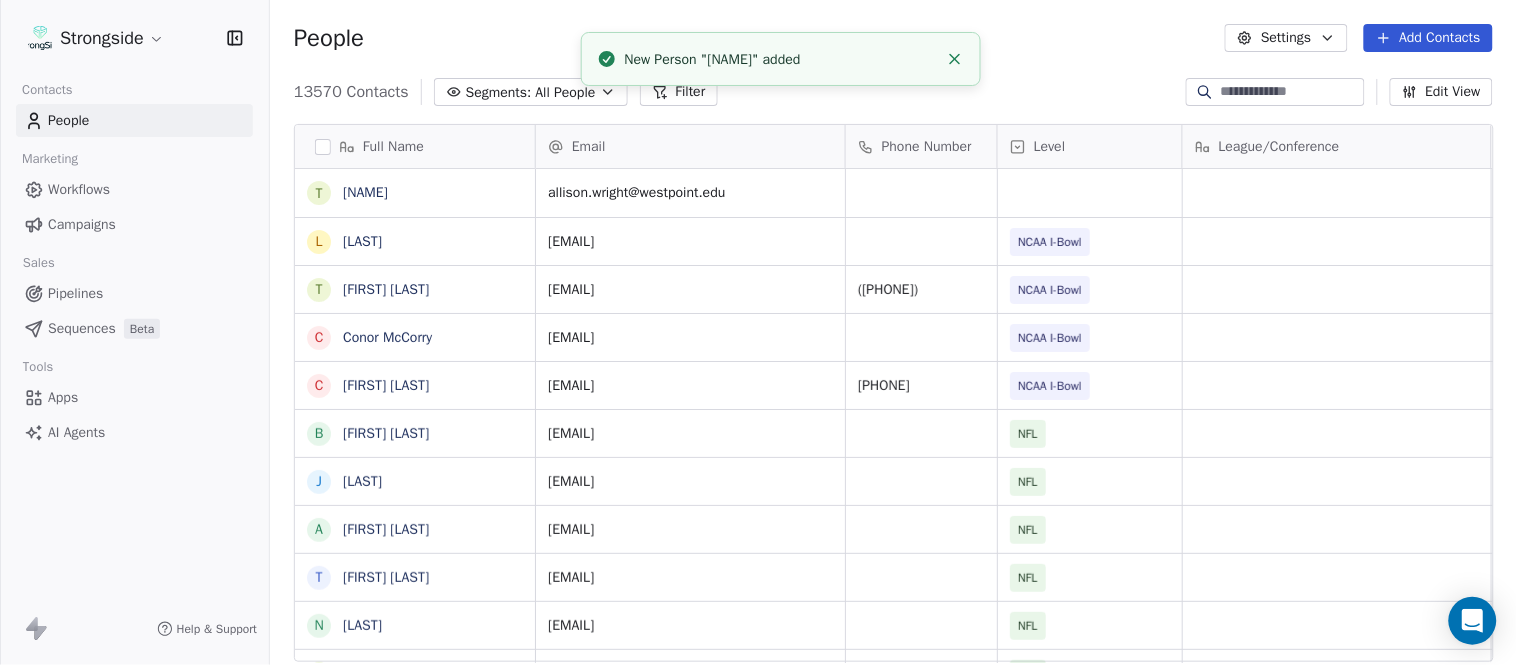 click 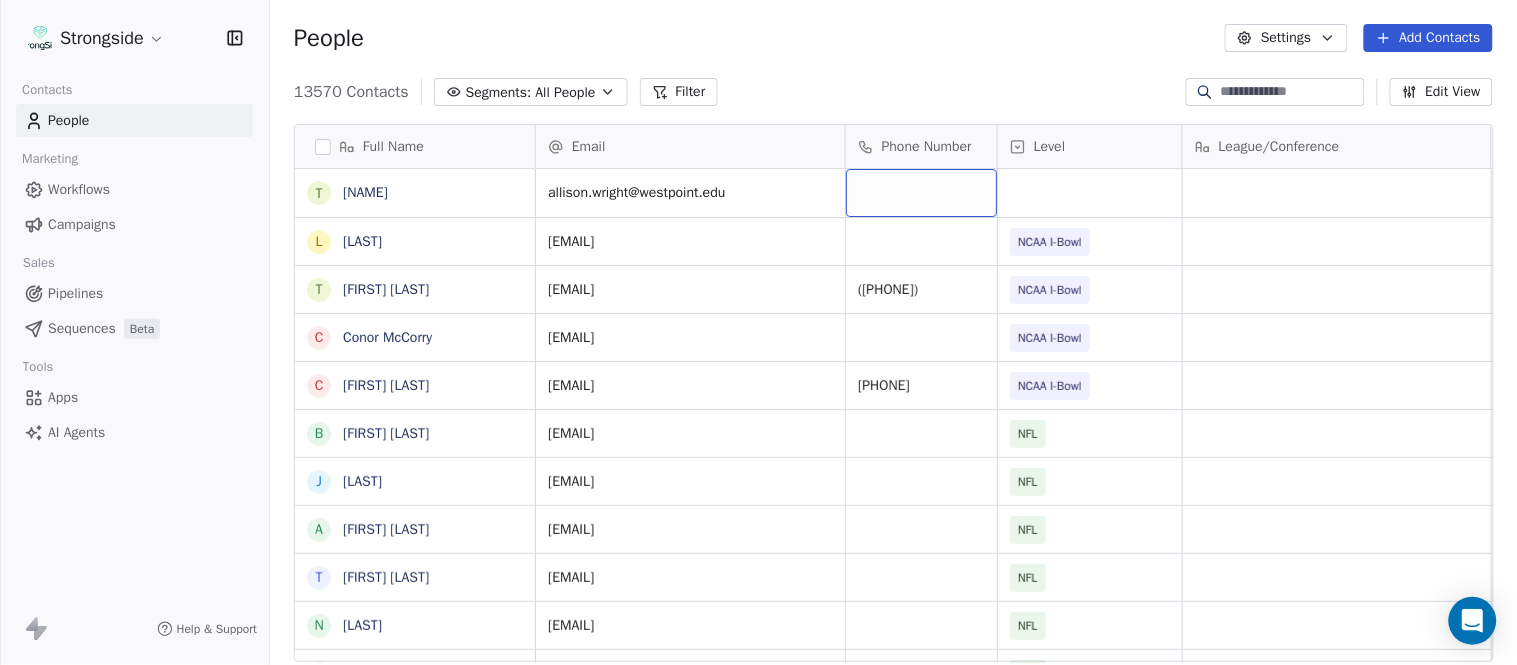 click at bounding box center [921, 193] 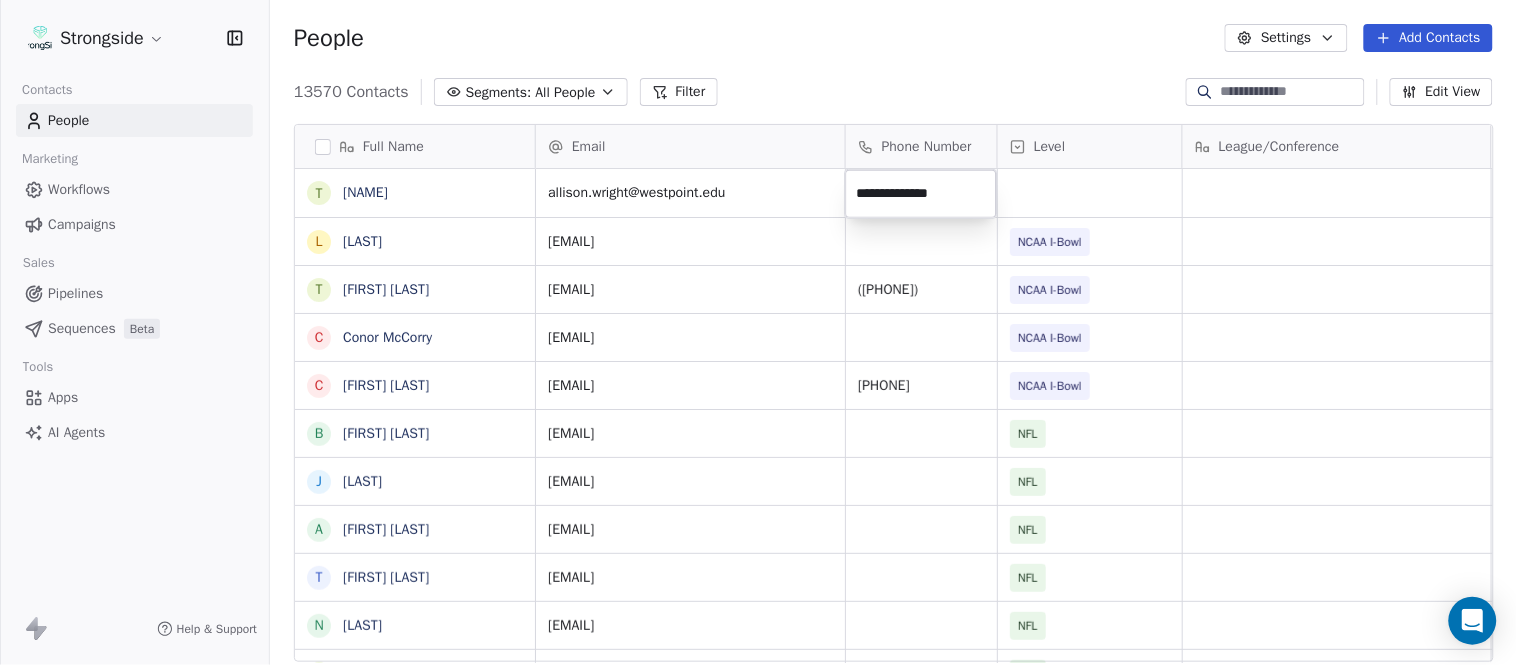click on "Strongside Contacts People Marketing Workflows Campaigns Sales Pipelines Sequences Beta Tools Apps AI Agents Help & Support People Settings  Add Contacts 13570 Contacts Segments: All People Filter  Edit View Tag Add to Sequence Export Full Name T [FIRST] [LAST] L [FIRST] [LAST] T [FIRST] [LAST] C [FIRST] [LAST] C [FIRST] [LAST] B [FIRST] [LAST] J [FIRST] [LAST] A [FIRST] [LAST] T [FIRST] [LAST] N [FIRST] [LAST] S [FIRST] [LAST] T [FIRST] [LAST] B [FIRST] [LAST] J [FIRST] [LAST] C [FIRST] [LAST] T [FIRST] [LAST] B [FIRST] [LAST] K [FIRST] [LAST] K [FIRST] [LAST] J [FIRST] [LAST] S [FIRST] [LAST] L [FIRST] [LAST] J [FIRST] [LAST] M [FIRST] [LAST] K [FIRST] [LAST] M [FIRST] [LAST] R [FIRST] [LAST] C [FIRST] [LAST] B [FIRST] [LAST] B [FIRST] [LAST] F [FIRST] [LAST] Email Phone Number Level League/Conference Organization Job Title Tags Created Date BST [EMAIL] Aug [DATE], [YEAR] [TIME] [EMAIL] NCAA I-Bowl ARMY WEST POINT Dir/FB Ops Aug [DATE], [YEAR] [TIME] [EMAIL] ([PHONE]) NCAA I-Bowl ARMY WEST POINT" at bounding box center [758, 332] 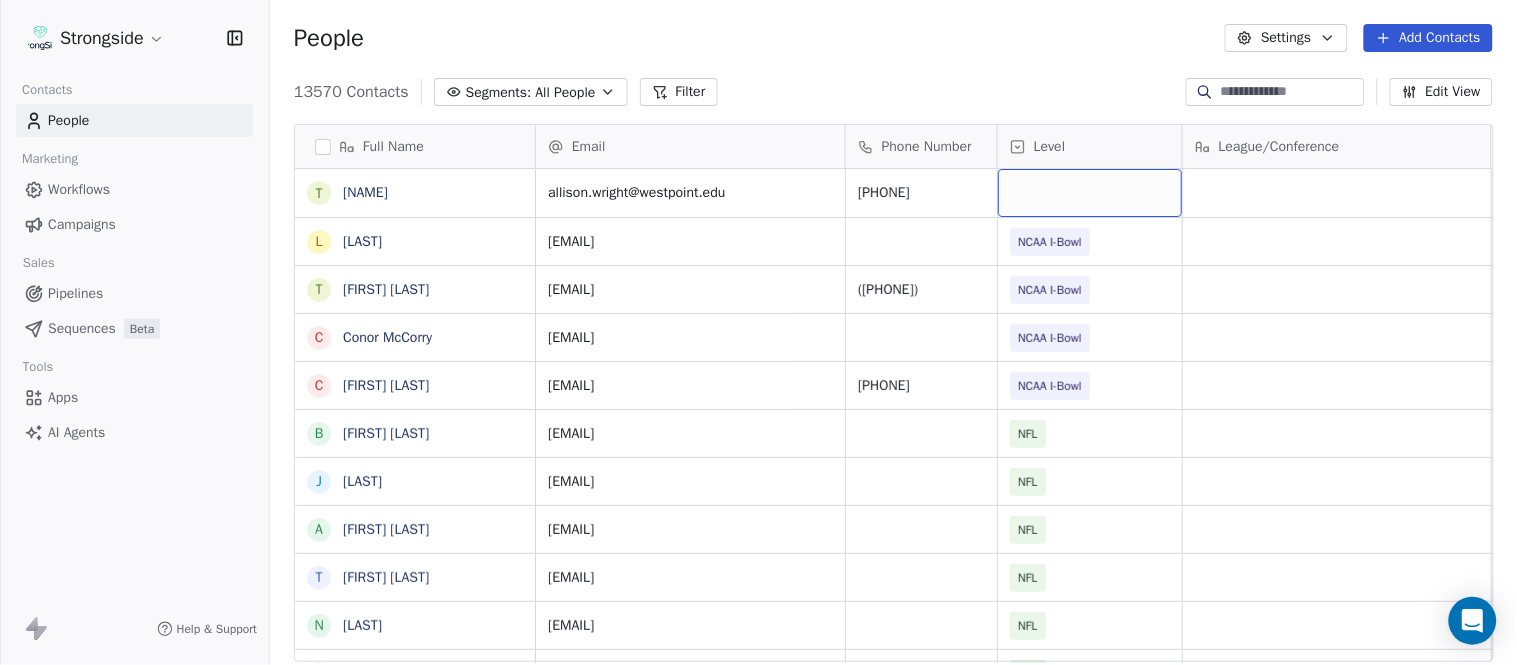 click at bounding box center [1090, 193] 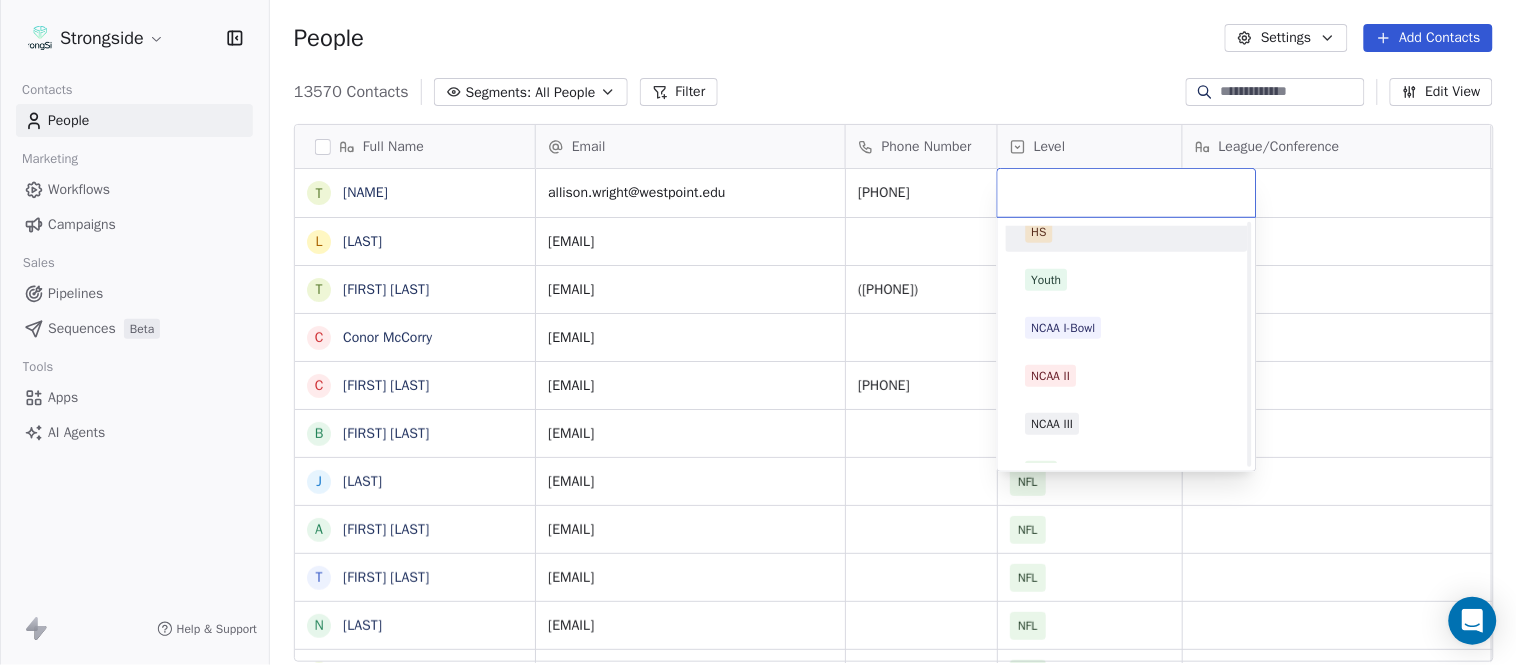 scroll, scrollTop: 330, scrollLeft: 0, axis: vertical 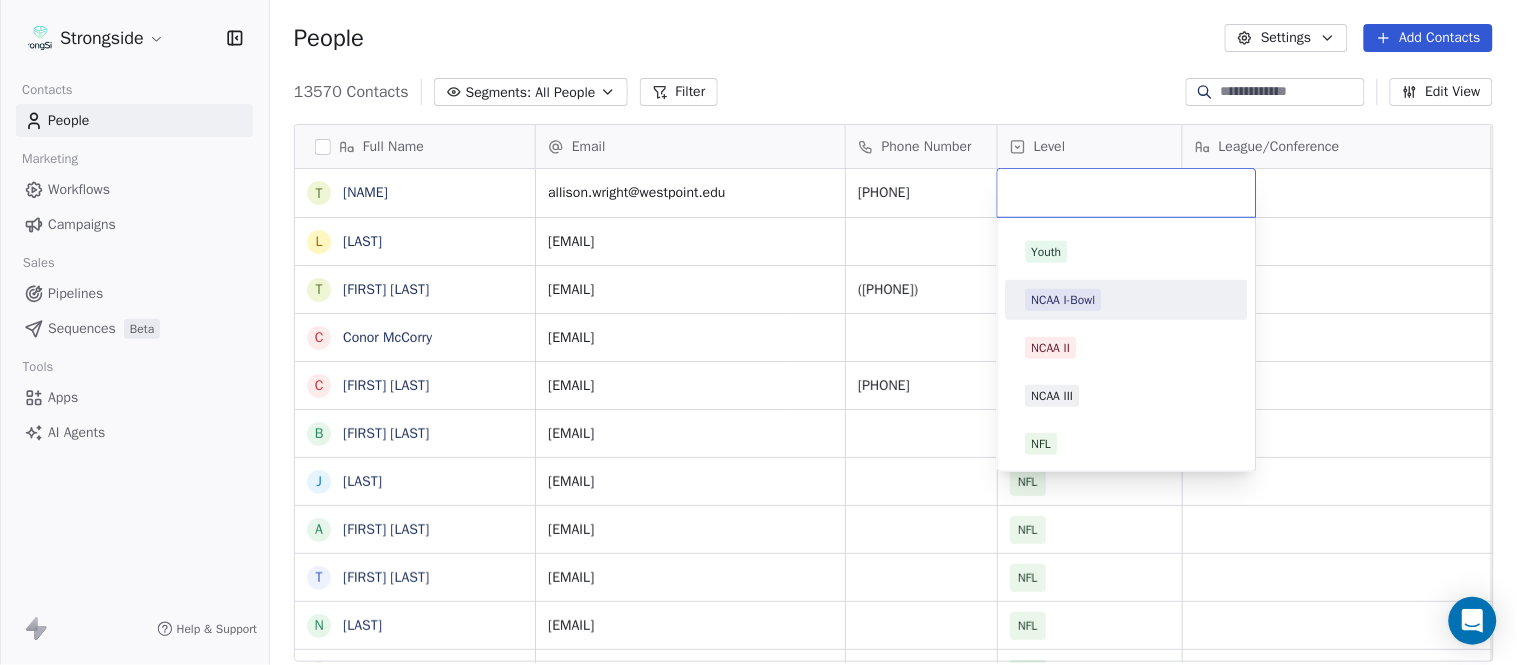 click on "NCAA I-Bowl" at bounding box center [1064, 300] 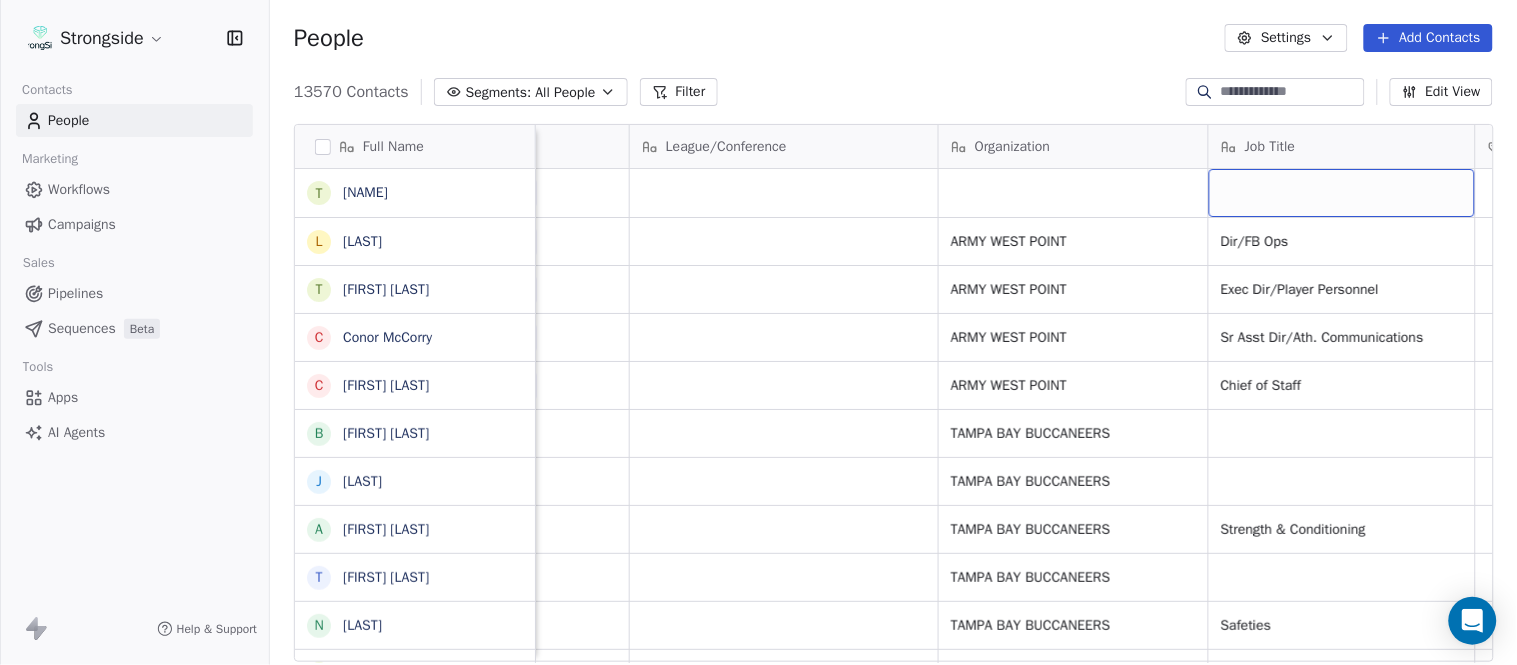 scroll, scrollTop: 0, scrollLeft: 653, axis: horizontal 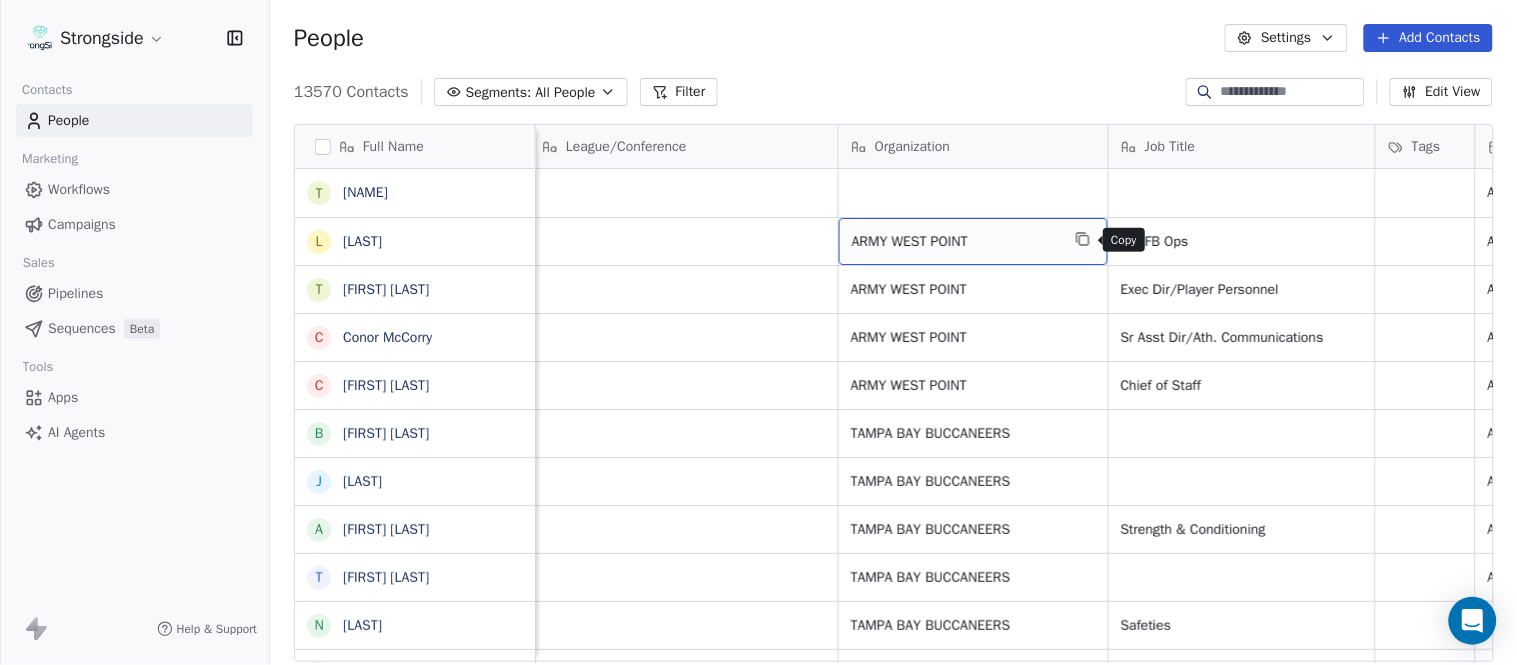 click 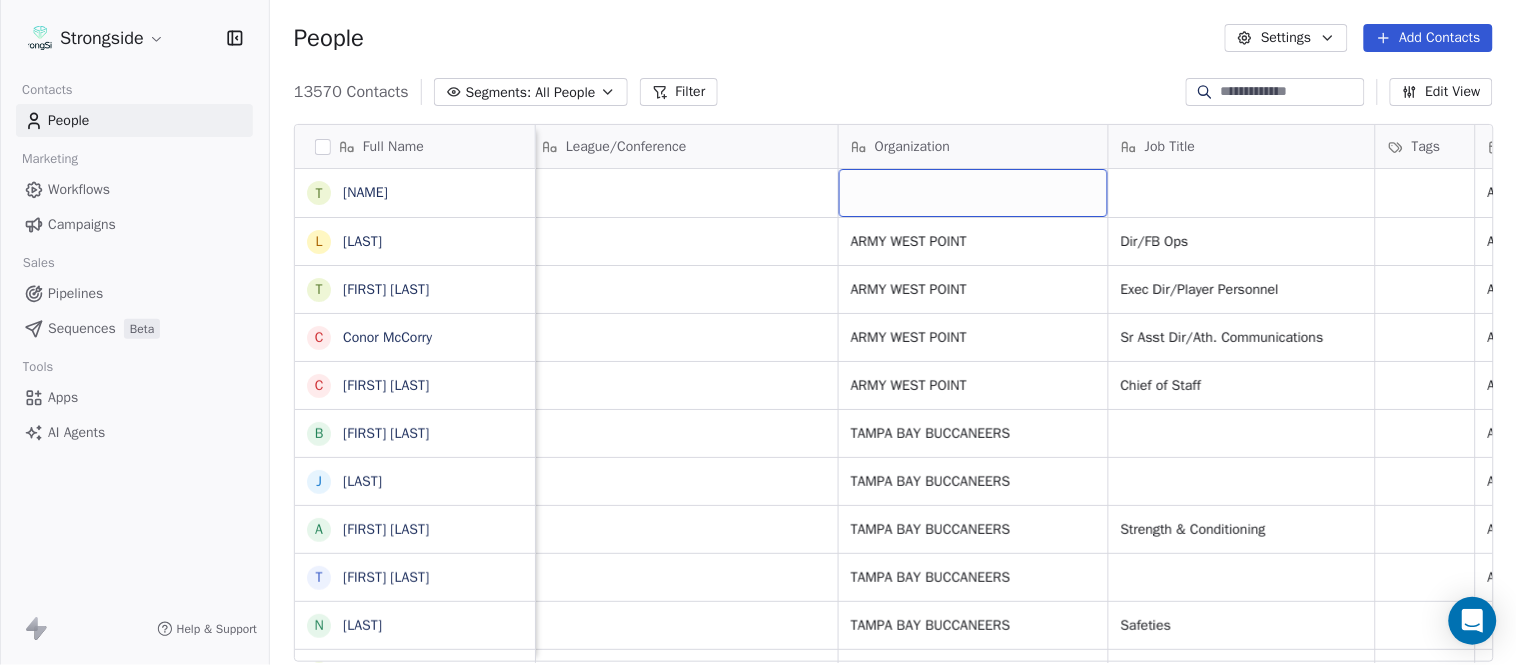 click at bounding box center [973, 193] 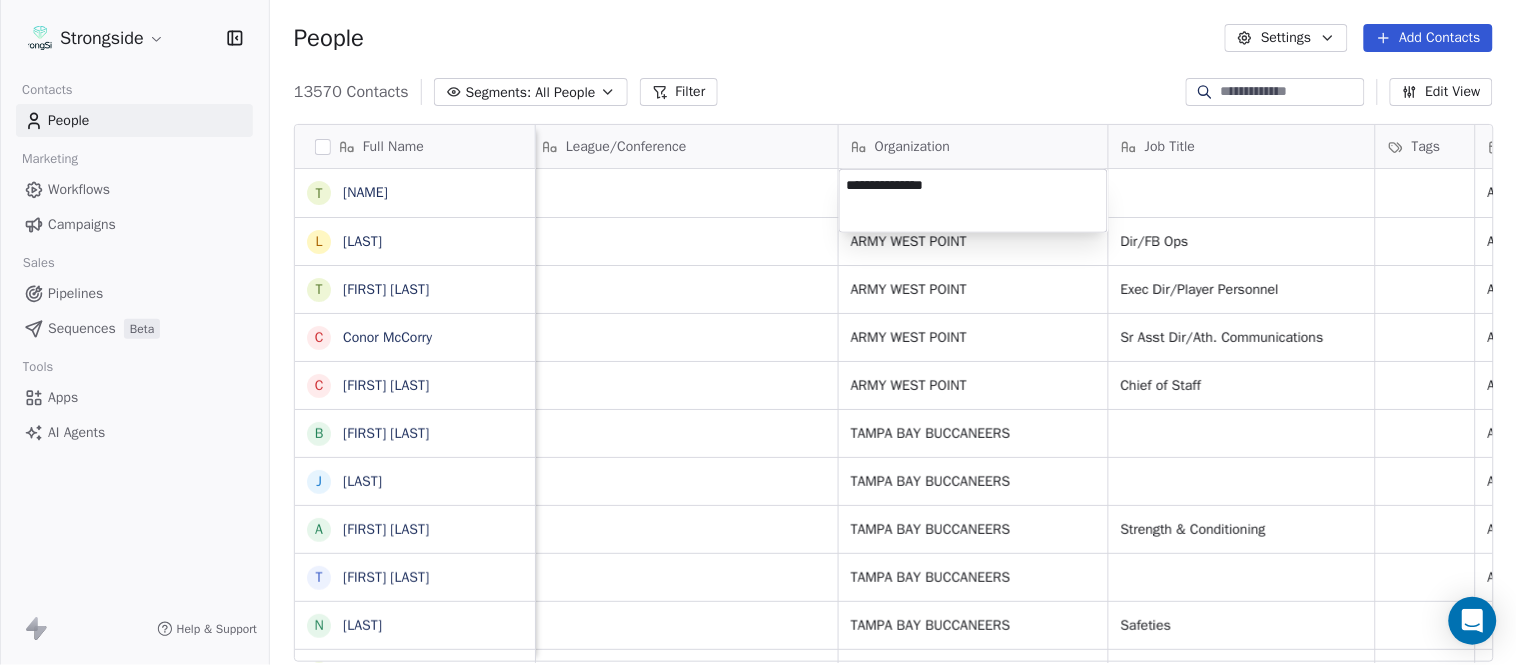 click on "Strongside Contacts People Marketing Workflows Campaigns Sales Pipelines Sequences Beta Tools Apps AI Agents Help & Support People Settings Add Contacts 13570 Contacts Segments: All People Filter Edit View Tag Add to Sequence Export Full Name T [FIRST] [LAST] L [FIRST] [LAST] T [FIRST] [LAST] C [FIRST] [LAST] C [FIRST] [LAST] B [FIRST] [LAST] J [FIRST] [LAST] A [FIRST] [LAST] T [FIRST] [LAST] N [FIRST] [LAST] S [FIRST] [LAST] T [FIRST] [LAST] B [FIRST] [LAST] J [FIRST] [LAST] C [FIRST] [LAST] T [FIRST] [LAST] B [FIRST] [LAST] K [FIRST] [LAST] K [FIRST] [LAST] J [FIRST] [LAST] S [FIRST] [LAST] L [FIRST] [LAST] J [FIRST] [LAST] M [FIRST] [LAST] K [FIRST] [LAST] M [FIRST] [LAST] R [FIRST] [LAST] C [FIRST] [LAST] B [FIRST] [LAST] B [FIRST] [LAST] F [FIRST] [LAST] A [FIRST] [LAST] Email Phone Number Level League/Conference Organization Job Title Tags Created Date BST Status Priority Emails Auto Clicked [EMAIL] ([PHONE]) NCAA I-Bowl ARMY WEST POINT Dir/FB Ops NCAA I-Bowl" at bounding box center (758, 332) 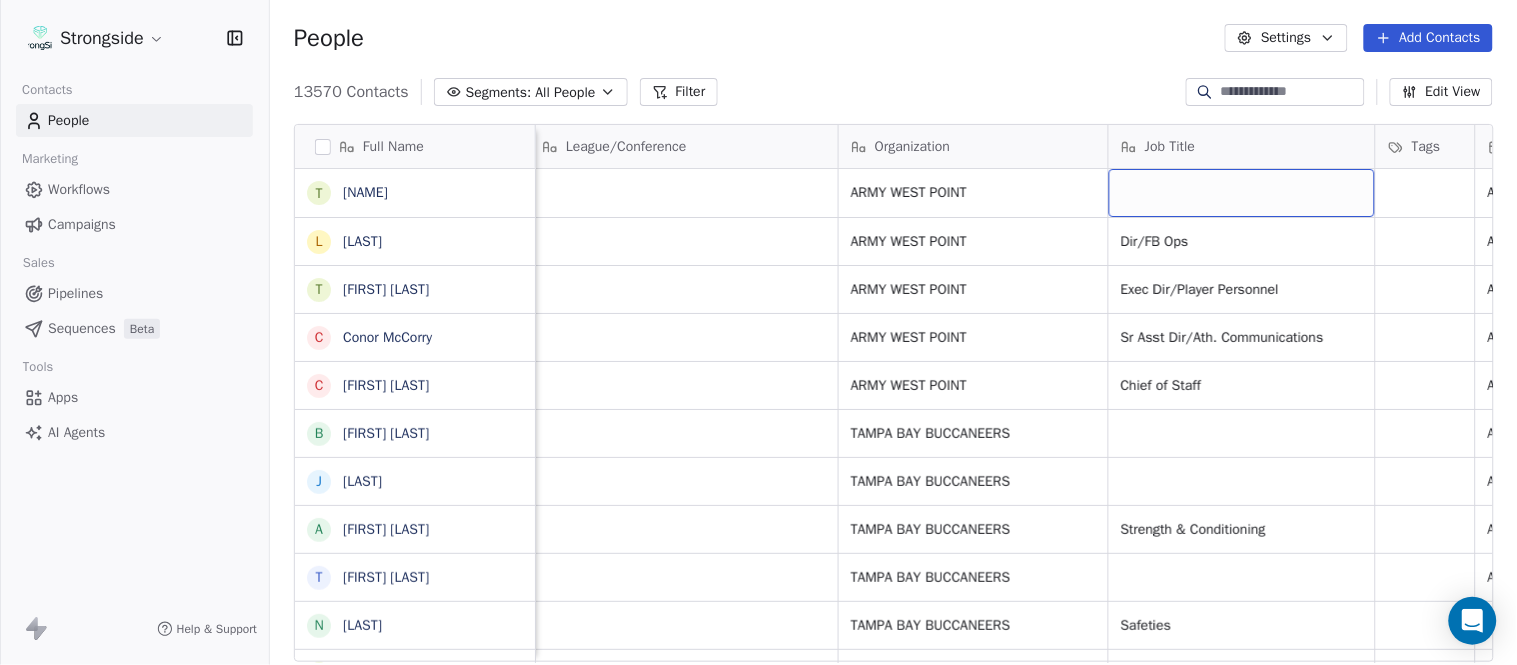 click at bounding box center [1242, 193] 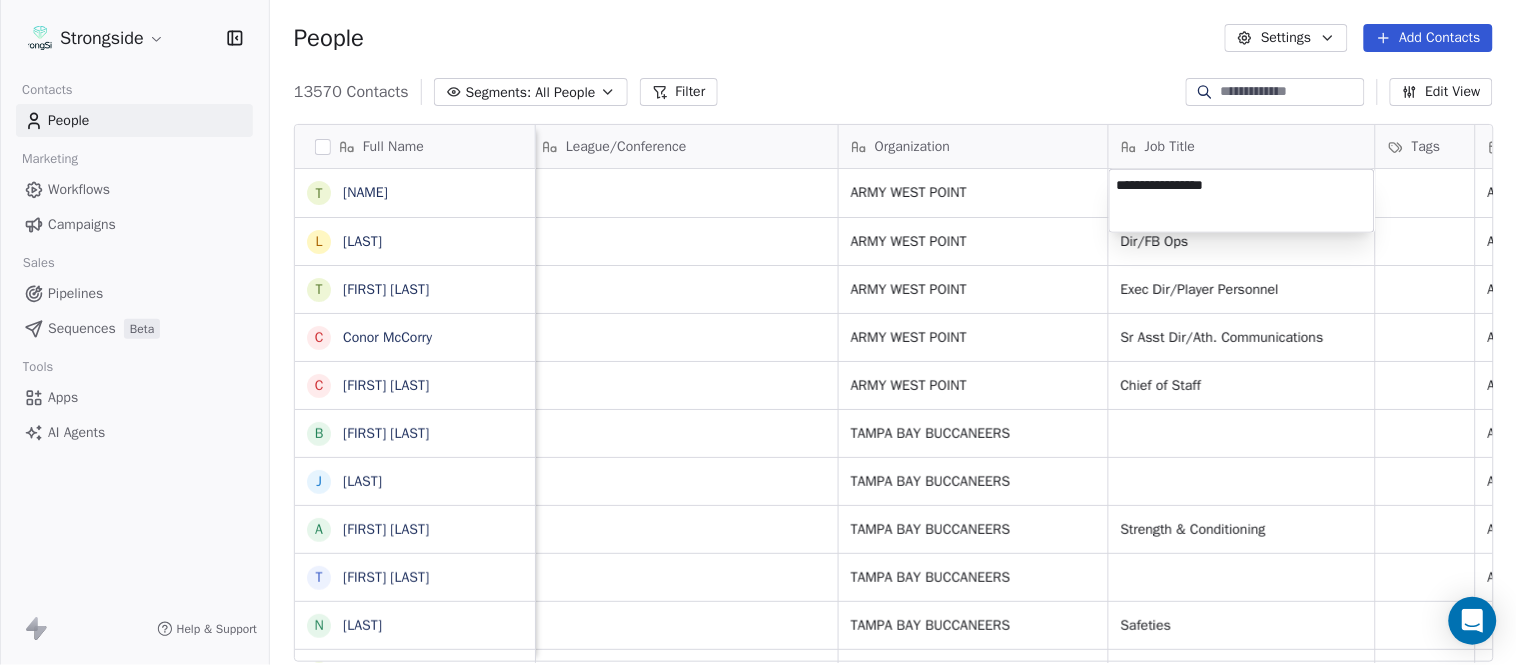 click on "Strongside Contacts People Marketing Workflows Campaigns Sales Pipelines Sequences Beta Tools Apps AI Agents Help & Support People Settings Add Contacts 13570 Contacts Segments: All People Filter Edit View Tag Add to Sequence Export Full Name T [FIRST] [LAST] L [FIRST] [LAST] T [FIRST] [LAST] C [FIRST] [LAST] C [FIRST] [LAST] B [FIRST] [LAST] J [FIRST] [LAST] A [FIRST] [LAST] T [FIRST] [LAST] N [FIRST] [LAST] S [FIRST] [LAST] T [FIRST] [LAST] B [FIRST] [LAST] J [FIRST] [LAST] C [FIRST] [LAST] T [FIRST] [LAST] B [FIRST] [LAST] K [FIRST] [LAST] K [FIRST] [LAST] J [FIRST] [LAST] S [FIRST] [LAST] L [FIRST] [LAST] J [FIRST] [LAST] M [FIRST] [LAST] K [FIRST] [LAST] M [FIRST] [LAST] R [FIRST] [LAST] C [FIRST] [LAST] B [FIRST] [LAST] B [FIRST] [LAST] F [FIRST] [LAST] Email Phone Number Level League/Conference Organization Job Title Tags Created Date BST Status Priority Emails Auto Clicked [EMAIL] ([PHONE]) NCAA I-Bowl ARMY WEST POINT Aug 03, 2025 11:04 PM [EMAIL] NCAA I-Bowl ARMY WEST POINT NFL NFL" at bounding box center [758, 332] 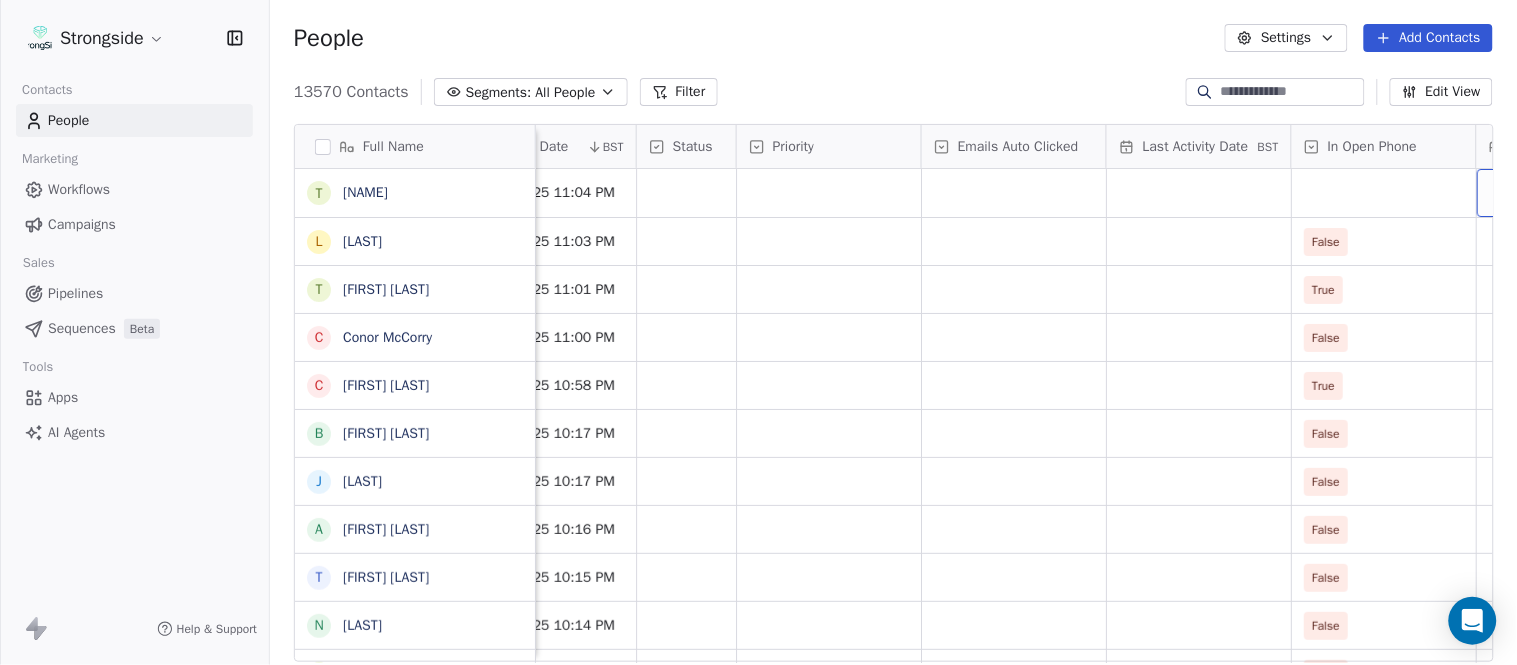 scroll, scrollTop: 0, scrollLeft: 1863, axis: horizontal 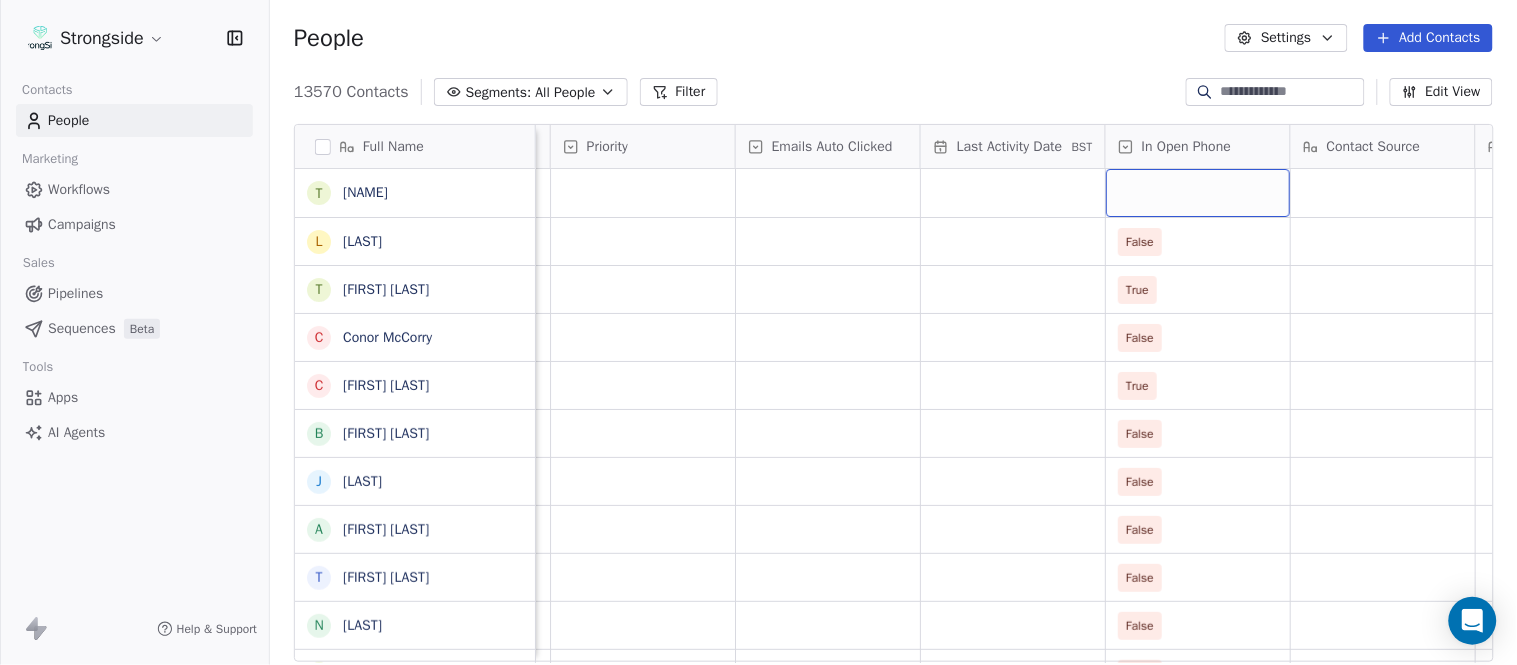 click at bounding box center [1198, 193] 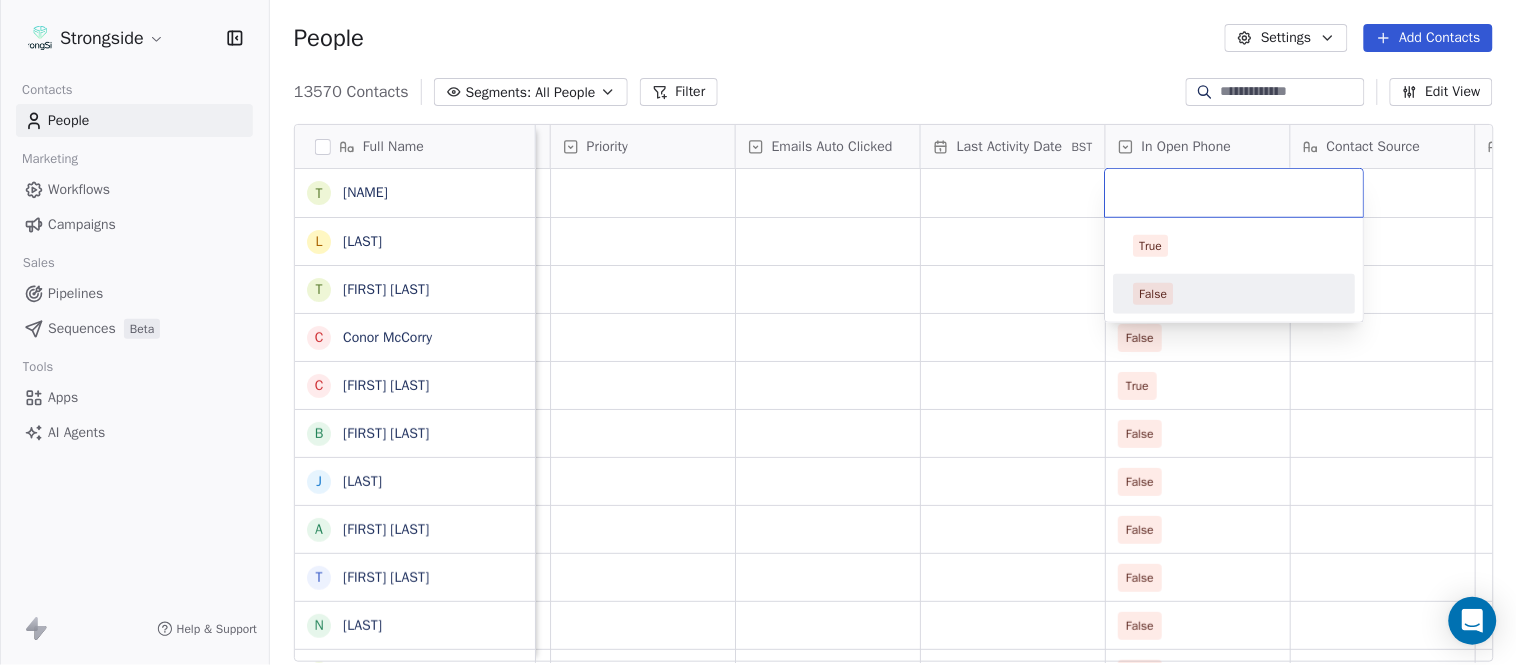 click on "False" at bounding box center [1235, 294] 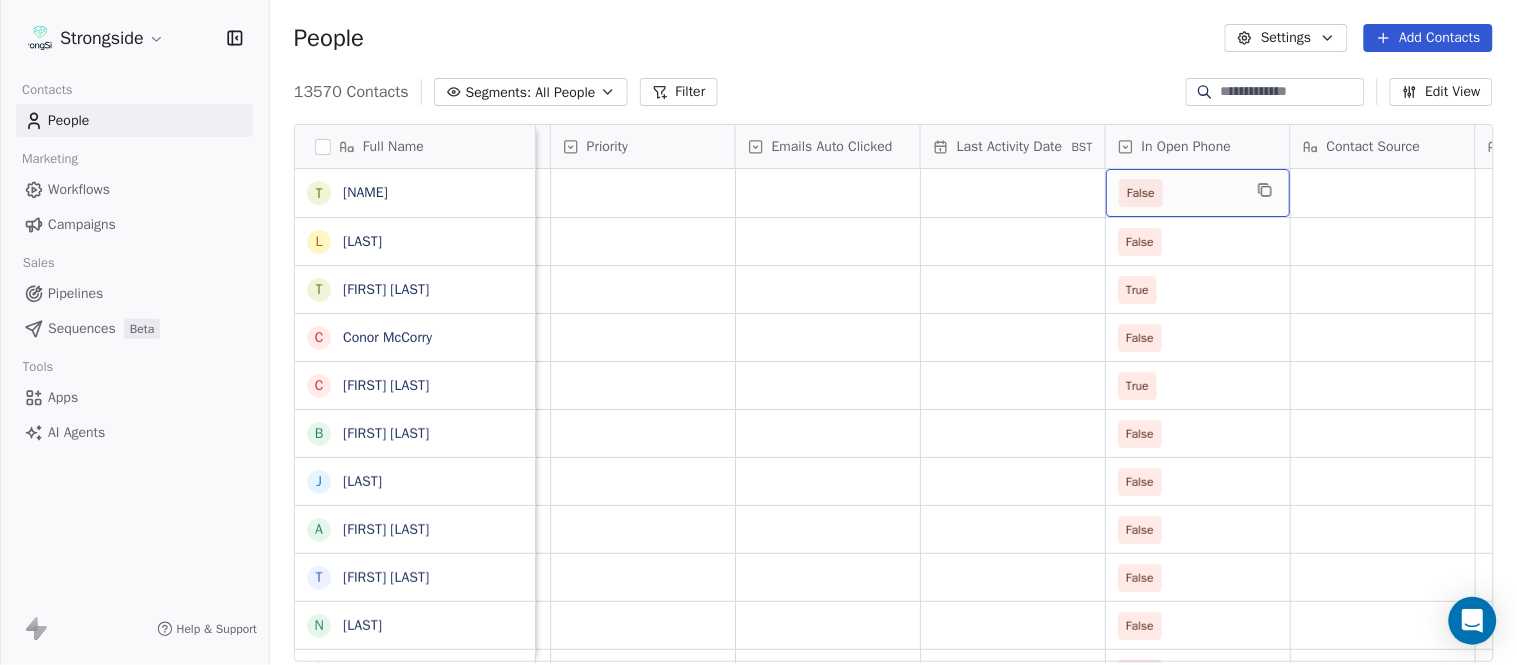 click on "False" at bounding box center (1180, 193) 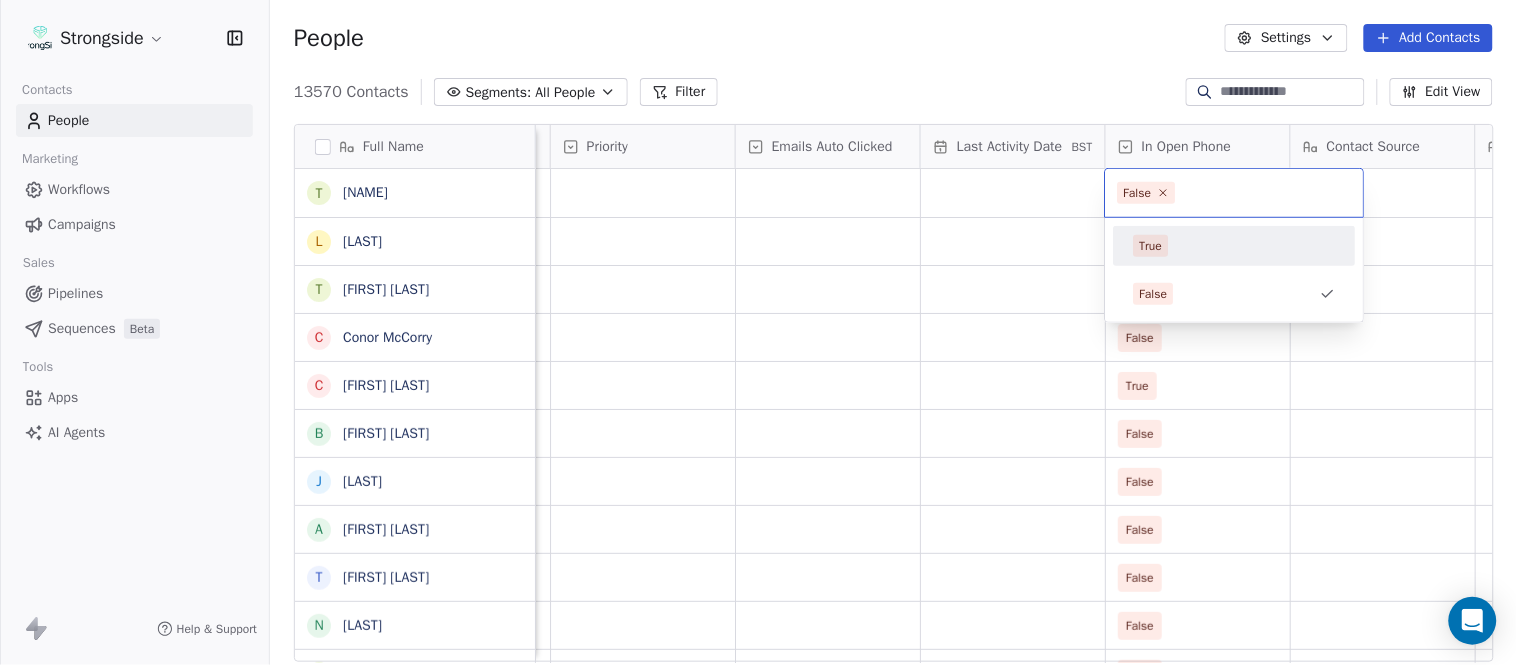 click on "True" at bounding box center [1235, 246] 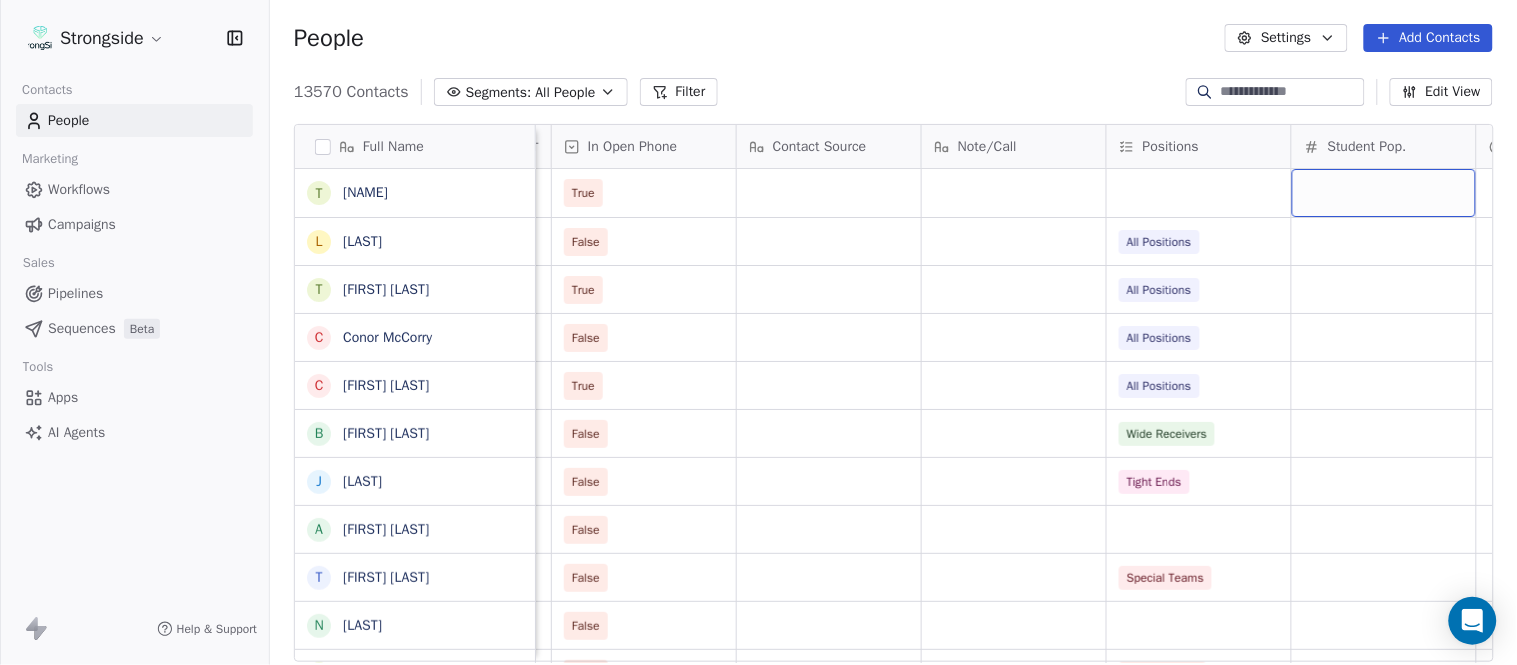 scroll, scrollTop: 0, scrollLeft: 2603, axis: horizontal 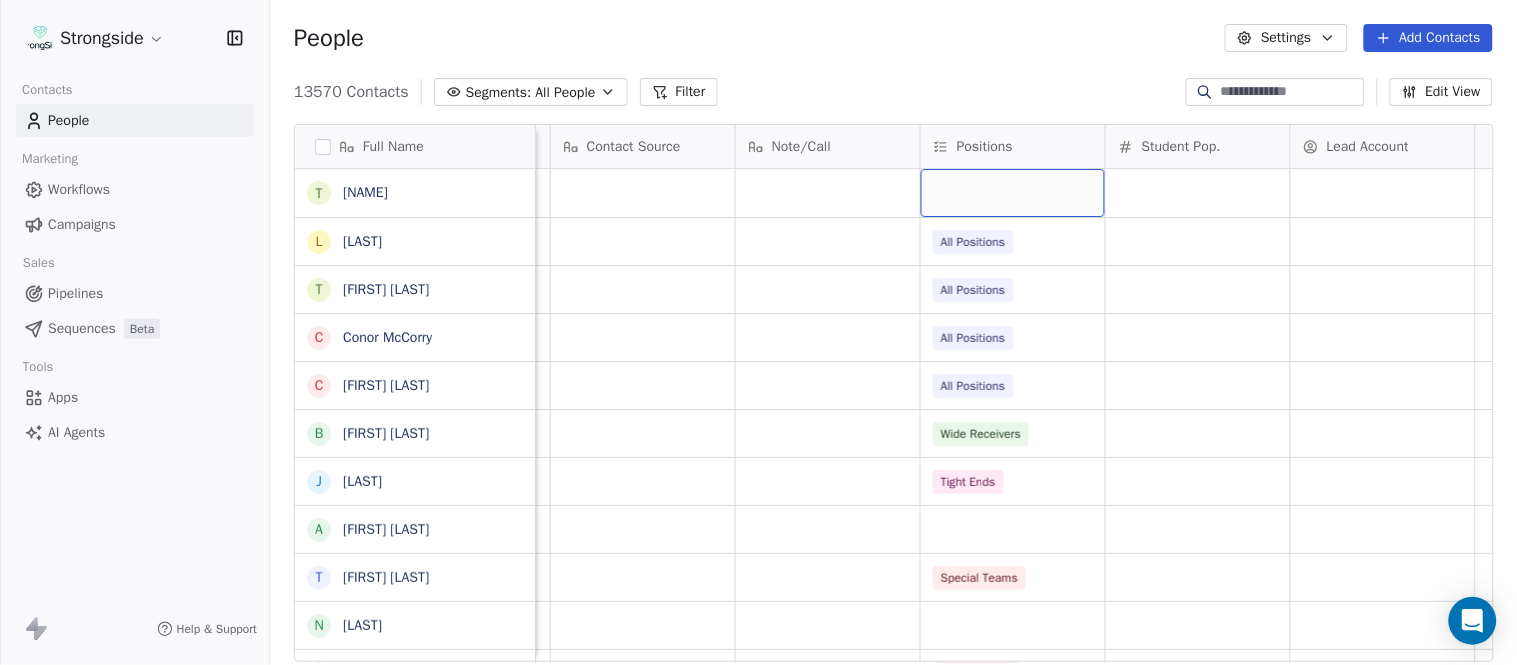 click at bounding box center (1013, 193) 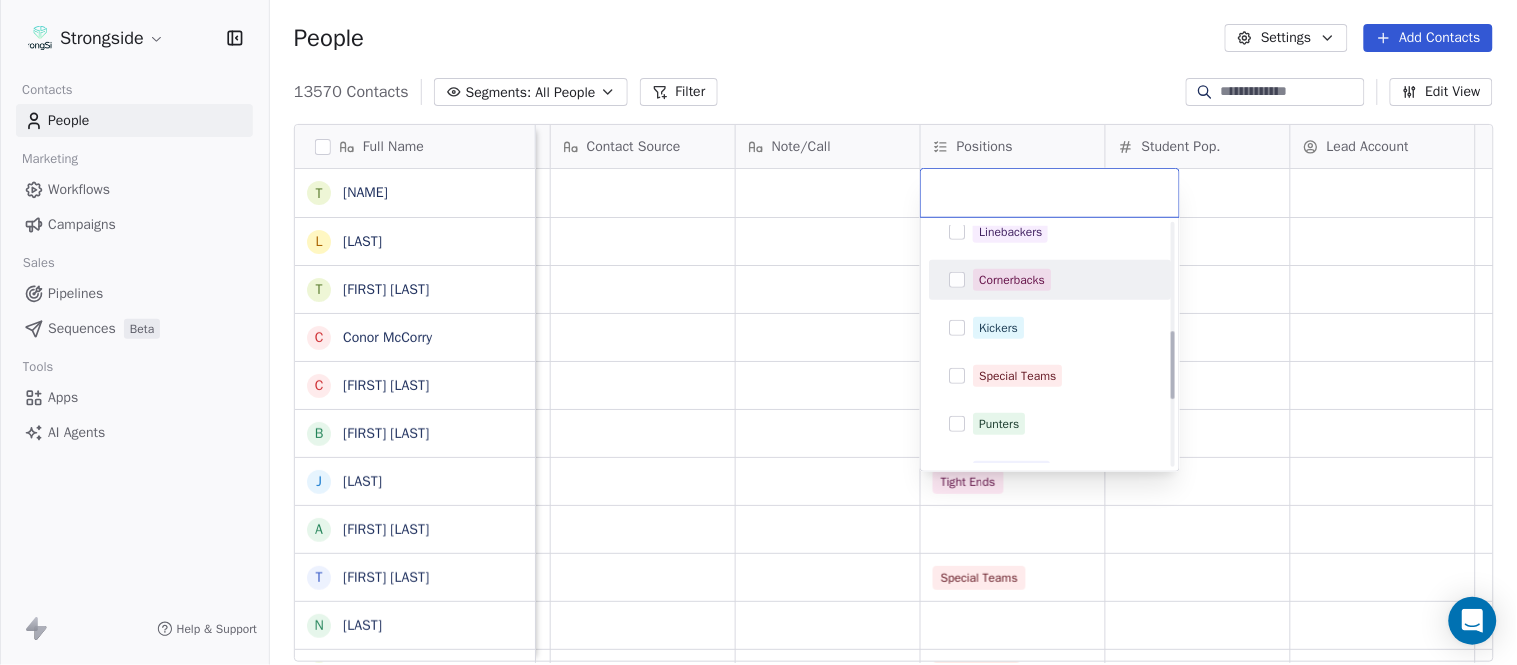 scroll, scrollTop: 444, scrollLeft: 0, axis: vertical 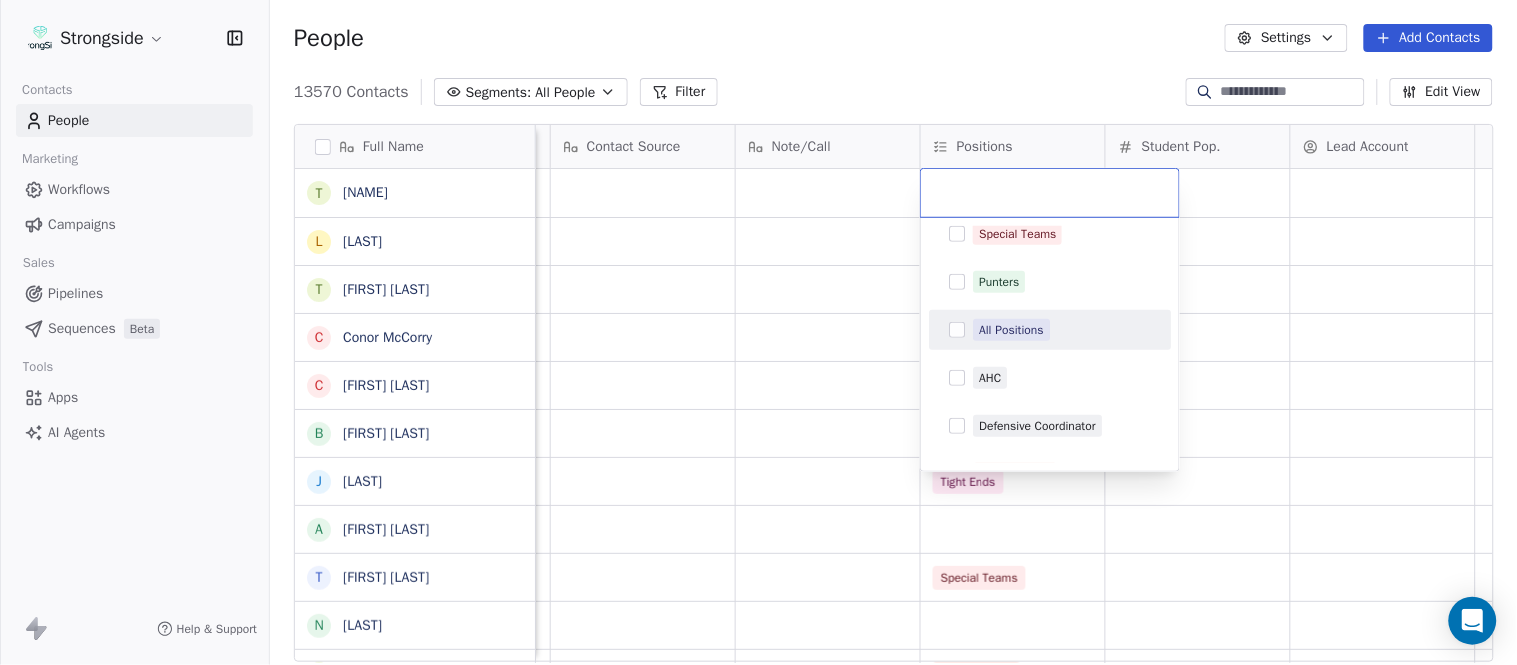 click on "All Positions" at bounding box center (1011, 330) 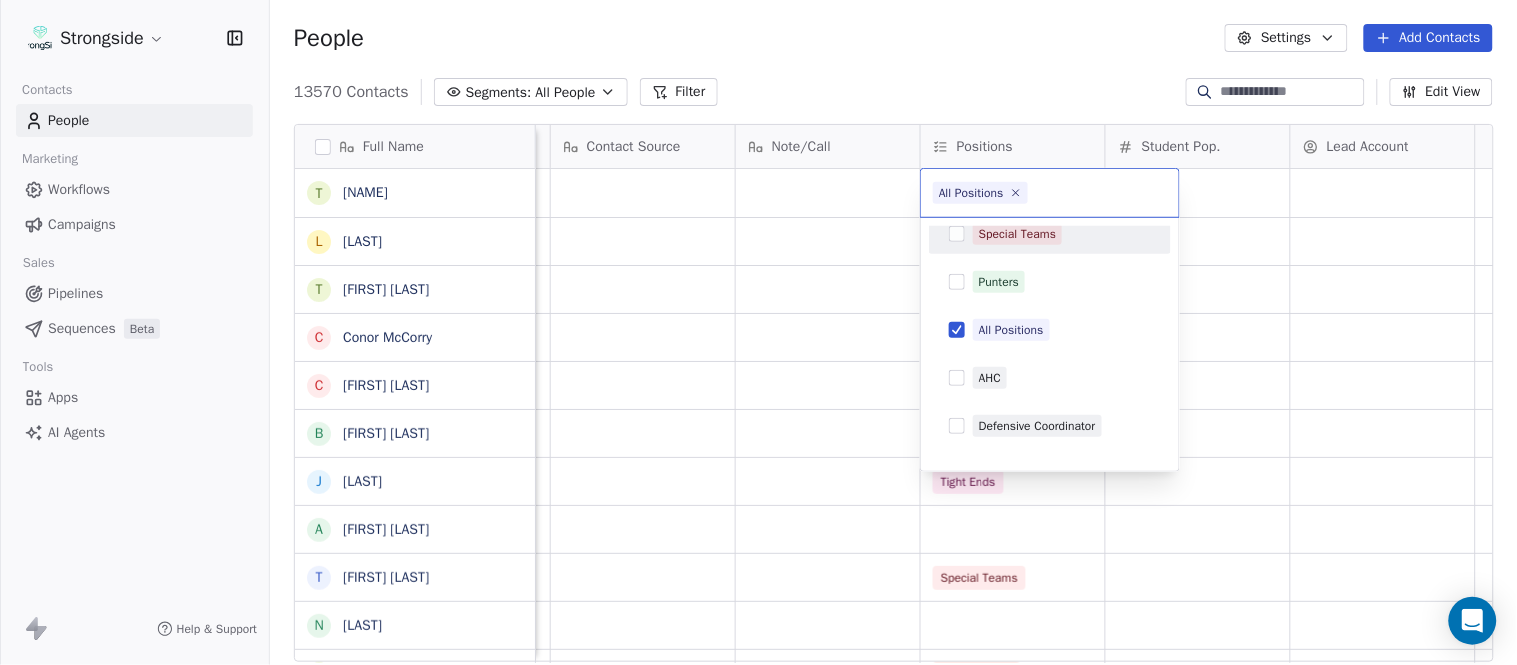 click on "Strongside Contacts People Marketing Workflows Campaigns Sales Pipelines Sequences Beta Tools Apps AI Agents Help & Support People Settings Add Contacts 13570 Contacts Segments: All People Filter Edit View Tag Add to Sequence Export Full Name T [LAST] L [LAST] T [LAST] C [LAST] C [LAST] B [LAST] J [LAST] A [LAST] T [LAST] N [LAST] S [LAST] T [LAST] B [LAST] J [LAST] C [LAST] T [LAST] B [LAST] K [LAST] K [LAST] J [LAST] S [LAST] L [LAST] J [LAST] M [LAST] K [LAST] M [LAST] R [LAST] C [LAST] B [LAST] B [LAST] F [LAST] Priority Emails Auto Clicked Last Activity Date BST In Open Phone Contact Source Note/Call Positions Student Pop. Lead Account True False All Positions True All Positions False Wide Receivers False Tight Ends False False Special Teams False False Running Back False Quarterbacks False Offensive Line False Offense False Offensive Line False All Positions False Offense Quarterbacks False Offense False All Positions False All Positions False All Positions False All Positions False All Positions False All Positions False False All Positions False Wide Receivers False Special Teams False False Offensive Line False Offensive Line False Defensive Line False Defensive Coordinator" at bounding box center [758, 332] 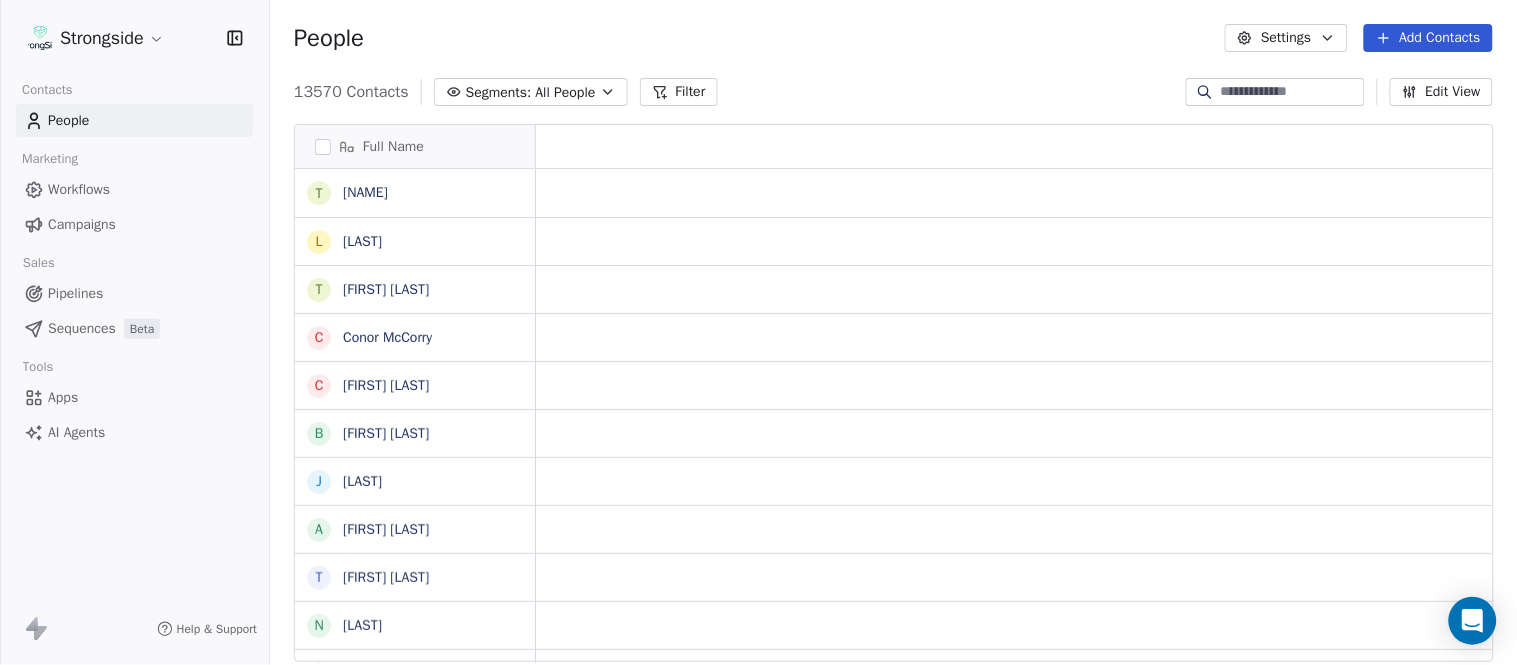 scroll, scrollTop: 0, scrollLeft: 0, axis: both 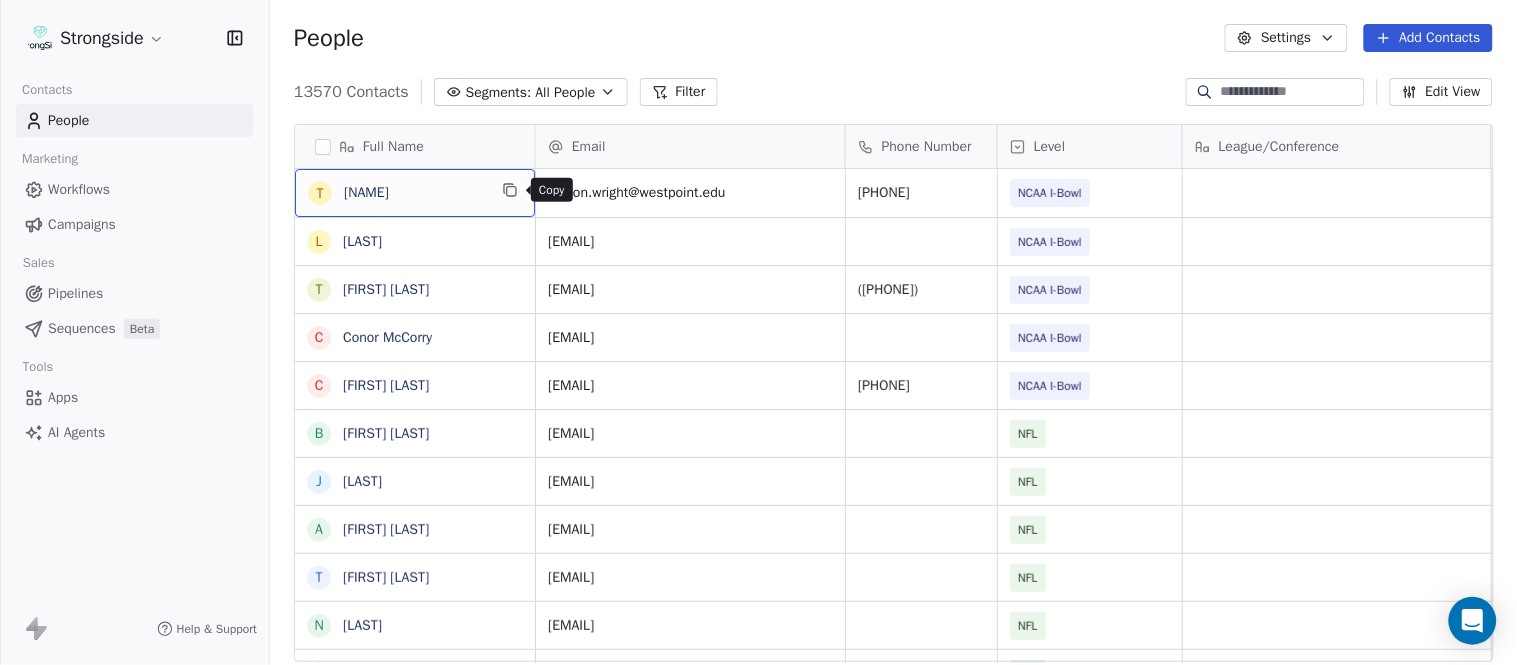 click 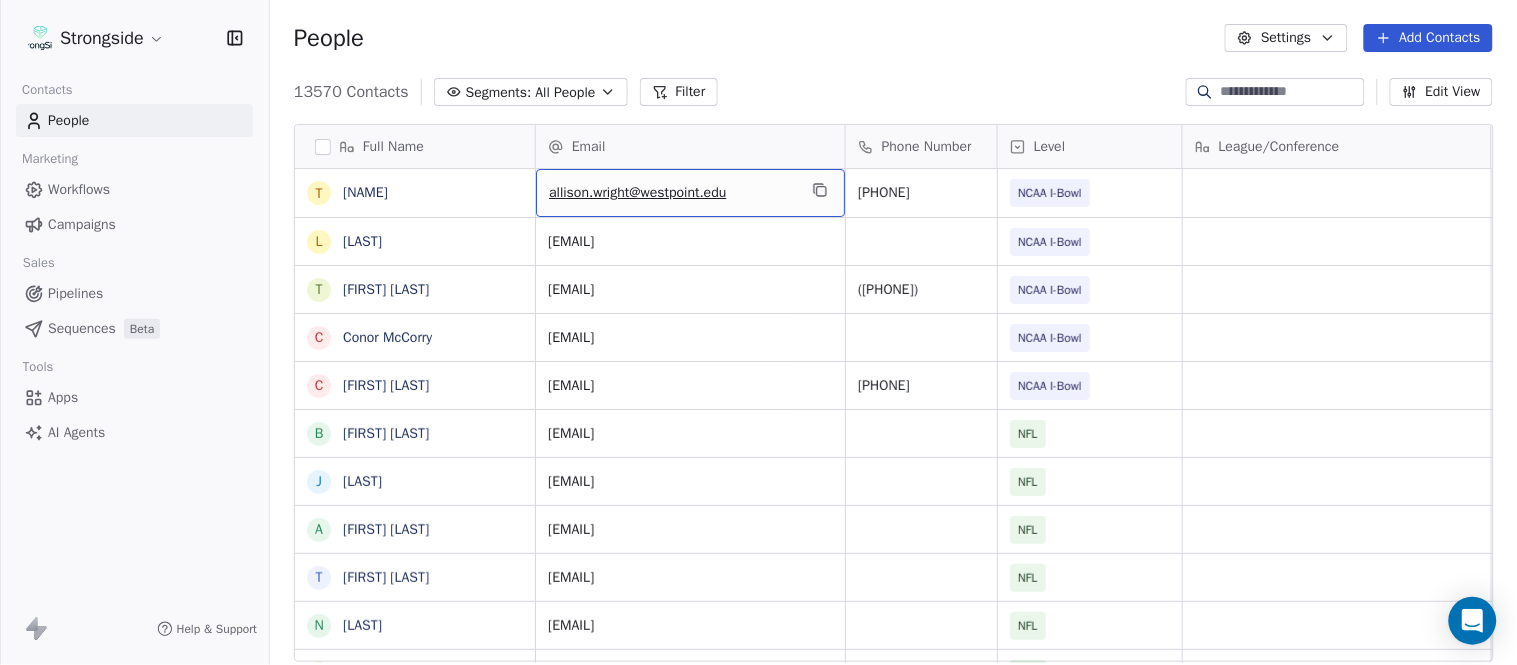 click on "allison.wright@westpoint.edu" at bounding box center (690, 193) 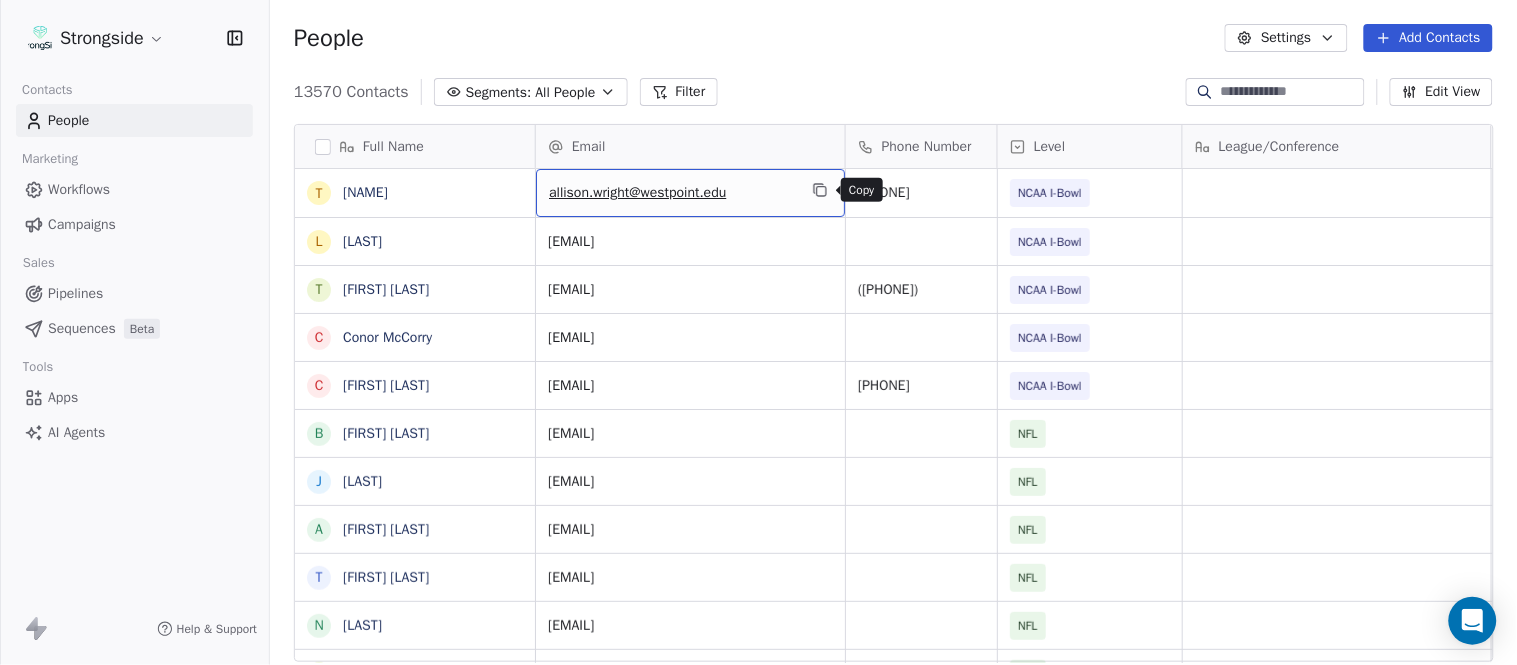 click 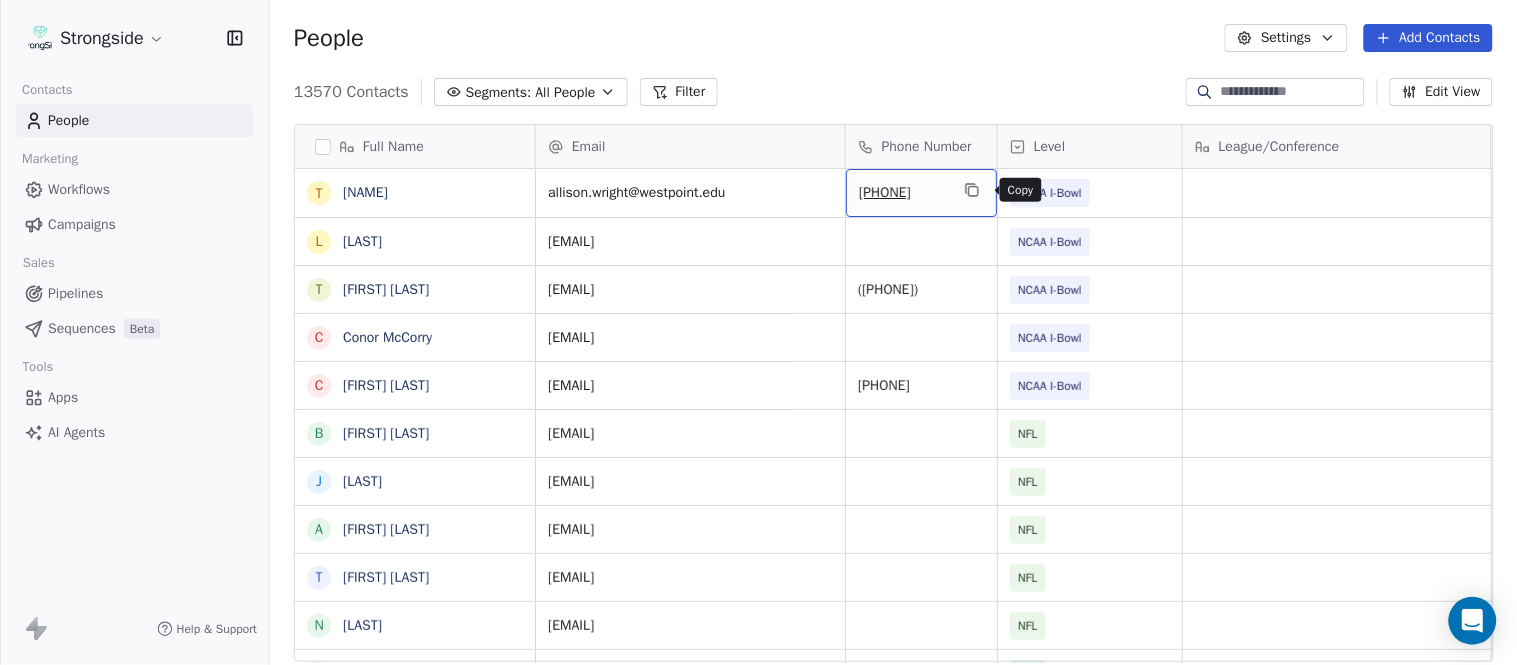 click 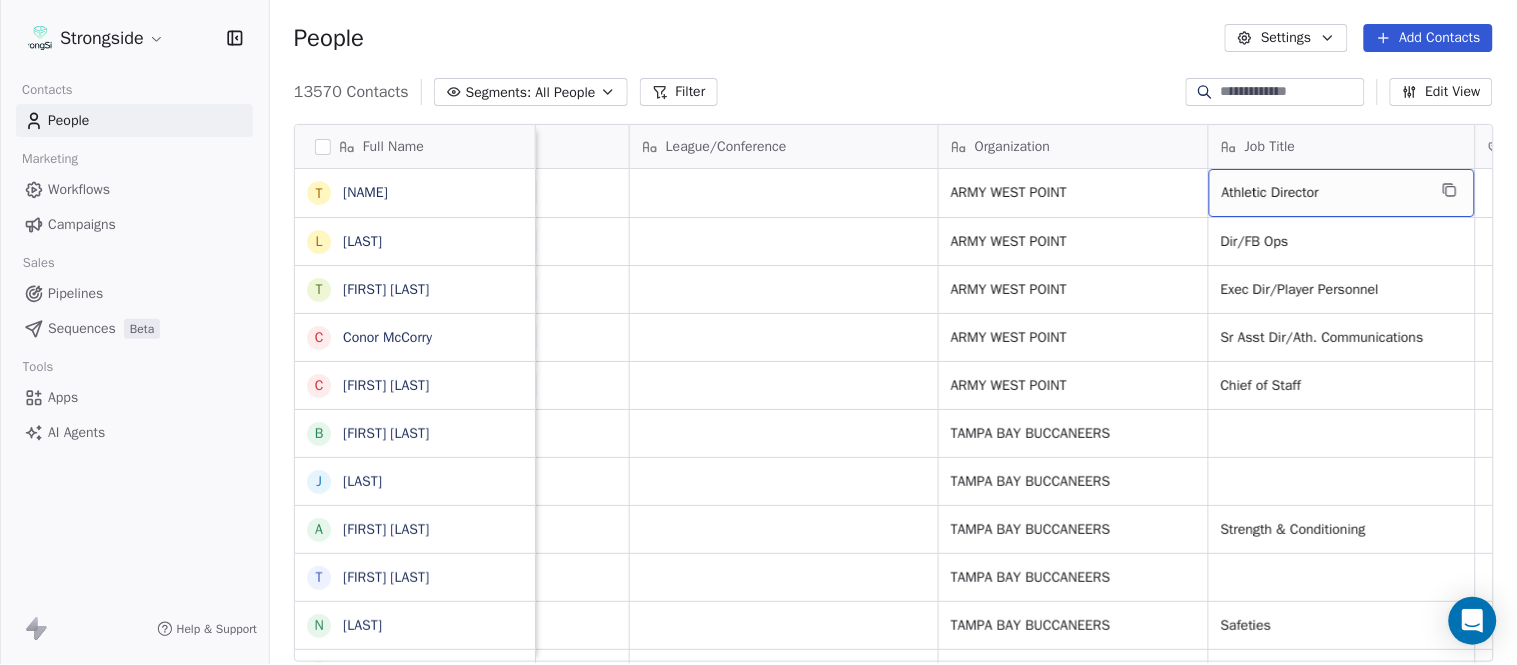 scroll, scrollTop: 0, scrollLeft: 653, axis: horizontal 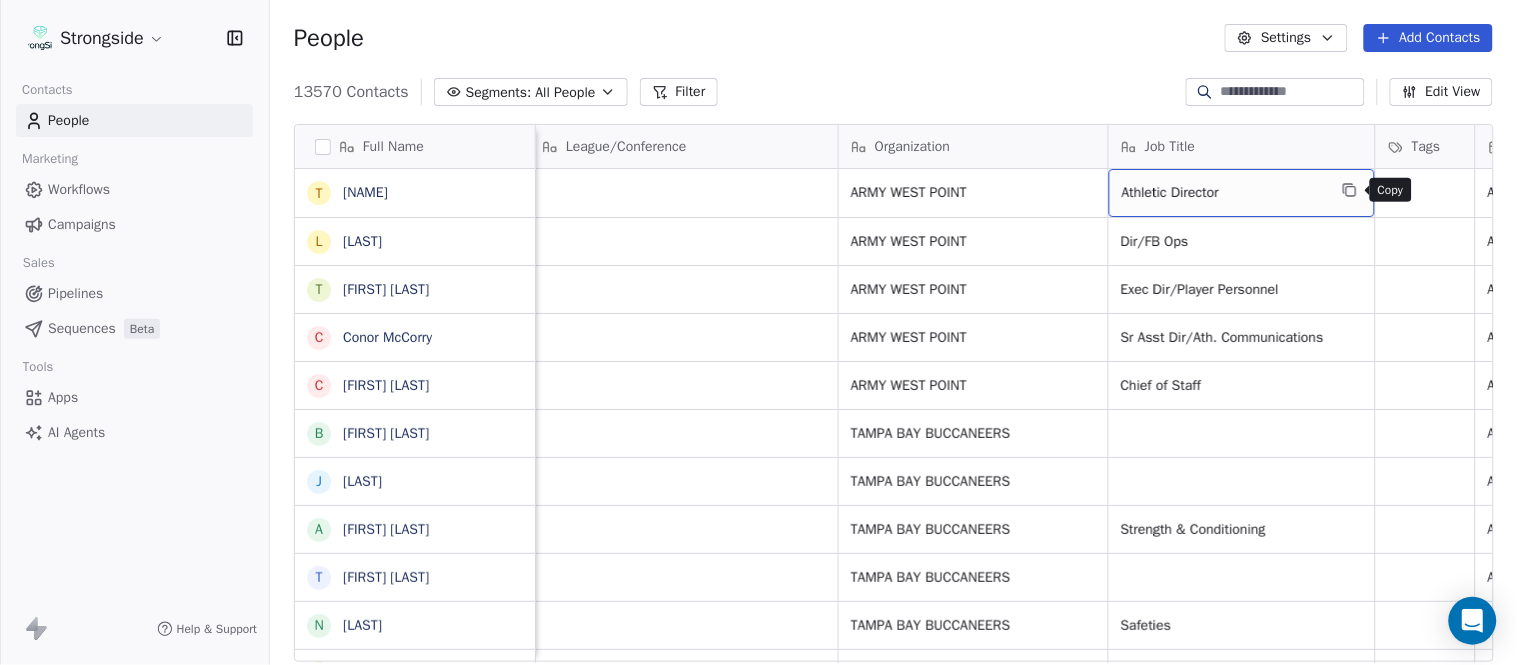 click at bounding box center [1350, 190] 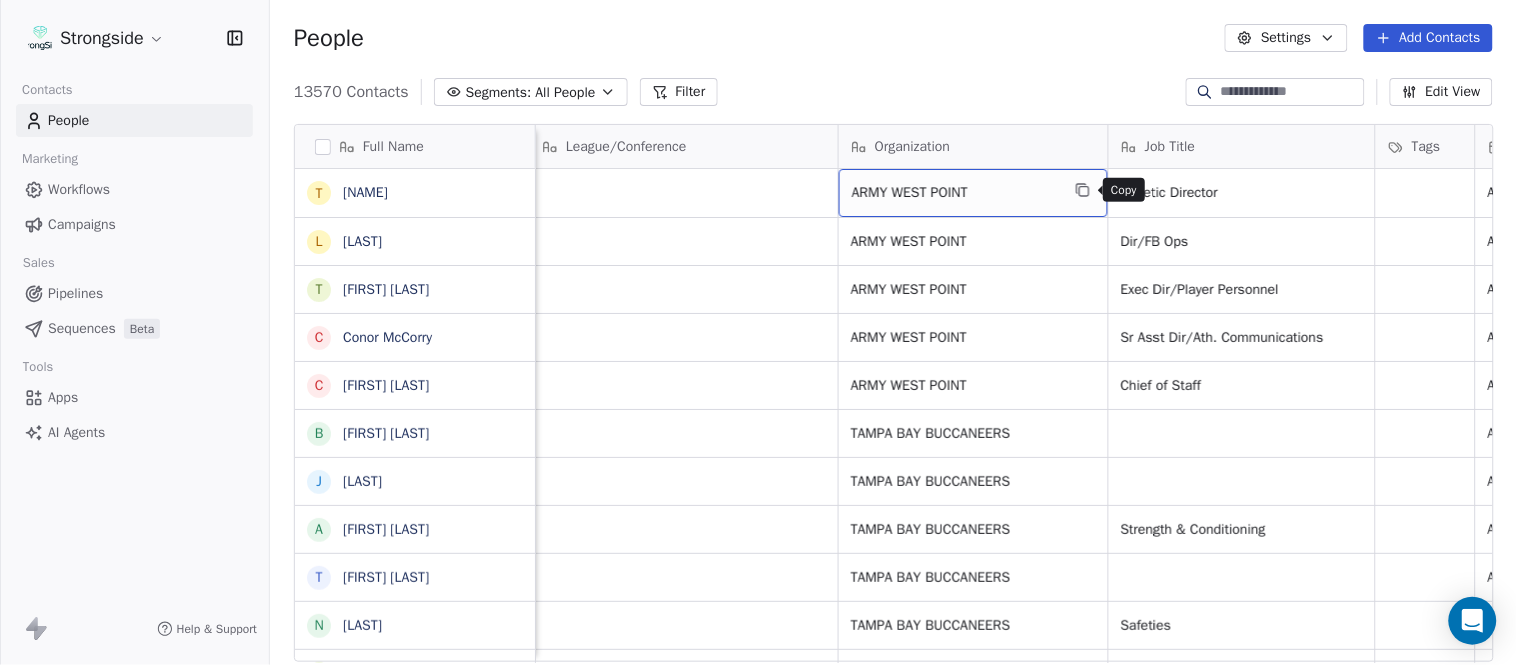 click at bounding box center (1083, 190) 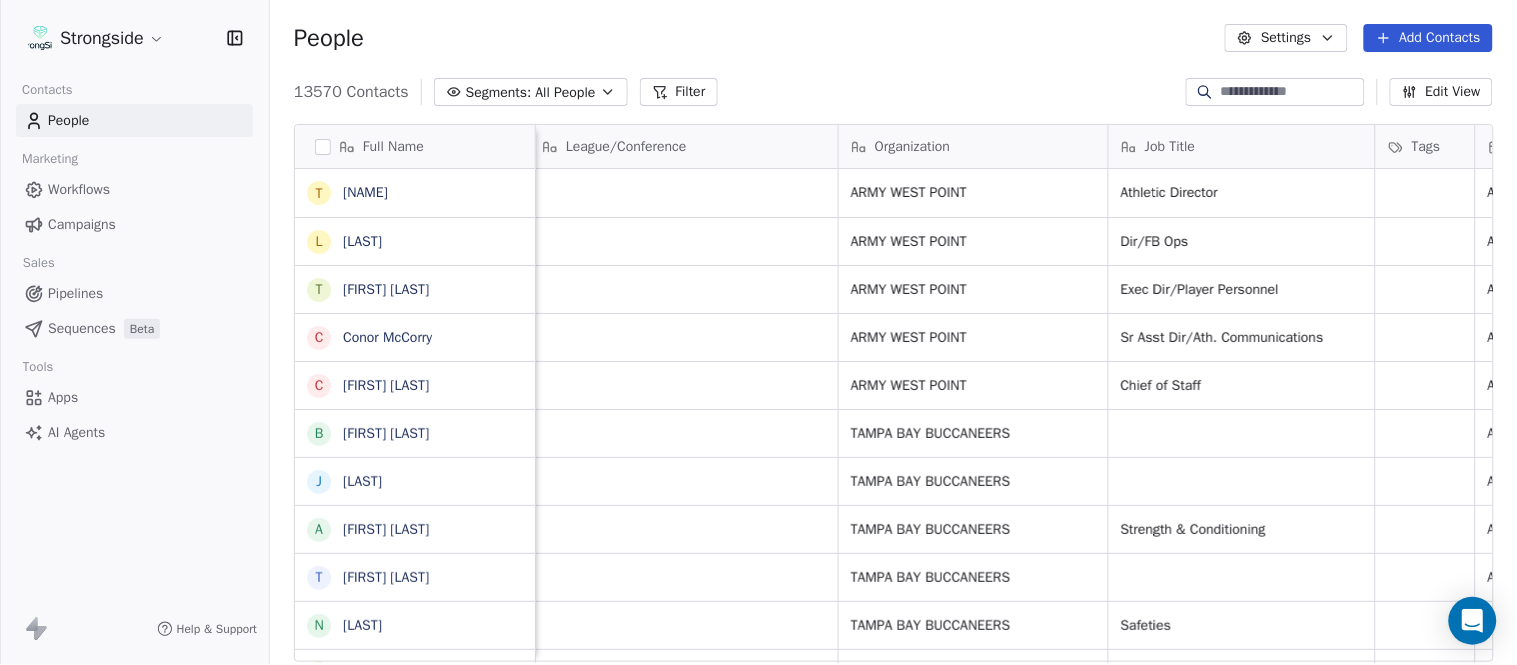 click on "13570 Contacts Segments: All People Filter  Edit View" at bounding box center (893, 92) 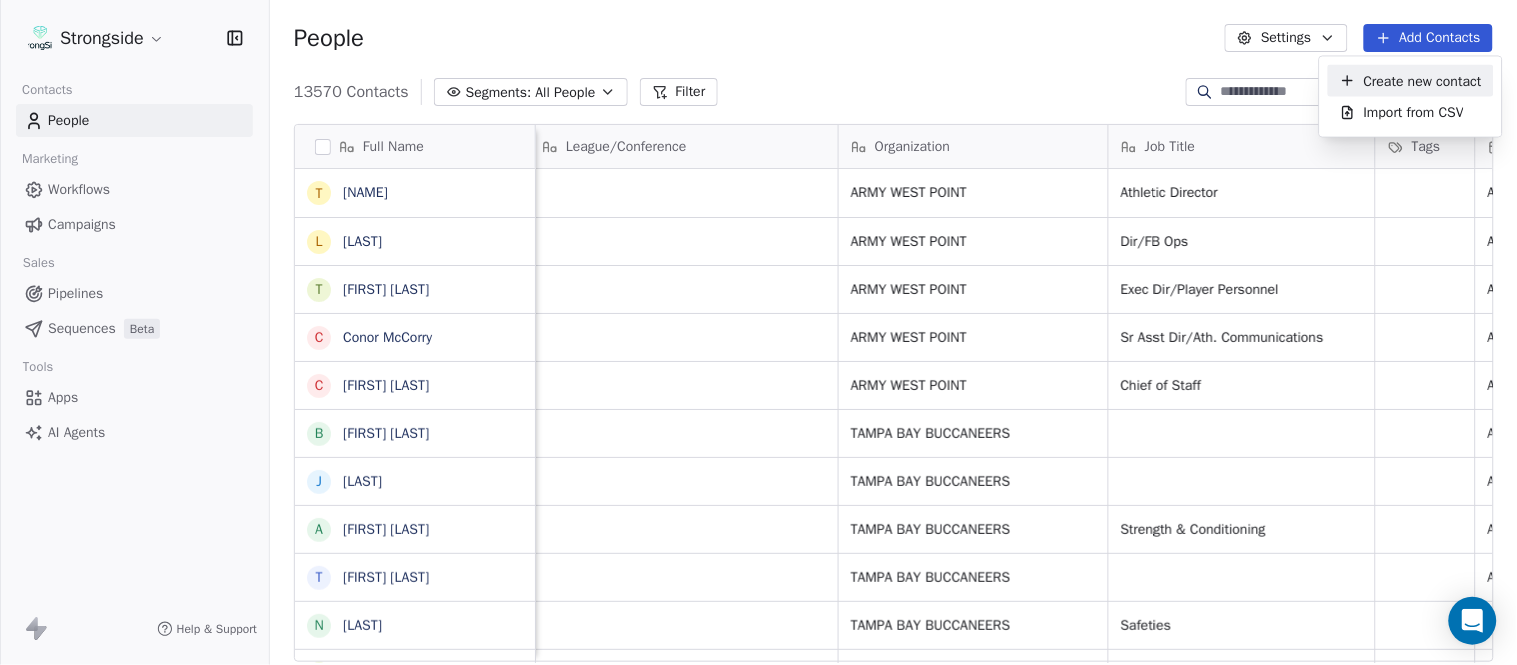 click on "Create new contact" at bounding box center [1423, 80] 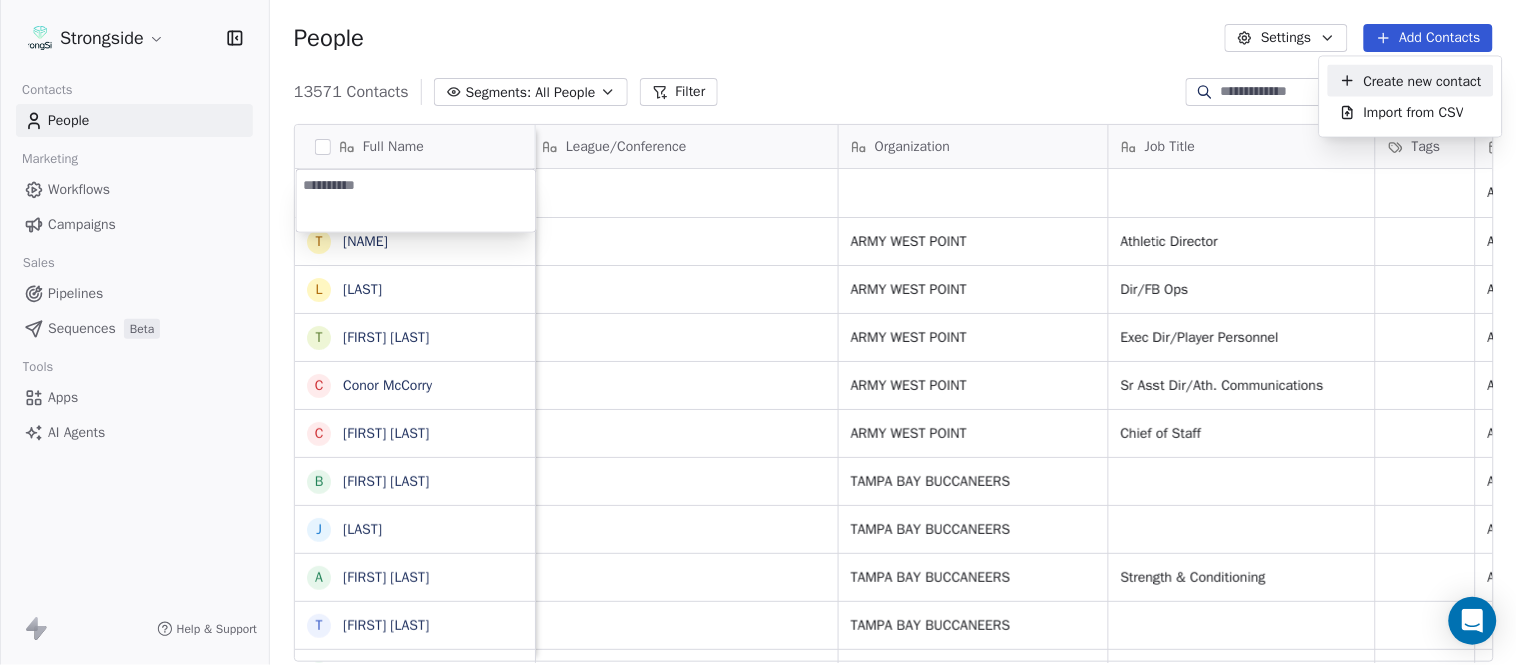 type on "**********" 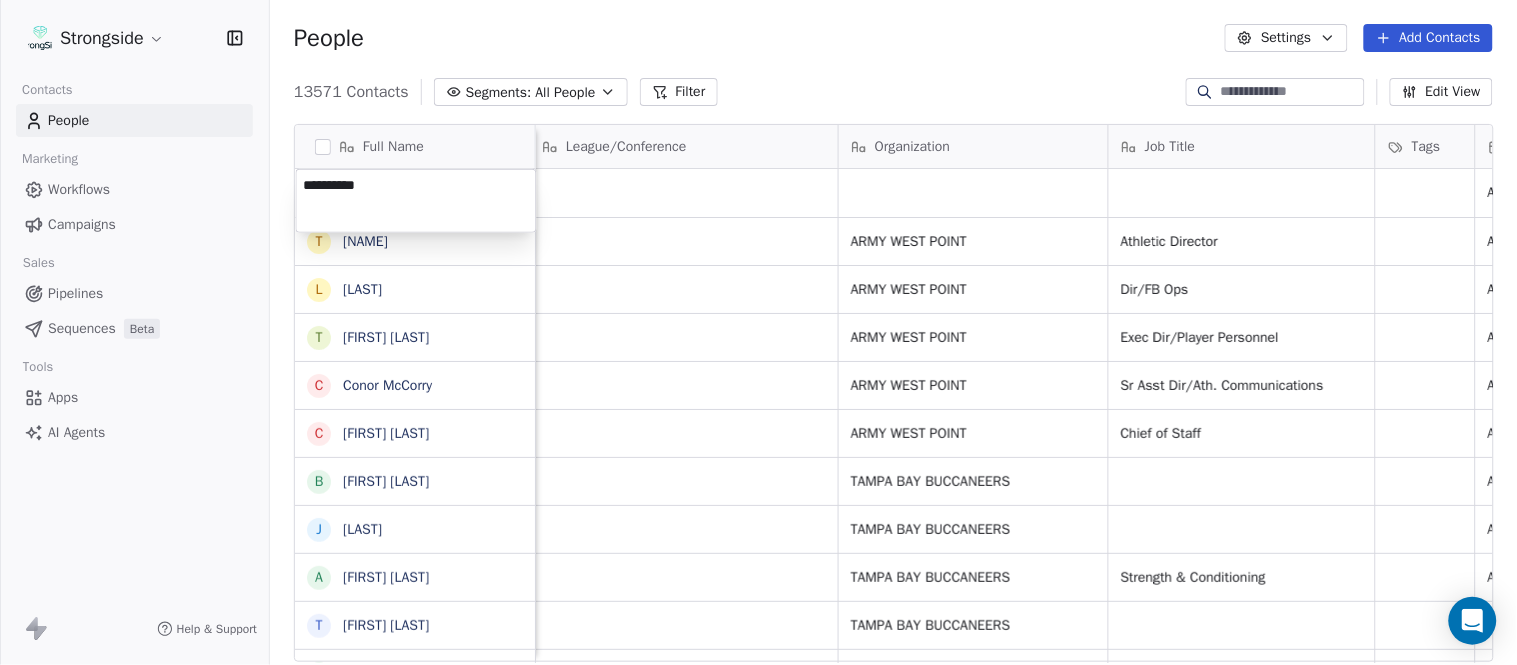 click on "Strongside Contacts People Marketing Workflows Campaigns Sales Pipelines Sequences Beta Tools Apps AI Agents Help & Support People Settings Add Contacts 13571 Contacts Segments: All People Filter Edit View Tag Add to Sequence Export Full Name T [FIRST] [LAST] C [FIRST] [LAST] C [FIRST] [LAST] B [FIRST] [LAST] J [FIRST] [LAST] A [FIRST] [LAST] T [FIRST] [LAST] N [FIRST] [LAST] S [FIRST] [LAST] T [FIRST] [LAST] B [FIRST] [LAST] B [FIRST] [LAST] J [FIRST] [LAST] C [FIRST] [LAST] T [FIRST] [LAST] B [FIRST] [LAST] K [FIRST] [LAST] K [FIRST] [LAST] J [FIRST] [LAST] S [FIRST] [LAST] L [FIRST] [LAST] J [FIRST] [LAST] M [FIRST] [LAST] K [FIRST] [LAST] M [FIRST] [LAST] R [FIRST] [LAST] C [FIRST] [LAST] B [FIRST] [LAST] B [FIRST] [LAST] F [FIRST] [LAST] A [FIRST] [LAST] A [FIRST] [LAST] M [FIRST] [LAST] J [FIRST] [LAST] Email Phone Number Level League/Conference Organization Job Title Tags Created Date BST Status Priority Emails Auto Clicked Aug 03, 2025 11:05 PM [EMAIL] ([PHONE]) NCAA I-Bowl ARMY WEST POINT Athletic Director Aug 03, 2025 11:04 PM [EMAIL] NFL NFL" at bounding box center (758, 332) 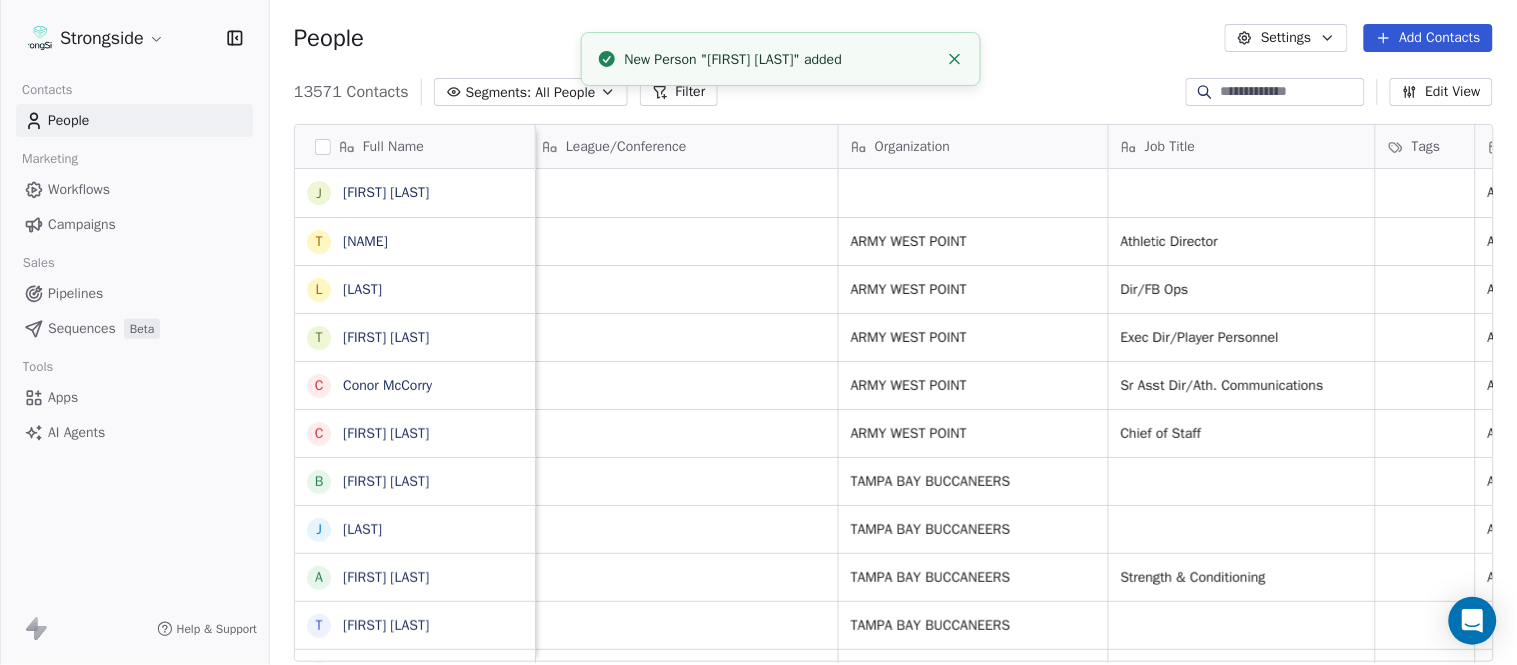 scroll, scrollTop: 0, scrollLeft: 0, axis: both 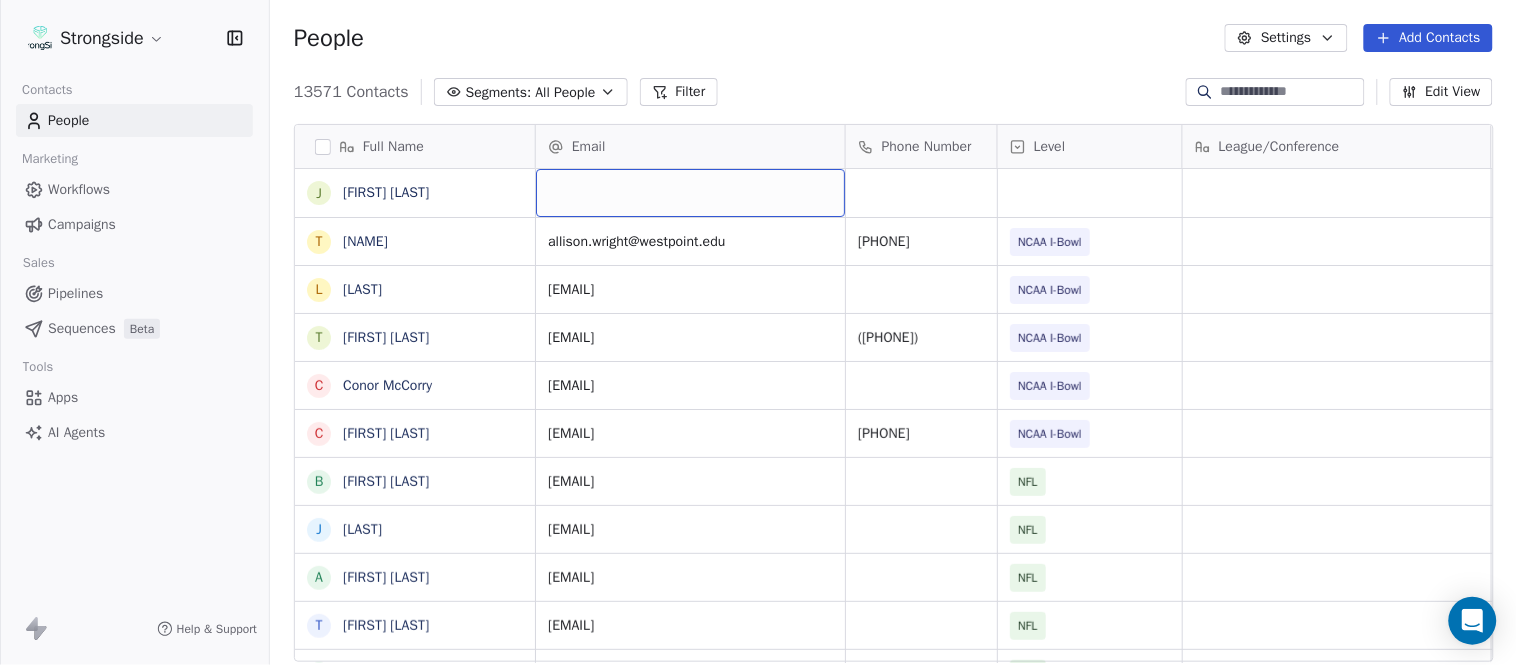 click at bounding box center [690, 193] 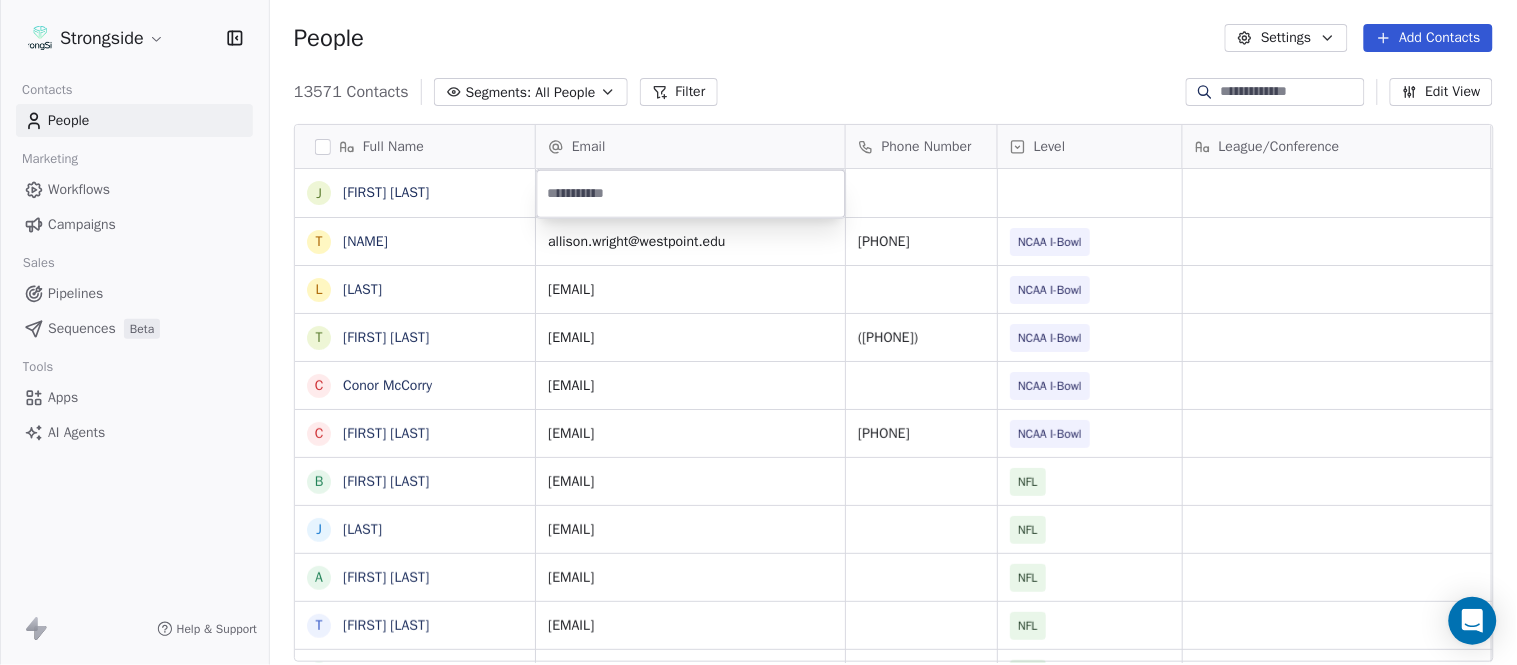 type on "**********" 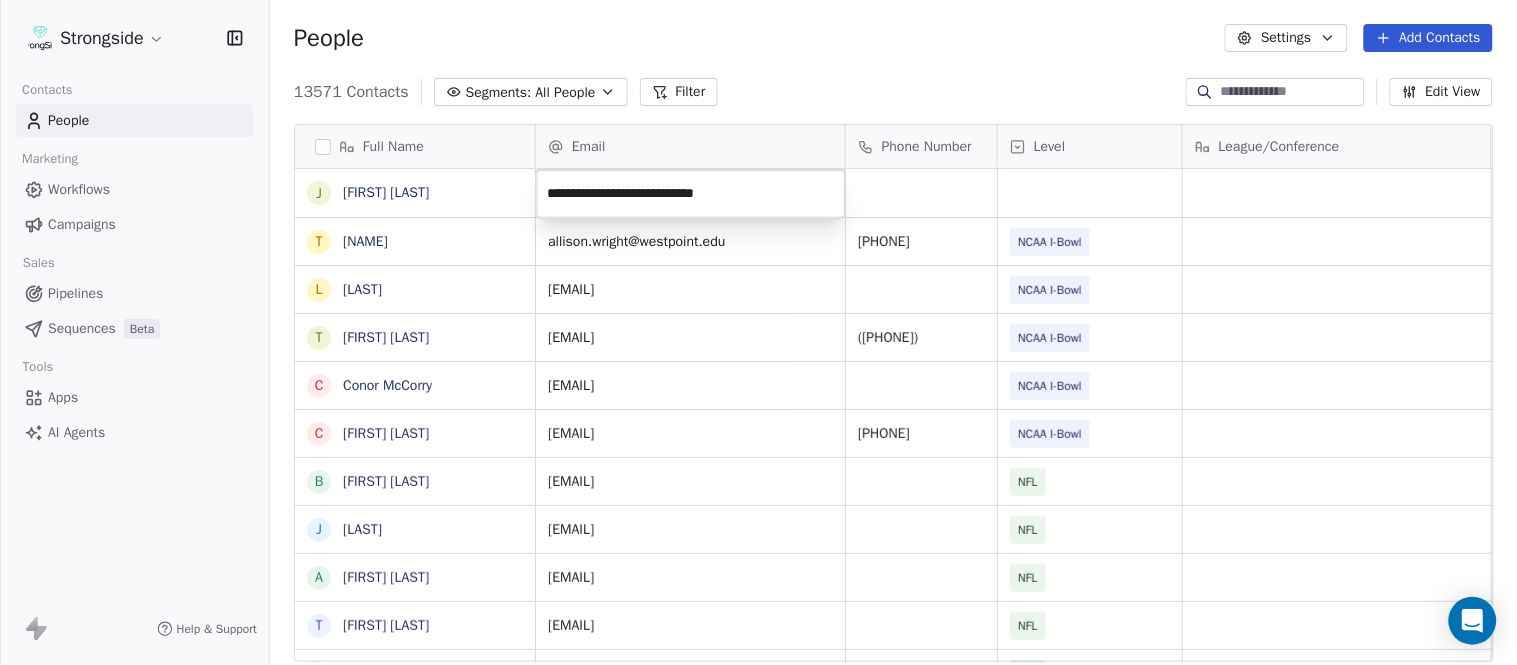 click on "Strongside Contacts People Marketing Workflows Campaigns Sales Pipelines Sequences Beta Tools Apps AI Agents Help & Support People Settings Add Contacts 13571 Contacts Segments: All People Filter Edit View Tag Add to Sequence Export Full Name J [LAST] T [LAST] L [LAST] T [LAST] C [LAST] C [LAST] B [LAST] J [LAST] A [LAST] T [LAST] N [LAST] S [LAST] T [LAST] B [LAST] J [LAST] C [LAST] T [LAST] B [LAST] K [LAST] K [LAST] J [LAST] S [LAST] L [LAST] J [LAST] M [LAST] K [LAST] M [LAST] R [LAST] C [LAST] B [LAST] B [LAST] Email Phone Number Level League/Conference Organization Job Title Tags Created Date BST Aug 03, 2025 11:05 PM [EMAIL] ([PHONE]) NCAA I-Bowl ARMY WEST POINT Athletic Director Aug 03, 2025 11:04 PM [EMAIL] NCAA I-Bowl ARMY WEST POINT NFL" at bounding box center (758, 332) 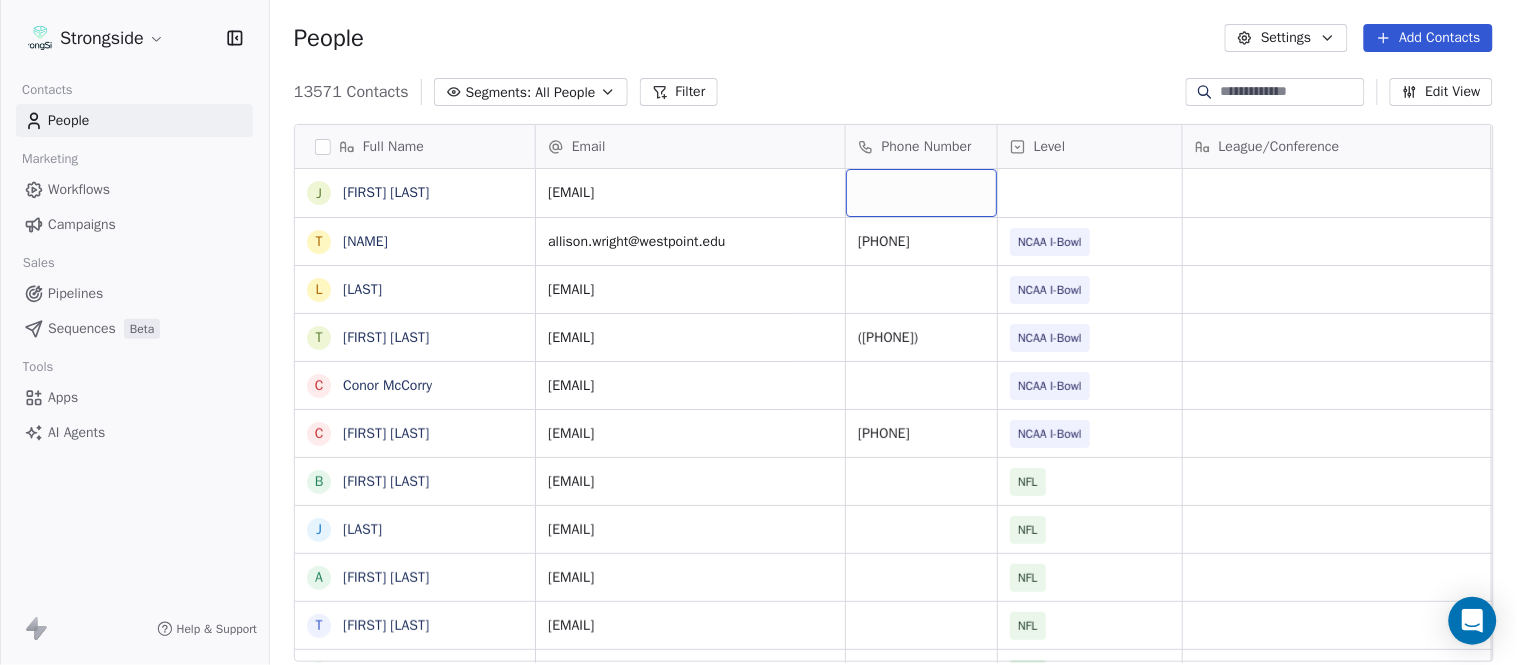 click at bounding box center [921, 193] 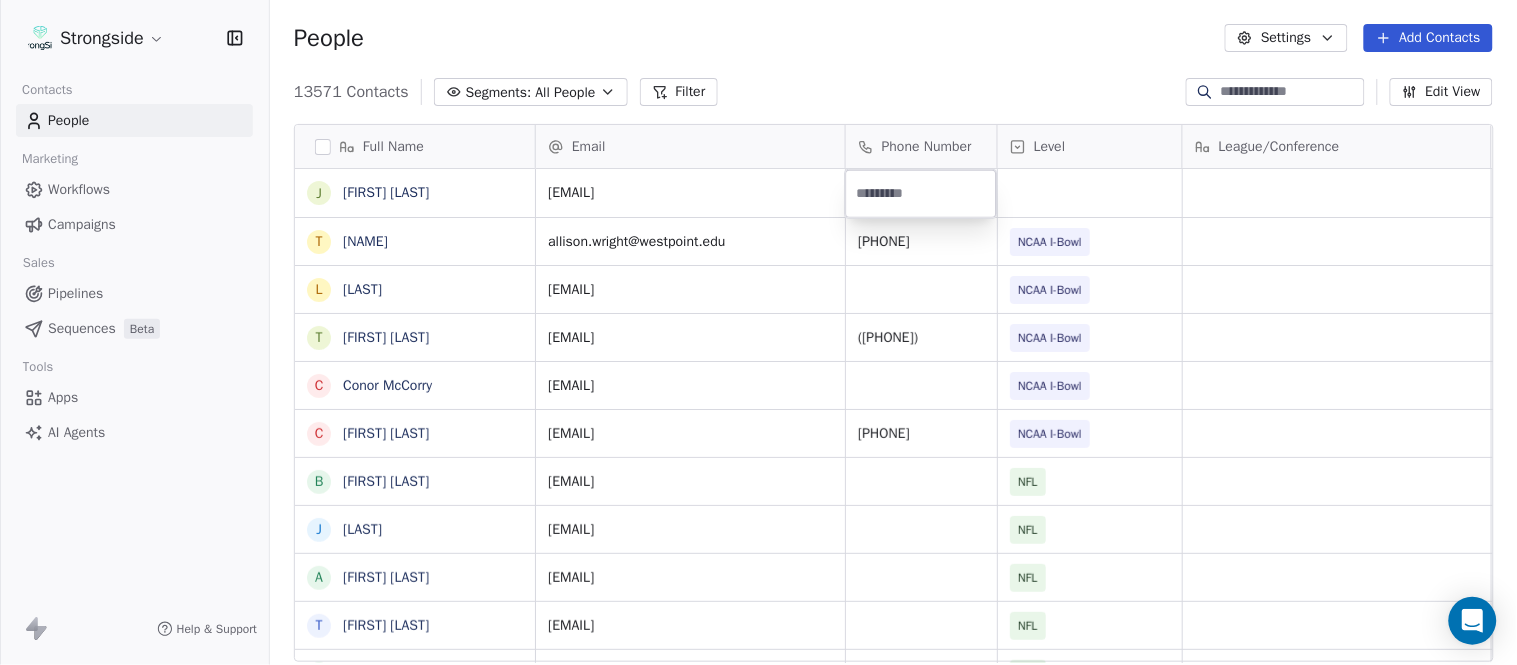 type on "**********" 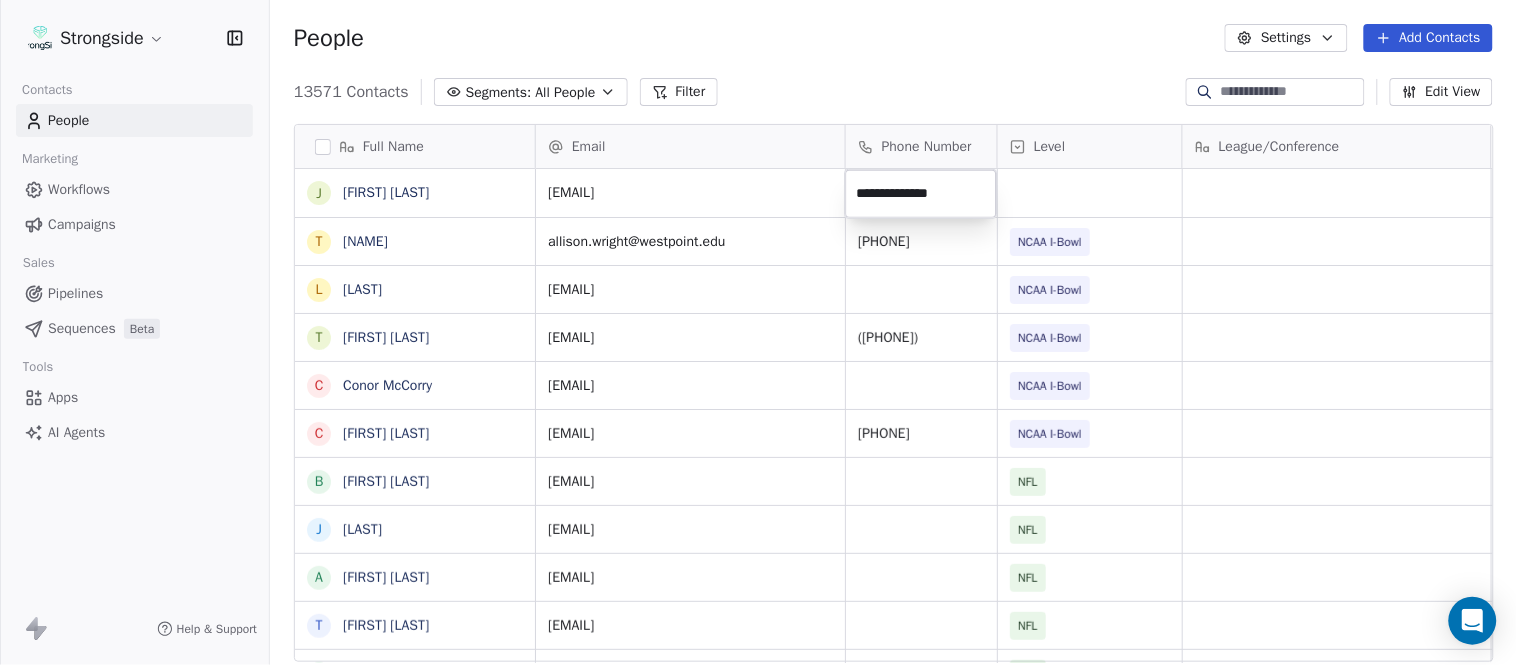 click on "Strongside Contacts People Marketing Workflows Campaigns Sales Pipelines Sequences Beta Tools Apps AI Agents Help & Support People Settings Add Contacts 13571 Contacts Segments: All People Filter Edit View Tag Add to Sequence Export Full Name J [FIRST] [LAST] T [FIRST] [LAST] L [FIRST] [LAST] T [FIRST] [LAST] C [FIRST] [LAST] C [FIRST] [LAST] B [FIRST] [LAST] J [FIRST] [LAST] A [FIRST] [LAST] T [FIRST] [LAST] N [FIRST] [LAST] S [FIRST] [LAST] T [FIRST] [LAST] B [FIRST] [LAST] B [FIRST] [LAST] J [FIRST] [LAST] C [FIRST] [LAST] T [FIRST] [LAST] B [FIRST] [LAST] K [FIRST] [LAST] K [FIRST] [LAST] J [FIRST] [LAST] S [FIRST] [LAST] L [FIRST] [LAST] J [FIRST] [LAST] M [FIRST] [LAST] K [FIRST] [LAST] M [FIRST] [LAST] R [FIRST] [LAST] C [FIRST] [LAST] B [FIRST] [LAST] B [FIRST] [LAST] F [FIRST] [LAST] Email Phone Number Level League/Conference Organization Job Title Tags Created Date BST [EMAIL] Aug 03, 2025 11:05 PM [EMAIL] ([PHONE]) NCAA I-Bowl ARMY WEST POINT Athletic Director Aug 03, 2025 11:04 PM [EMAIL]" at bounding box center [758, 332] 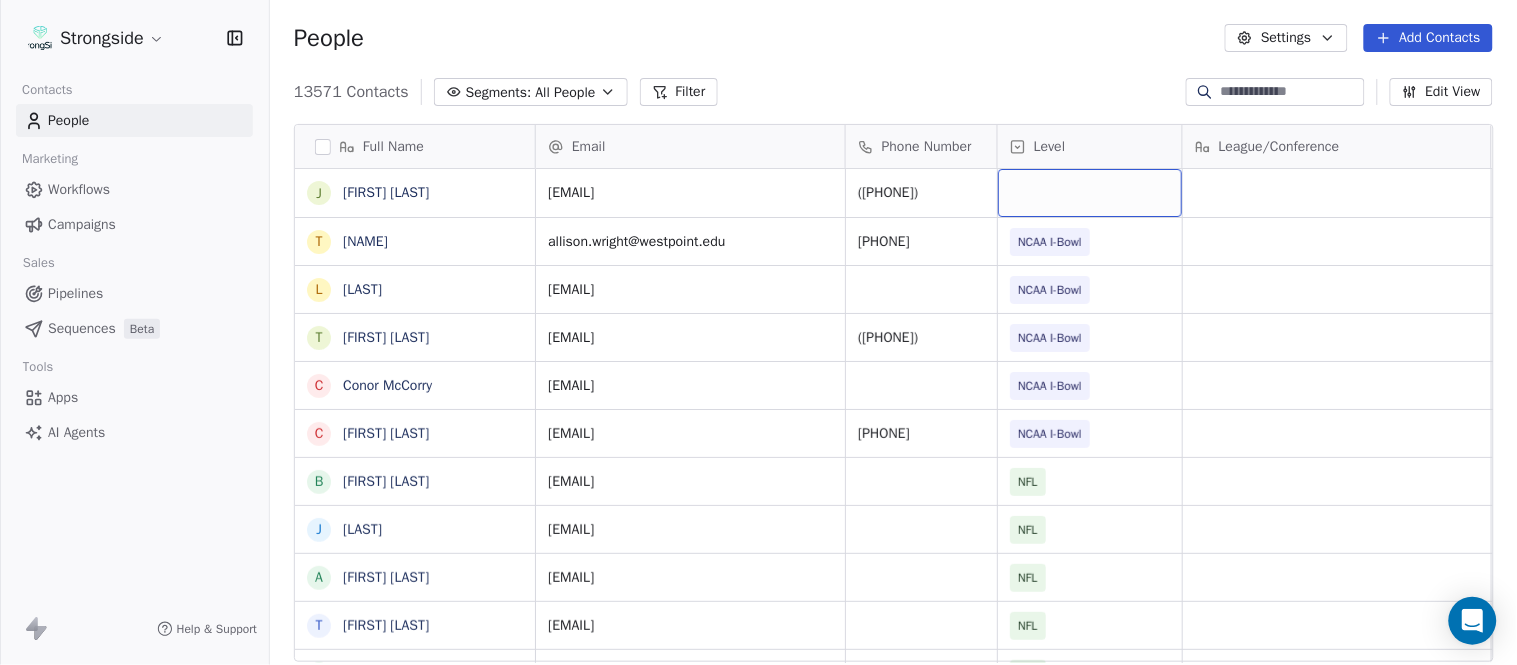 click at bounding box center (1090, 193) 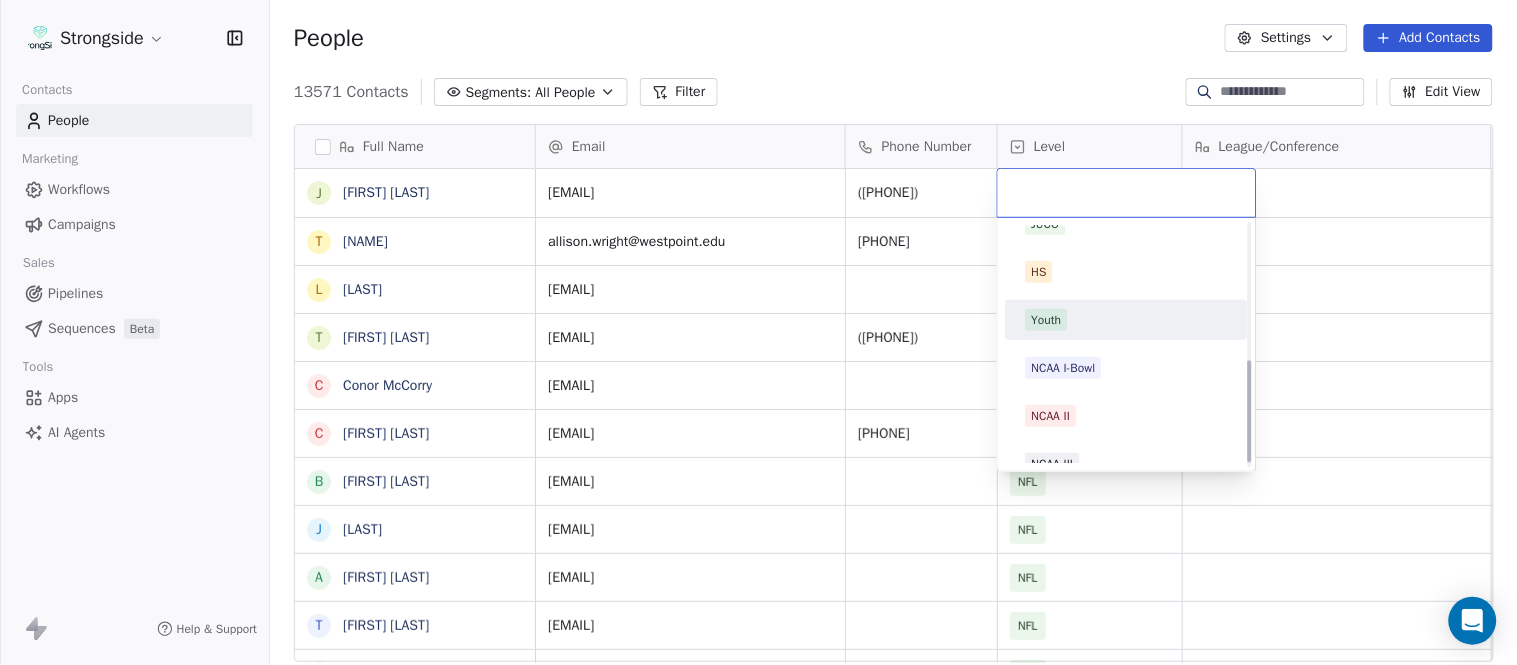 scroll, scrollTop: 330, scrollLeft: 0, axis: vertical 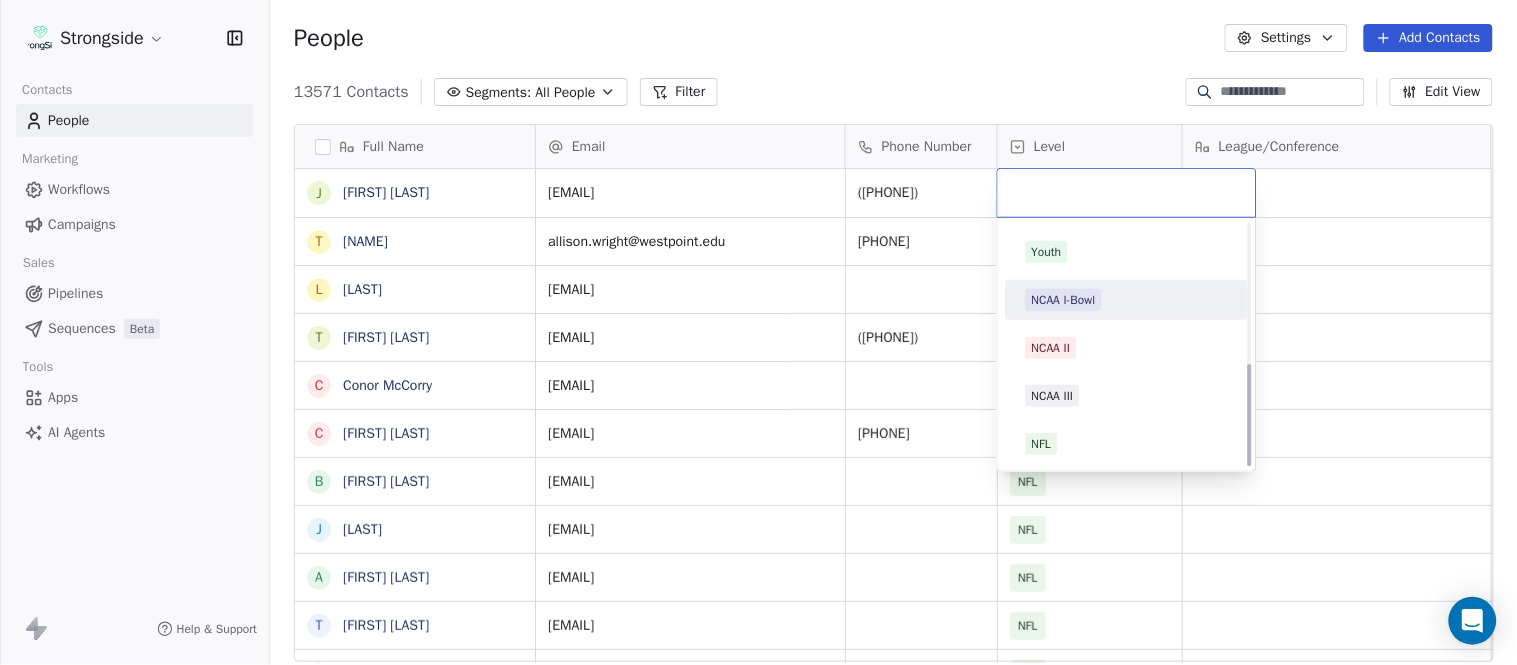 click on "NCAA I-Bowl" at bounding box center (1127, 300) 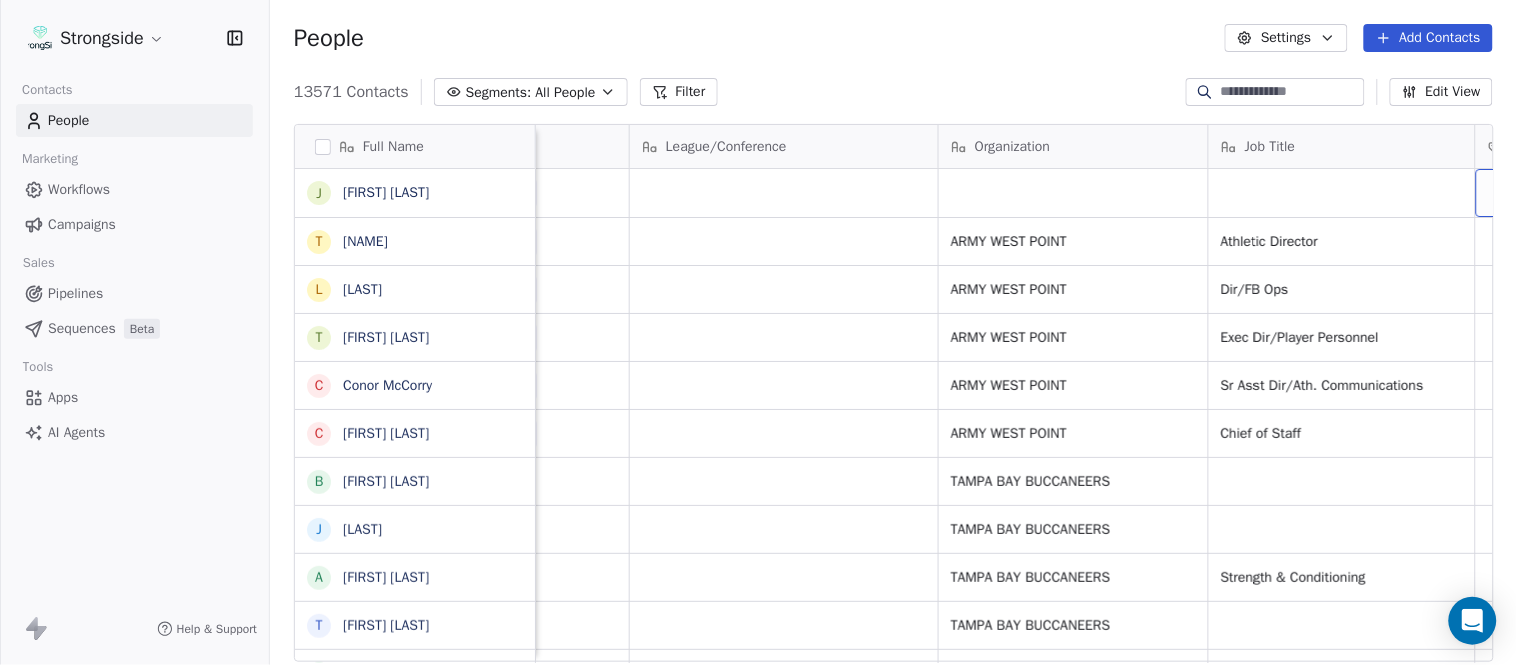 scroll, scrollTop: 0, scrollLeft: 653, axis: horizontal 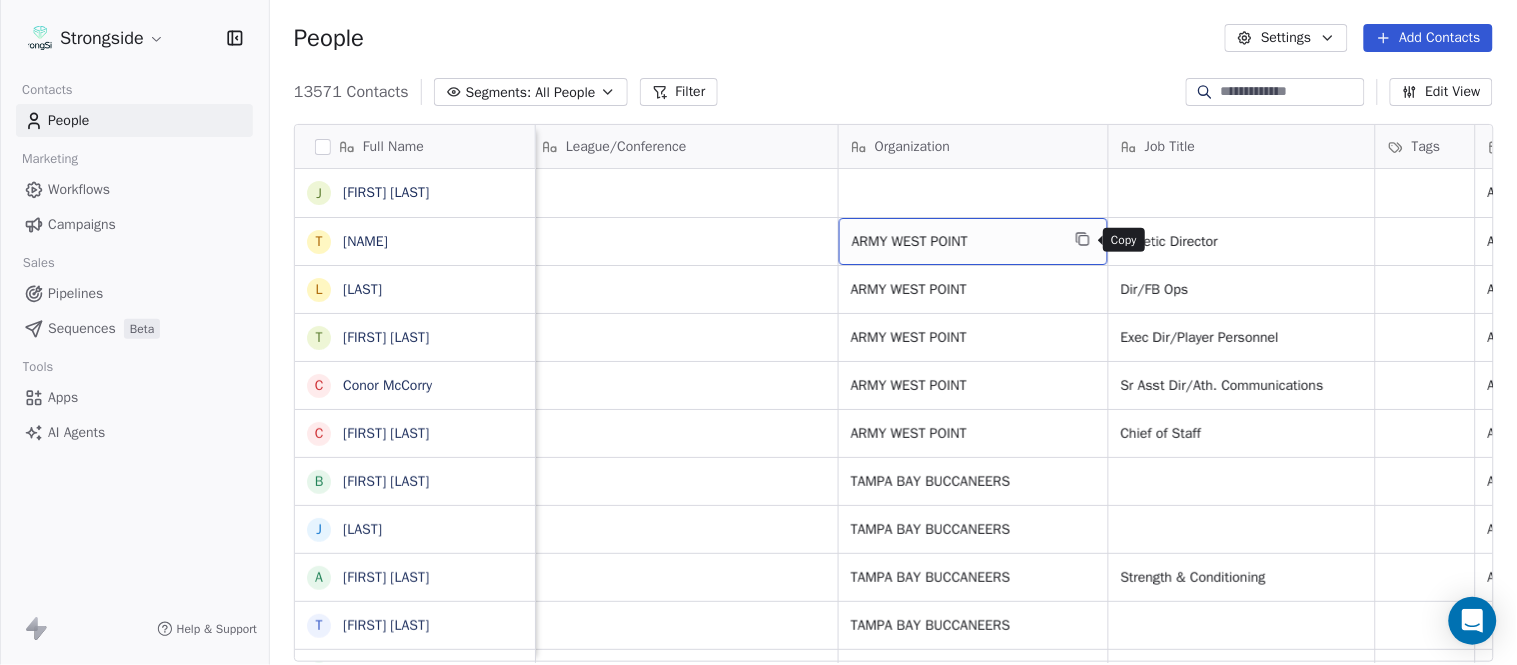 click 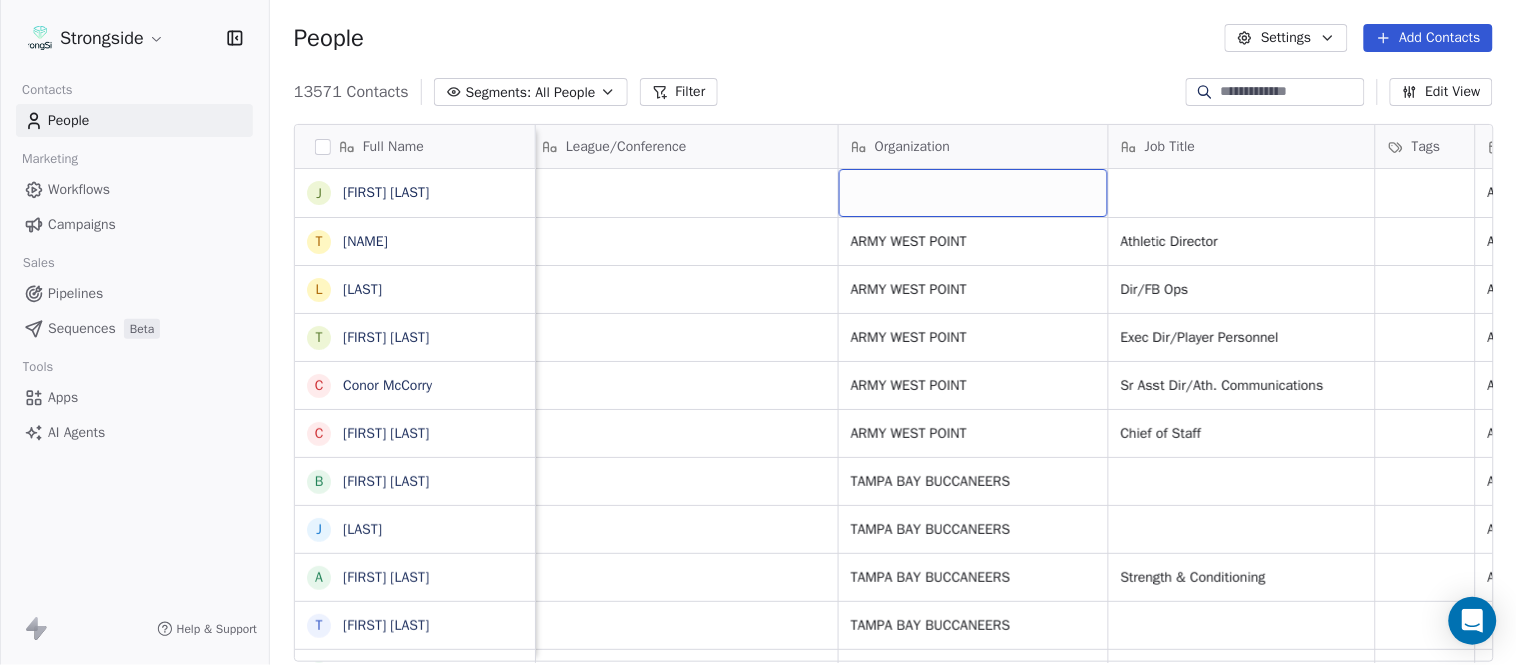 click at bounding box center (973, 193) 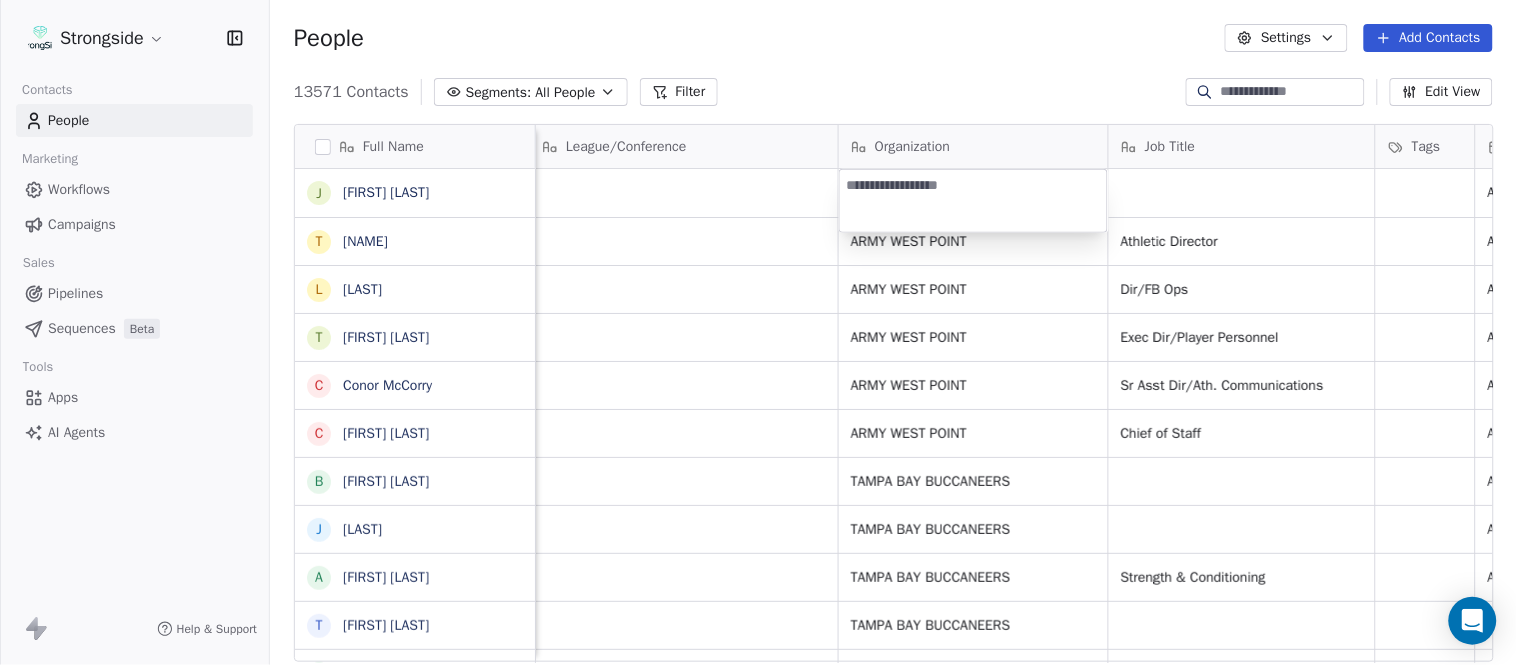 type on "**********" 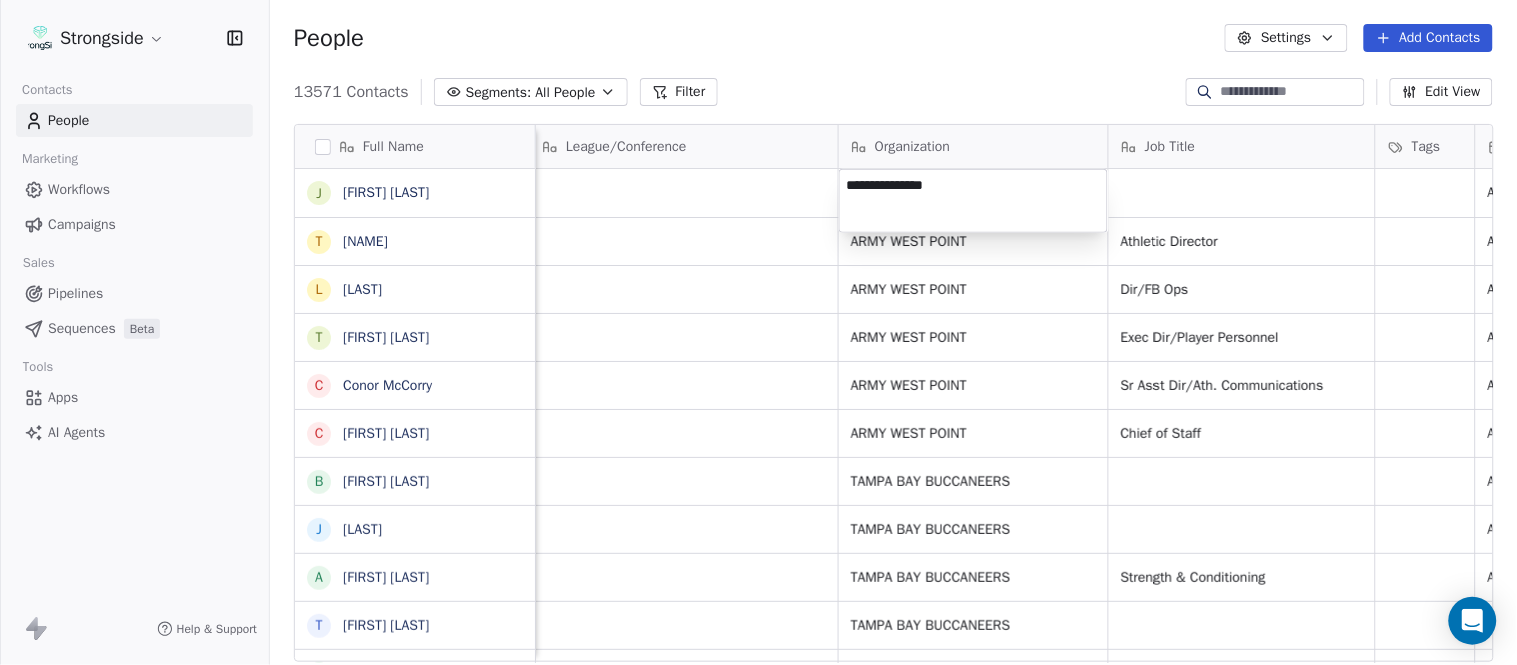 click on "Strongside Contacts People Marketing Workflows Campaigns Sales Pipelines Sequences Beta Tools Apps AI Agents Help & Support People Settings Add Contacts 13571 Contacts Segments: All People Filter Edit View Tag Add to Sequence Export Full Name J [FIRST] [LAST] T [FIRST] [LAST] L [FIRST] [LAST] T [FIRST] [LAST] C [FIRST] [LAST] C [FIRST] [LAST] B [FIRST] [LAST] J [FIRST] [LAST] A [FIRST] [LAST] T [FIRST] [LAST] N [FIRST] [LAST] S [FIRST] [LAST] T [FIRST] [LAST] B [FIRST] [LAST] J [FIRST] [LAST] C [FIRST] [LAST] T [FIRST] [LAST] B [FIRST] [LAST] K [FIRST] [LAST] K [FIRST] [LAST] J [FIRST] [LAST] S [FIRST] [LAST] L [FIRST] [LAST] J [FIRST] [LAST] M [FIRST] [LAST] K [FIRST] [LAST] M [FIRST] [LAST] R [FIRST] [LAST] C [FIRST] [LAST] B [FIRST] [LAST] B [FIRST] [LAST] Email Phone Number Level League/Conference Organization Job Title Tags Created Date BST Status Priority Emails Auto Clicked [EMAIL] ([PHONE]) NCAA I-Bowl Aug 03, 2025 11:05 PM [EMAIL] ([PHONE]) NCAA I-Bowl ARMY WEST POINT NFL" at bounding box center (758, 332) 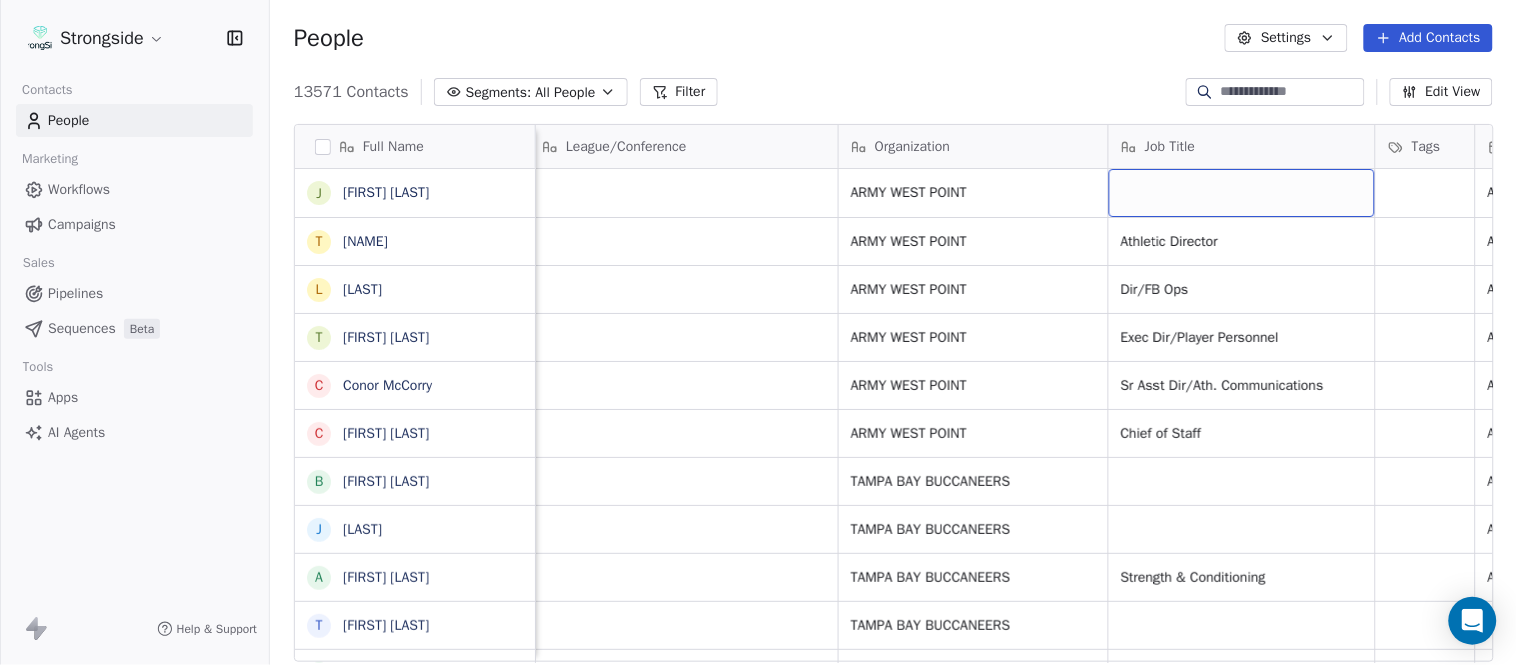 click at bounding box center [1242, 193] 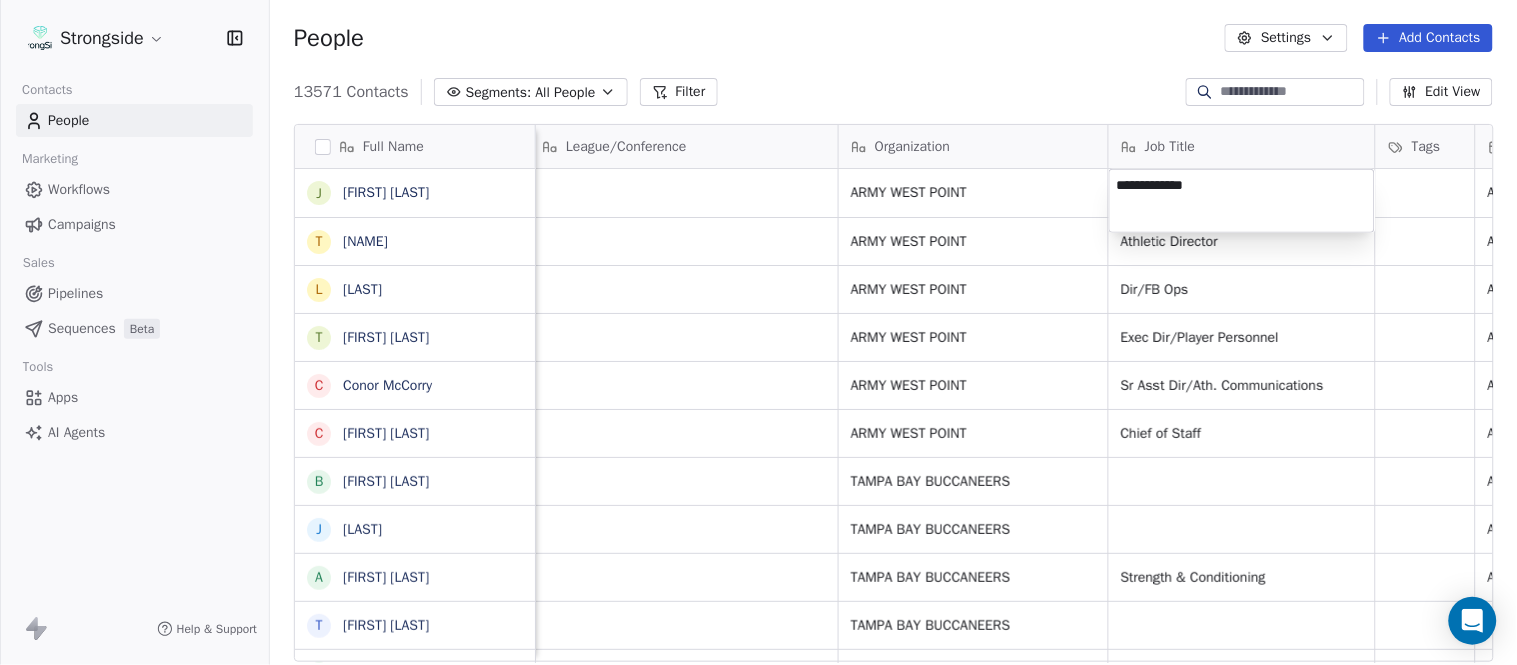 click on "Strongside Contacts People Marketing Workflows Campaigns Sales Pipelines Sequences Beta Tools Apps AI Agents Help & Support People Settings Add Contacts 13571 Contacts Segments: All People Filter Edit View Tag Add to Sequence Export Full Name J Jen Guzman T Tom Theodorakis L Leah Eberts T Tucker Waugh C Conor McCorry C Clayton Kendrick-Holmes B Bryan McClendon J Justin Peelle A Anthony Piroli T Thomas McGaughey N Nick Rapone S Skip Peete T Thaddeus Lewis B Brian Picucci J Josh Grizzard C Charlie Strong T Todd Bowles B Blaine Stewart K Kevin Ross K Keith Tandy J Joey Fitzgerald S Sarah Evans L Larry Foote J Jeff Kastl M Maral Javadifar K Kevin Carberry M Mike Caldwell R Robert Prince C Craig Aukerman B Brent Callaway B Butch Barry Email Phone Number Level League/Conference Organization Job Title Tags Created Date BST Status Priority Emails Auto Clicked jennifer.guzman@westpoint.edu ([PHONE]) NCAA I-Bowl ARMY WEST POINT Aug 03, 2025 11:05 PM allison.wright@westpoint.edu ([PHONE]) NCAA I-Bowl NFL" at bounding box center (758, 332) 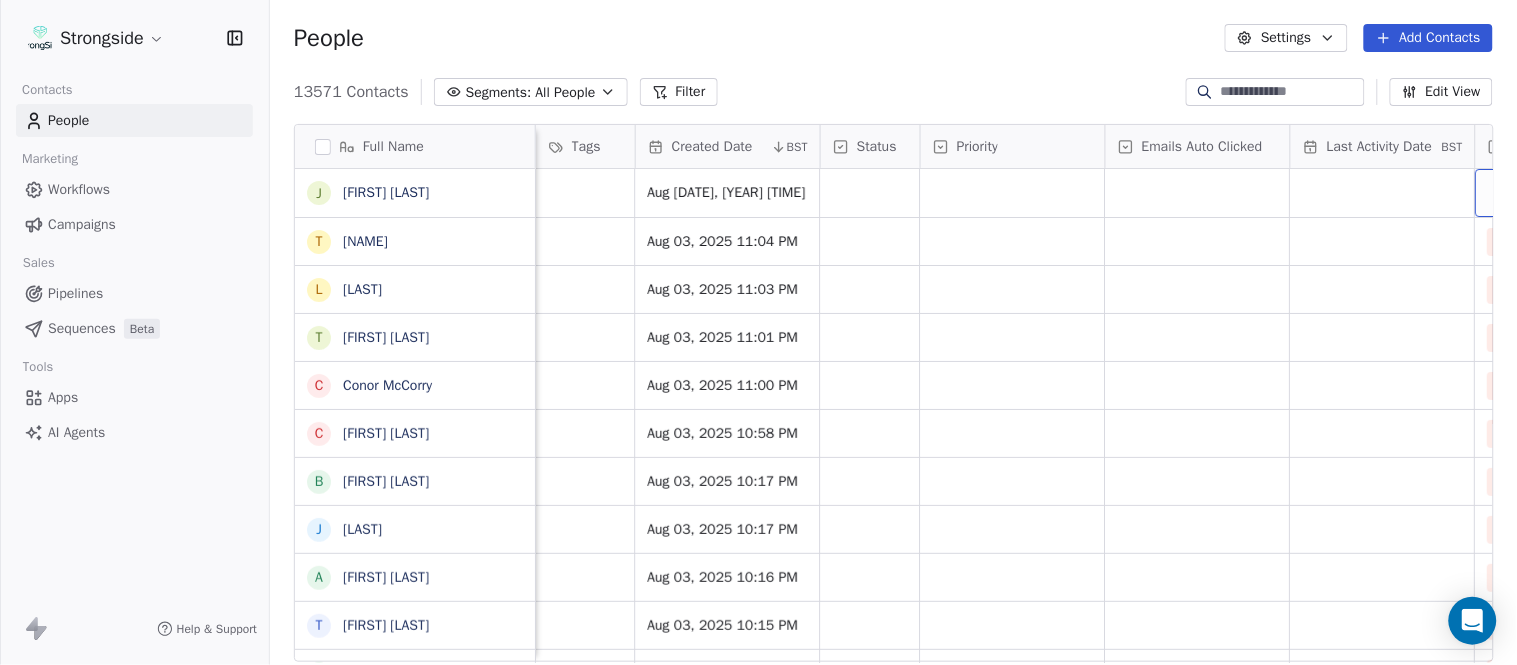 scroll, scrollTop: 0, scrollLeft: 1863, axis: horizontal 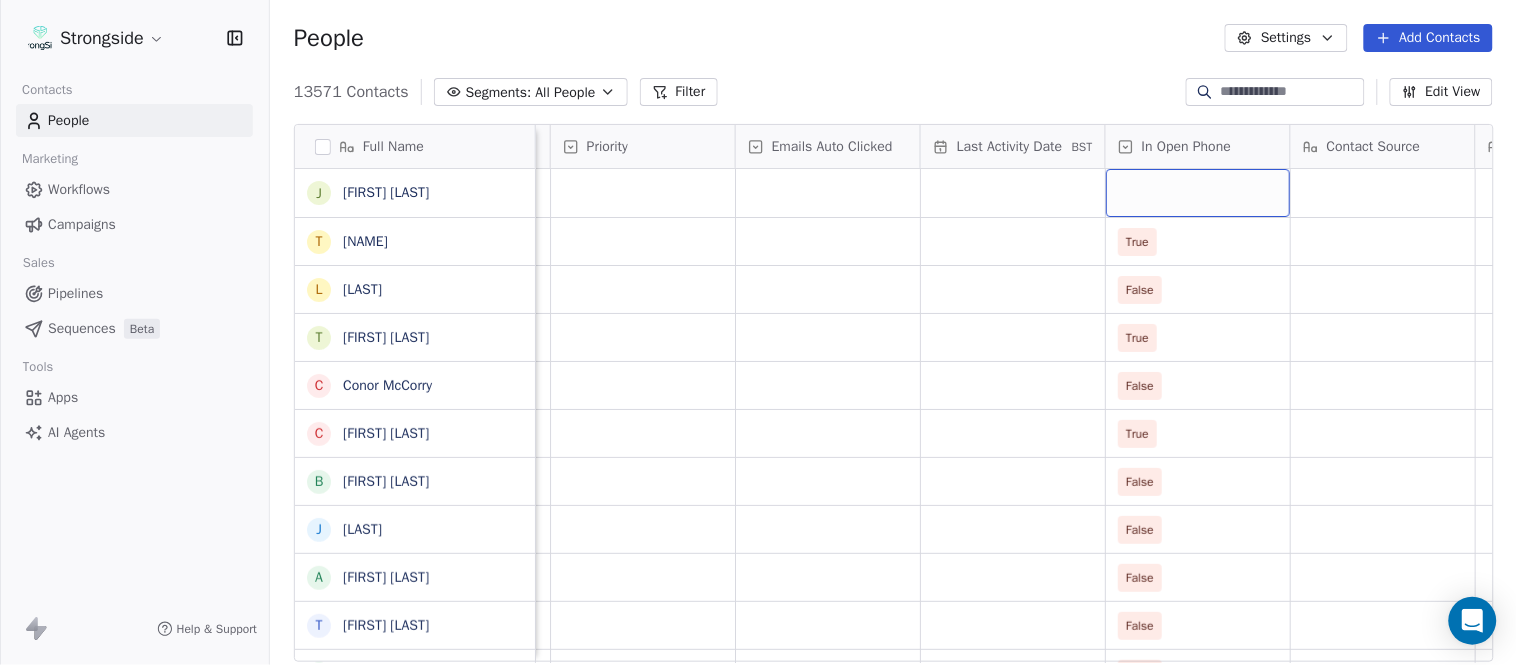 click at bounding box center (1198, 193) 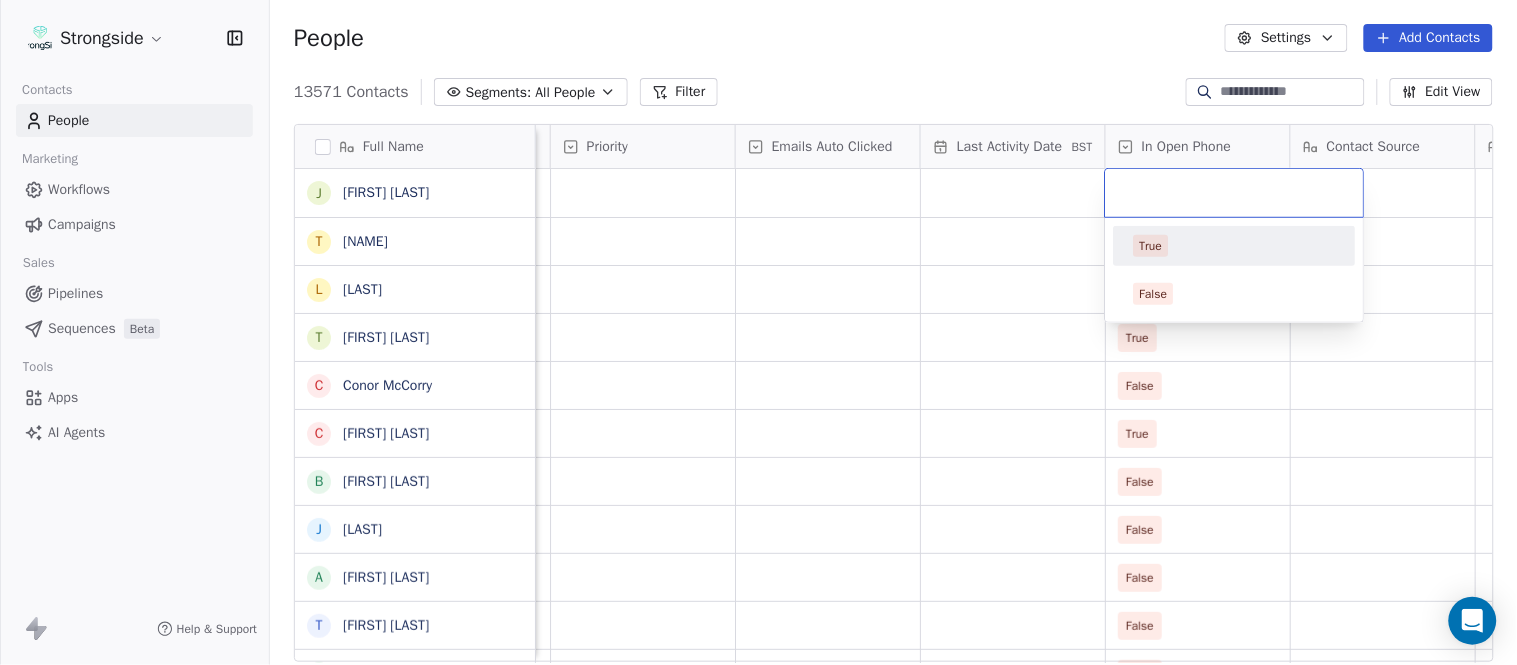 click on "True" at bounding box center [1235, 246] 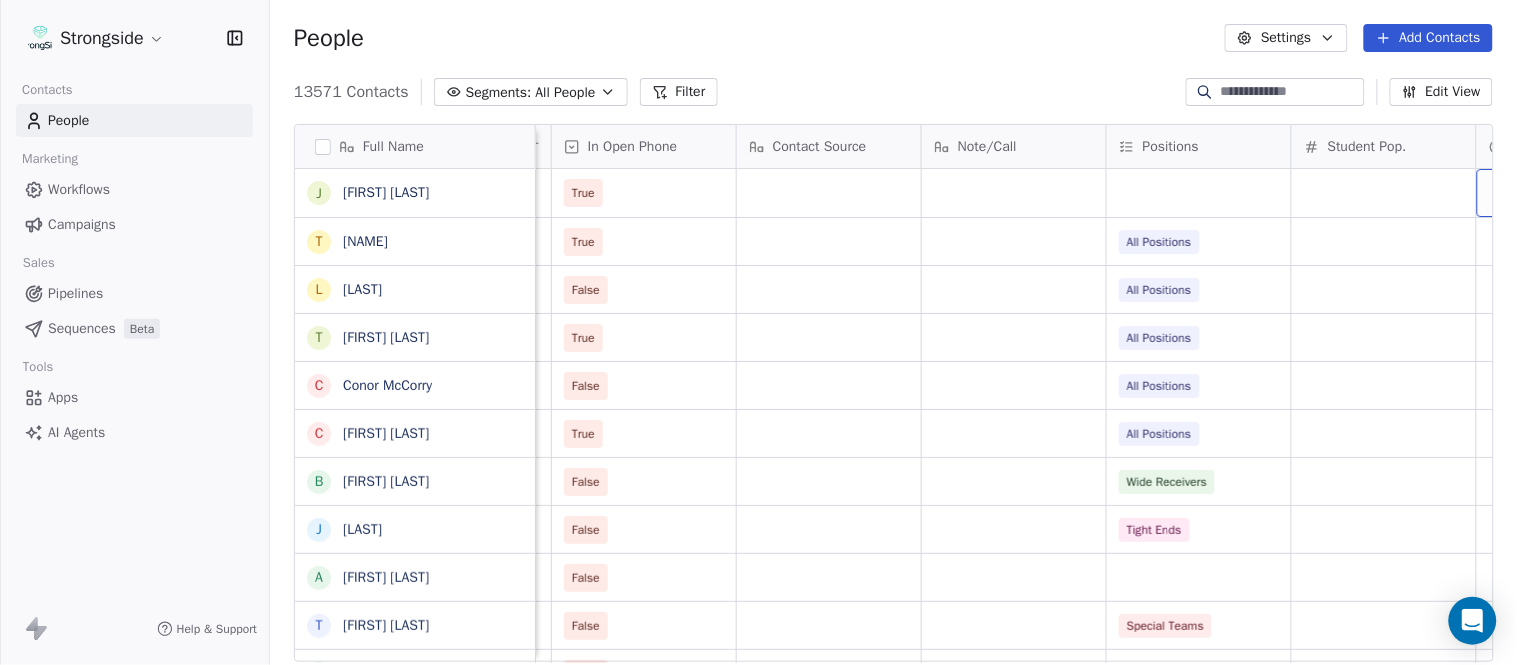 scroll, scrollTop: 0, scrollLeft: 2603, axis: horizontal 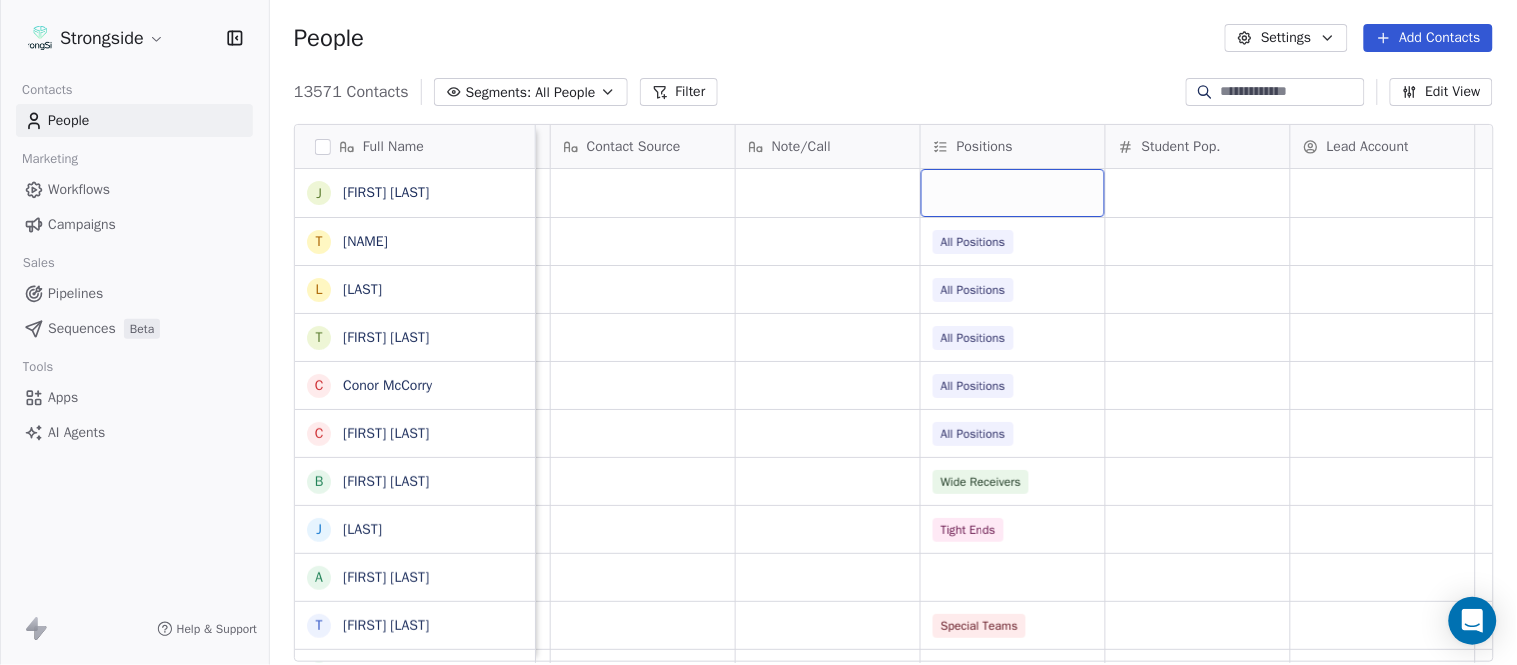 click at bounding box center [1013, 193] 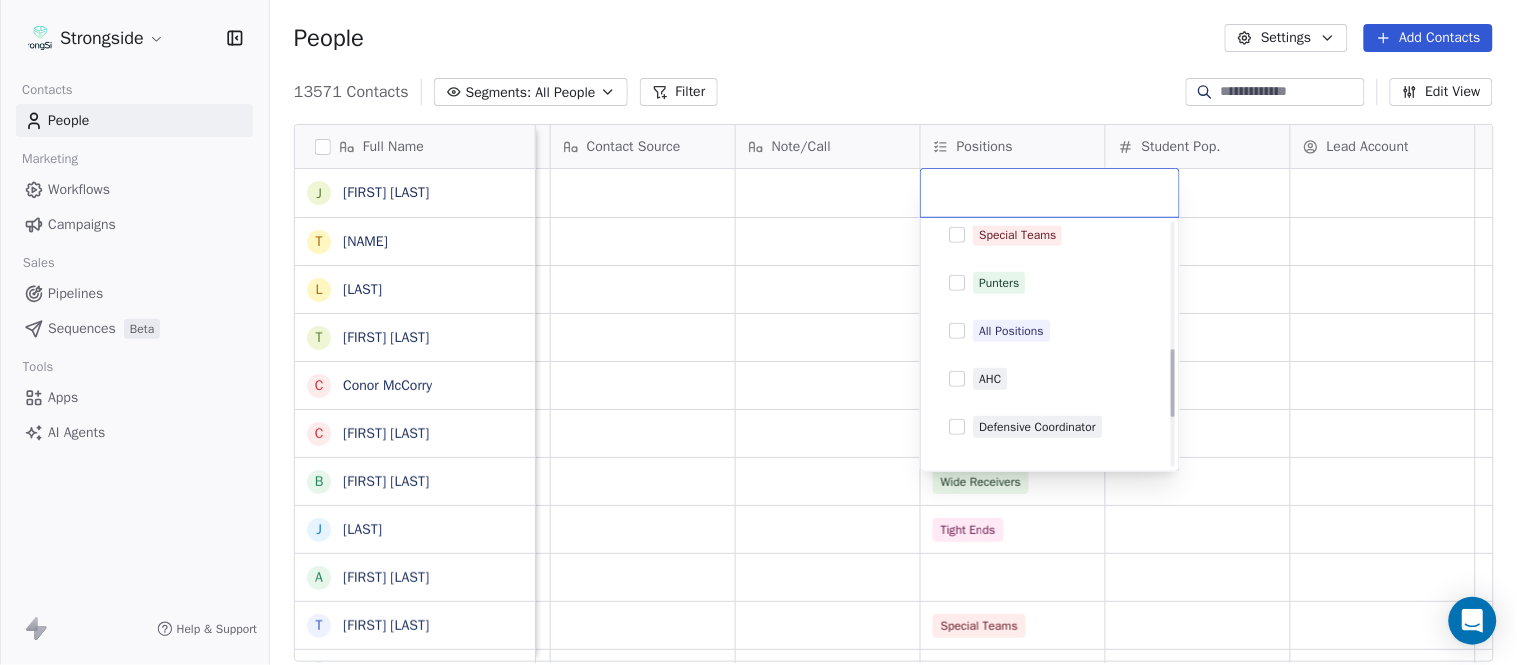 scroll, scrollTop: 444, scrollLeft: 0, axis: vertical 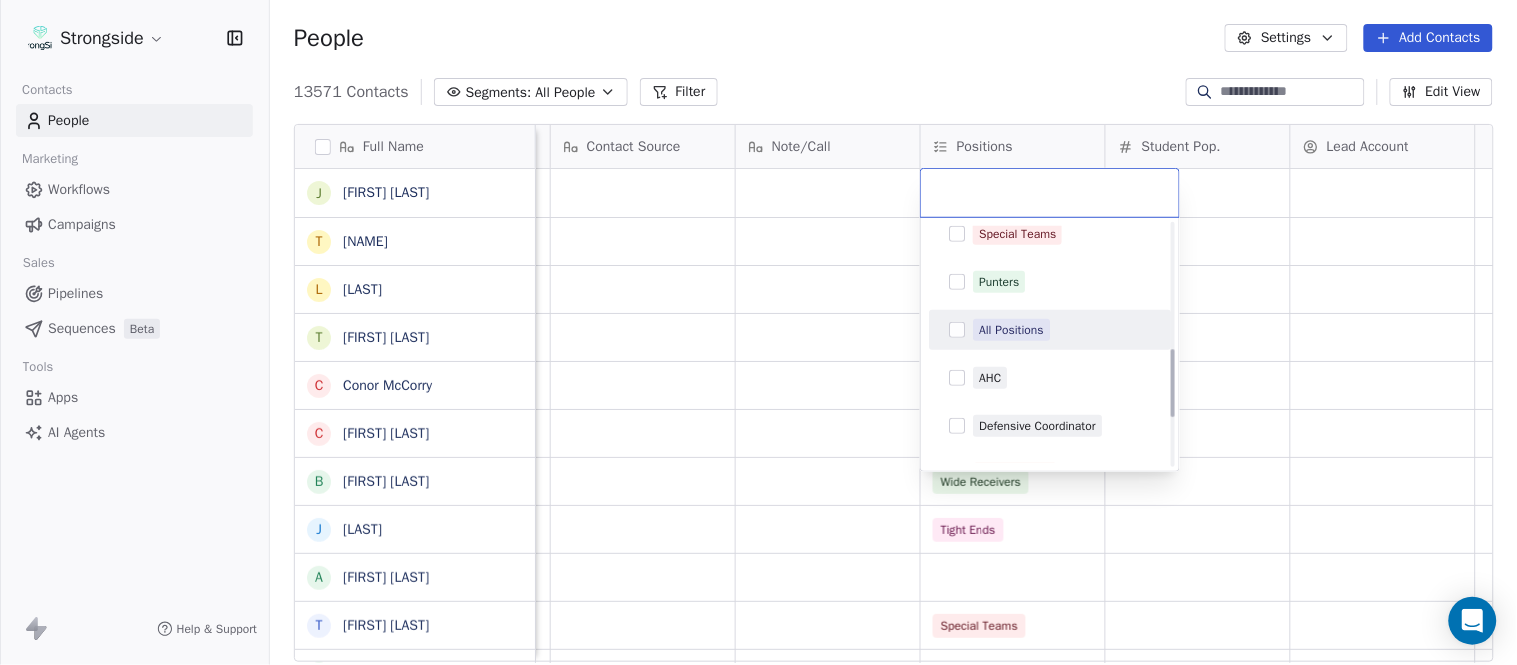 click on "All Positions" at bounding box center (1011, 330) 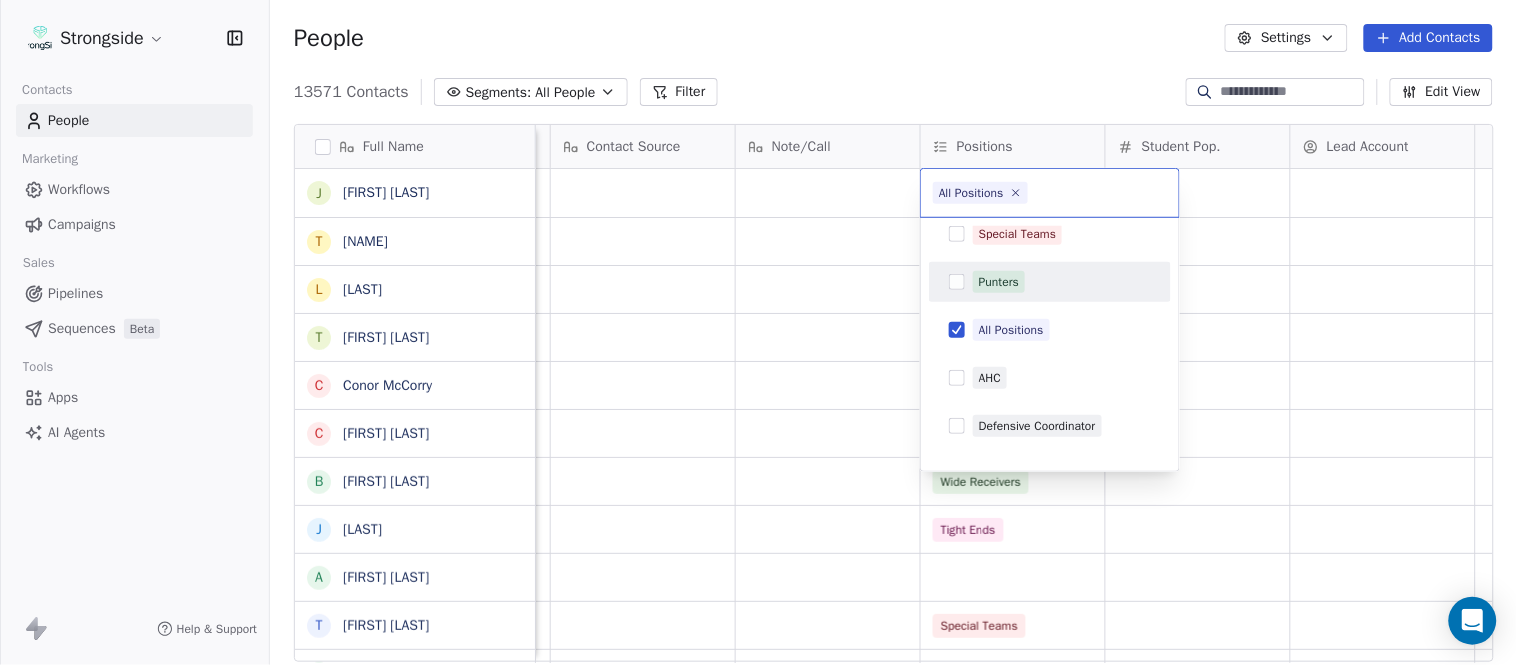 click on "Strongside Contacts People Marketing Workflows Campaigns Sales Pipelines Sequences Beta Tools Apps AI Agents Help & Support People Settings Add Contacts 13571 Contacts Segments: All People Filter Edit View Tag Add to Sequence Export Full Name J [FIRST] [LAST] T [FIRST] [LAST] L [FIRST] [LAST] T [FIRST] [LAST] C [FIRST] [LAST] C [FIRST] [LAST] B [FIRST] [LAST] J [FIRST] [LAST] A [FIRST] [LAST] T [FIRST] [LAST] N [FIRST] [LAST] S [FIRST] [LAST] T [FIRST] [LAST] B [FIRST] [LAST] J [FIRST] [LAST] C [FIRST] [LAST] T [FIRST] [LAST] B [FIRST] [LAST] K [FIRST] [LAST] K [FIRST] [LAST] J [FIRST] [LAST] S [FIRST] [LAST] L [FIRST] [LAST] J [FIRST] [LAST] M [FIRST] [LAST] K [FIRST] [LAST] M [FIRST] [LAST] R [FIRST] [LAST] C [FIRST] [LAST] B [FIRST] [LAST] Priority Emails Auto Clicked Last Activity Date BST In Open Phone Contact Source Note/Call Positions Student Pop. Lead Account True True All Positions False All Positions True All Positions False All Positions True All Positions False All Positions True All Positions False Wide Receivers False" at bounding box center [758, 332] 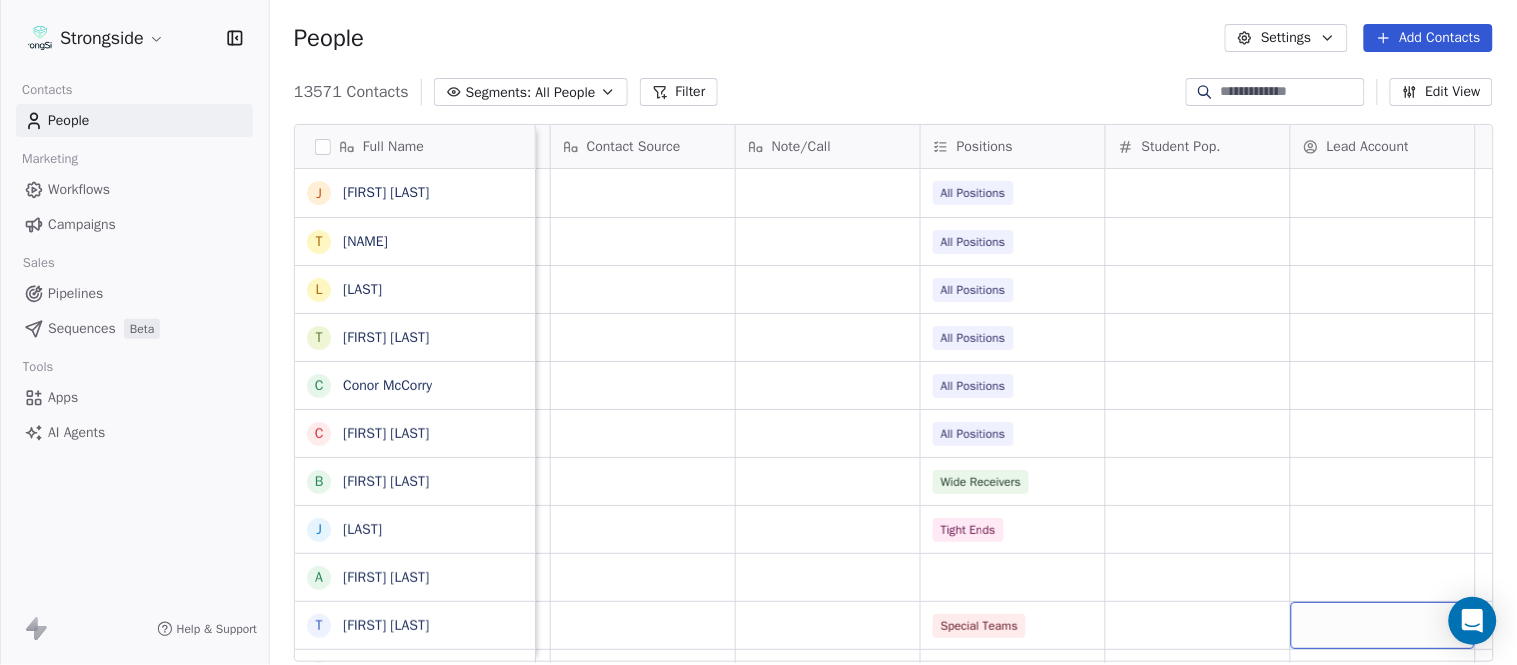 scroll, scrollTop: 46, scrollLeft: 0, axis: vertical 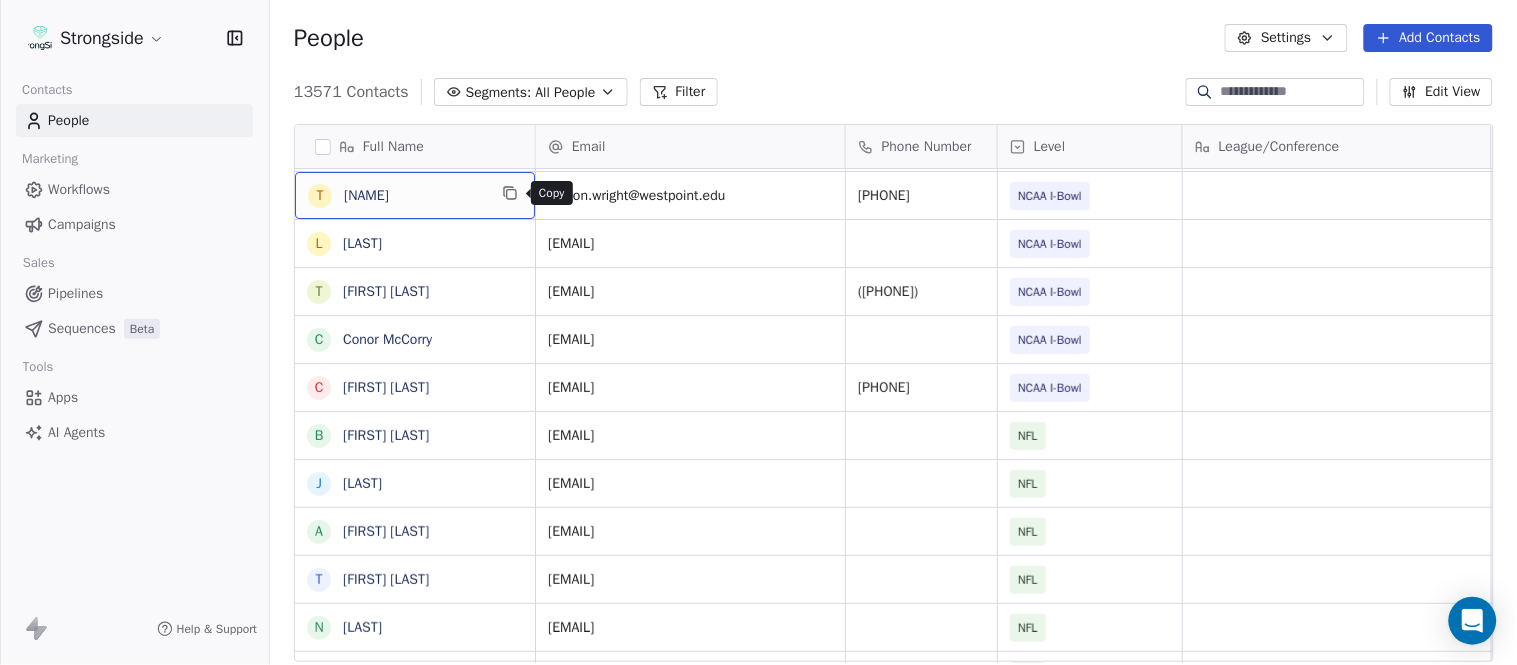 click 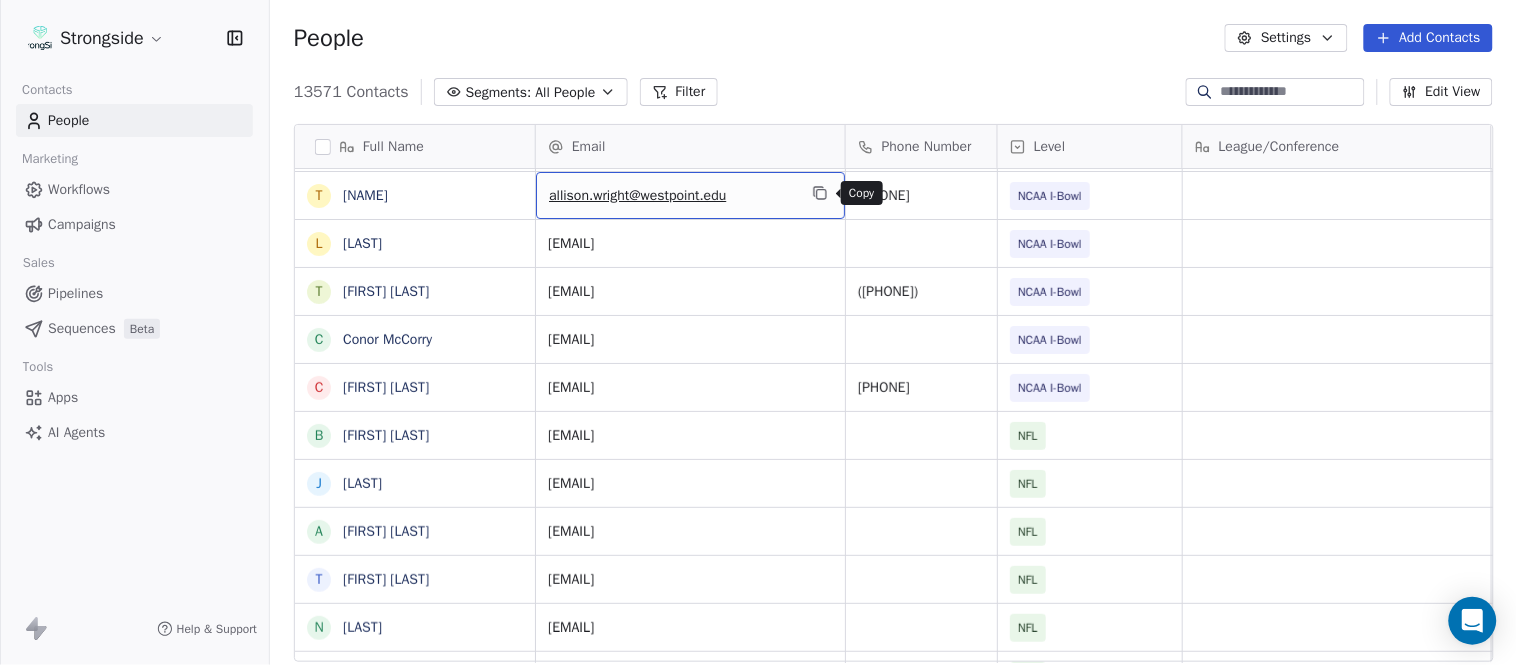 click 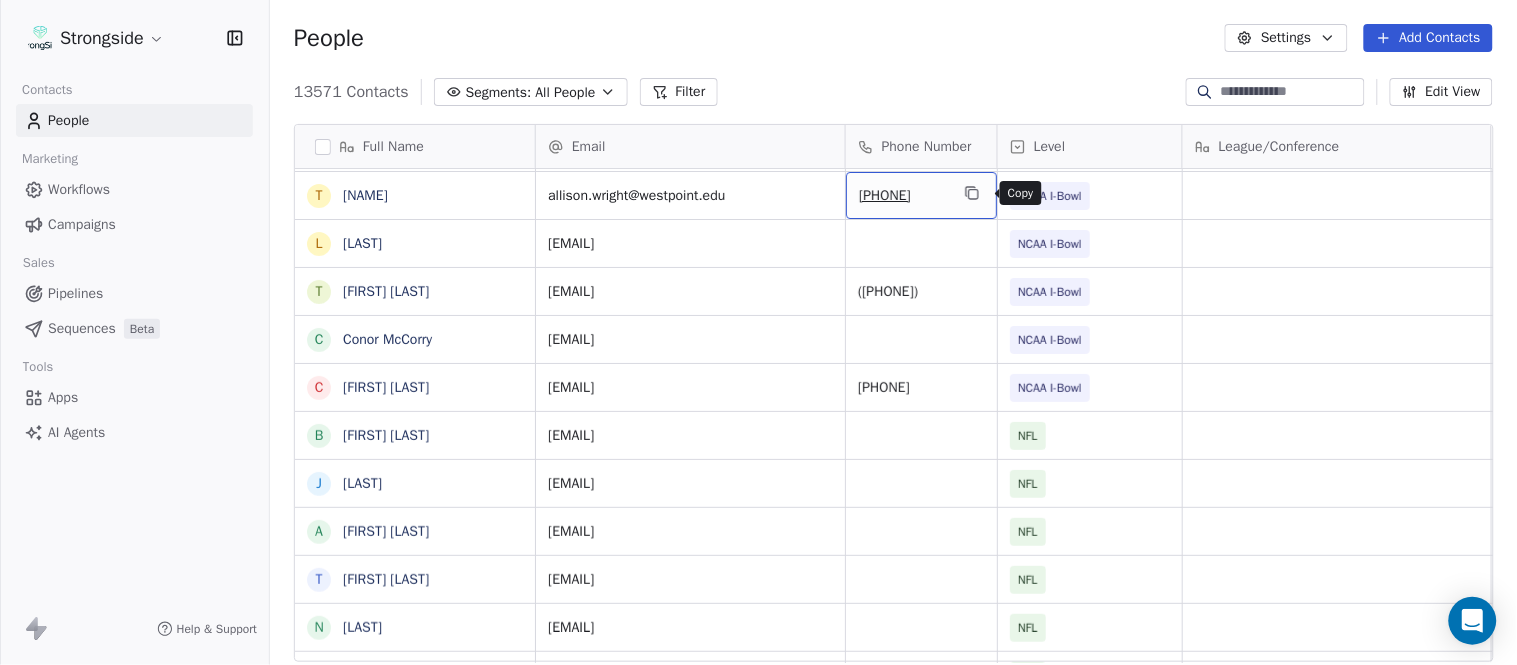 click 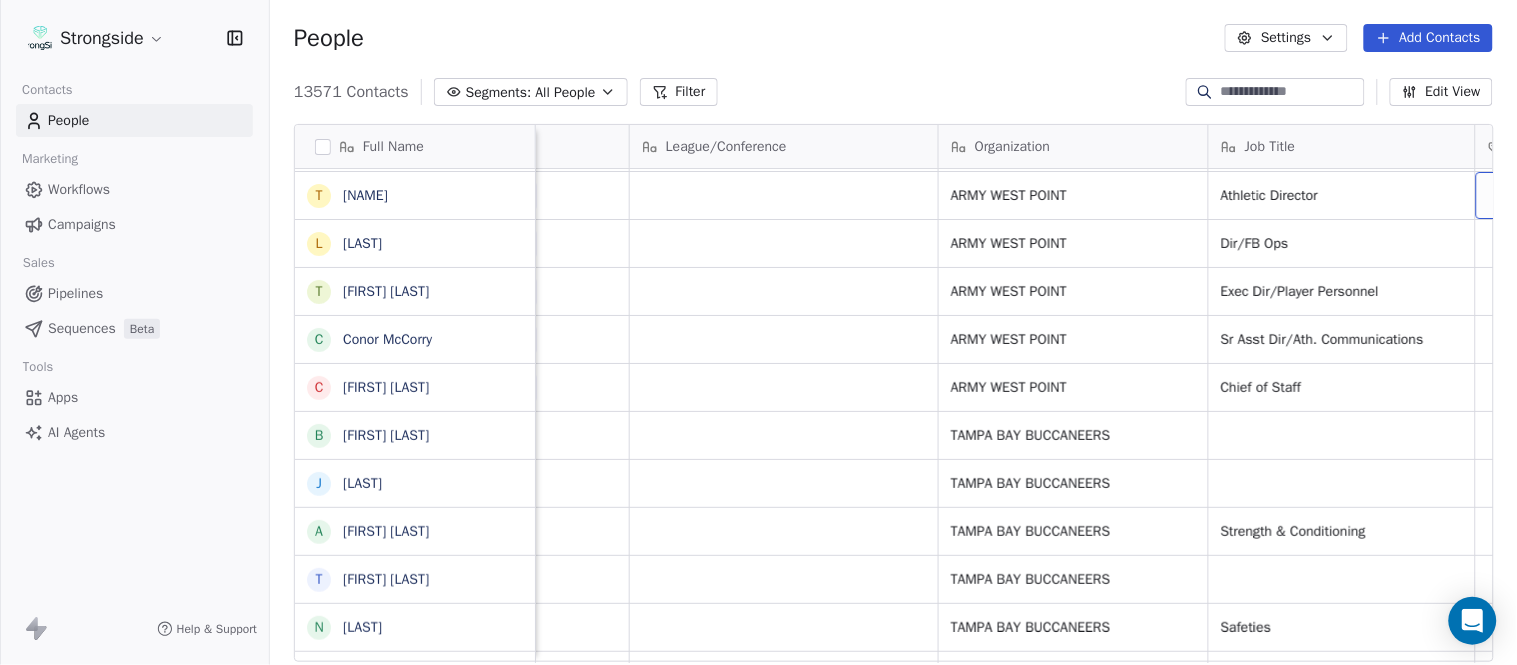 scroll, scrollTop: 0, scrollLeft: 653, axis: horizontal 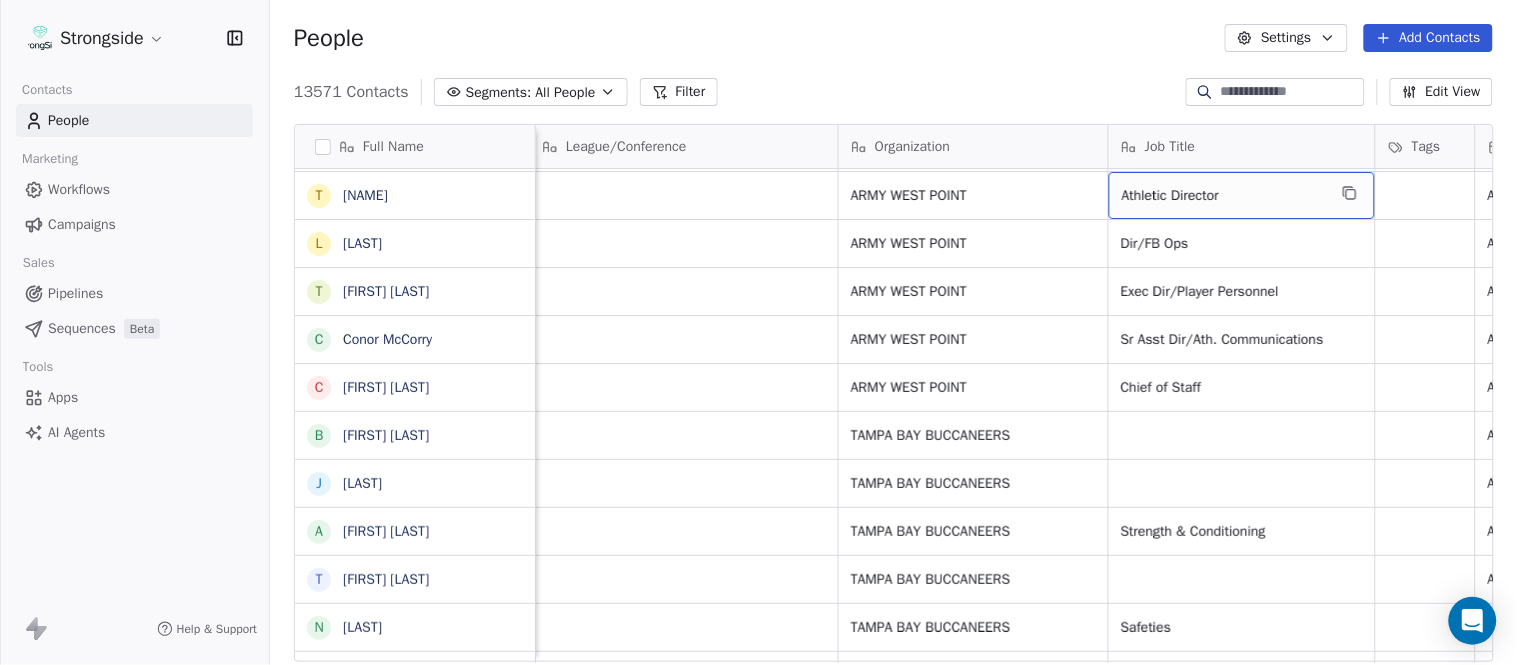 click on "Athletic Director" at bounding box center [1242, 195] 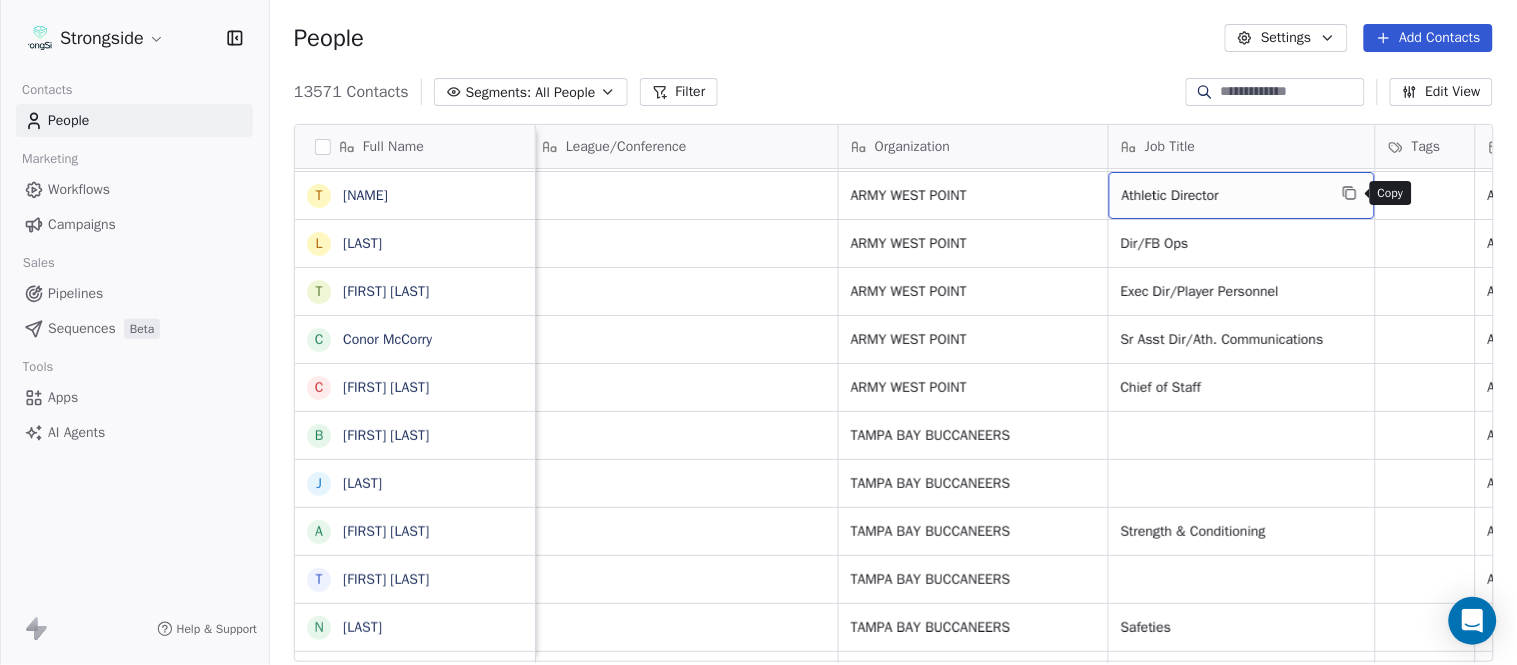 click 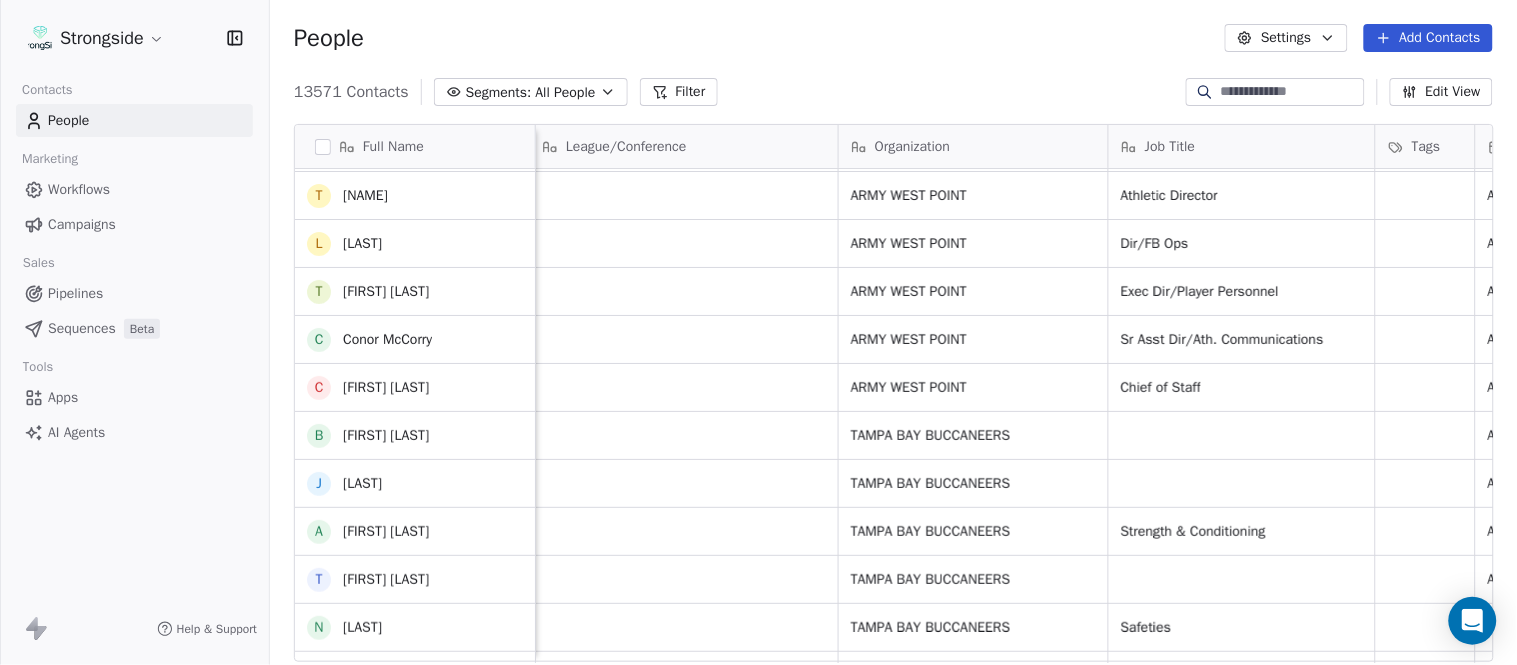 scroll, scrollTop: 0, scrollLeft: 0, axis: both 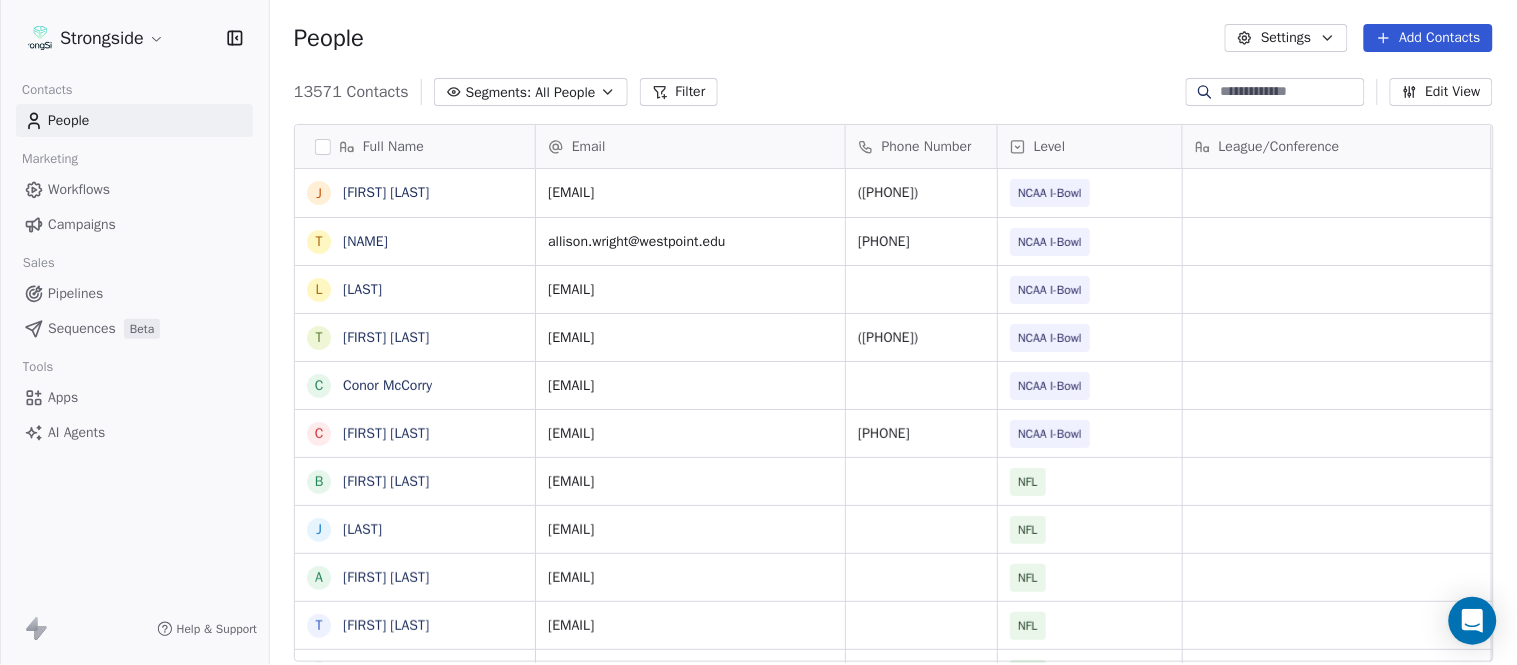click at bounding box center [1291, 92] 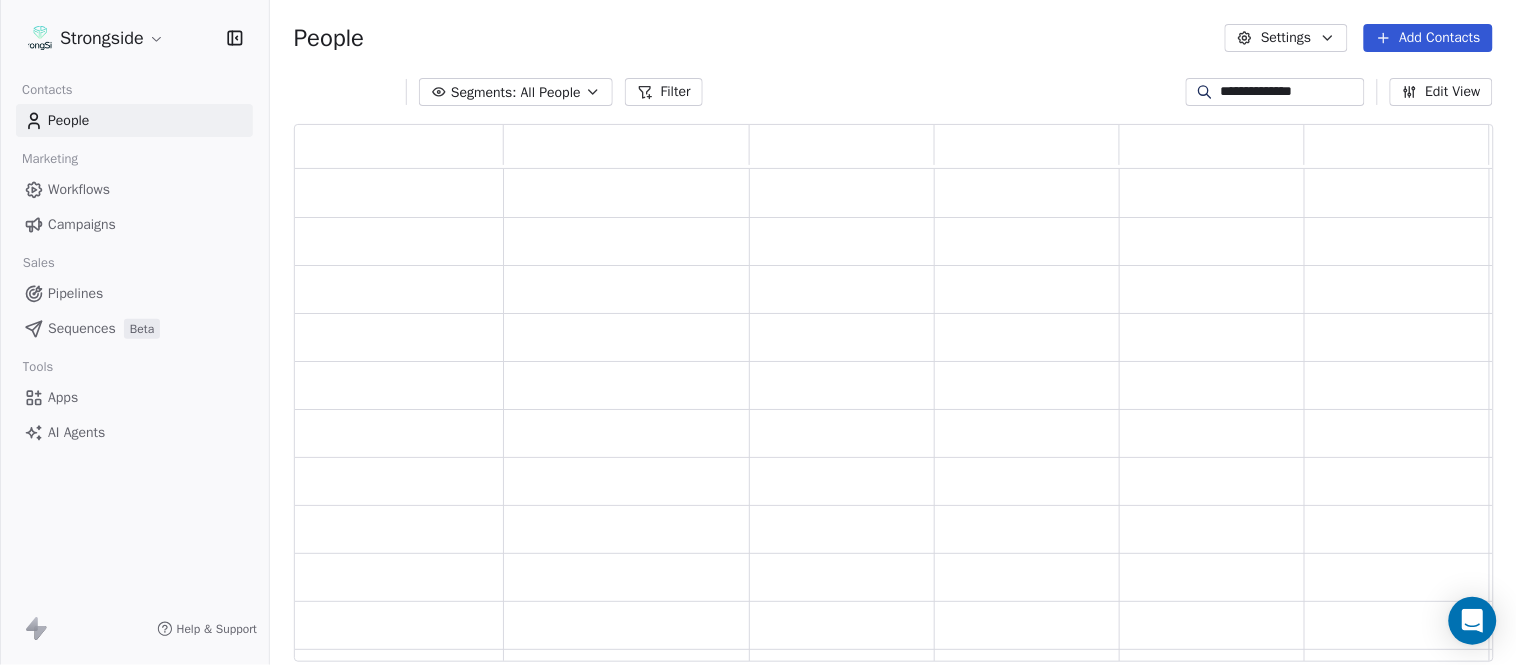 scroll, scrollTop: 17, scrollLeft: 17, axis: both 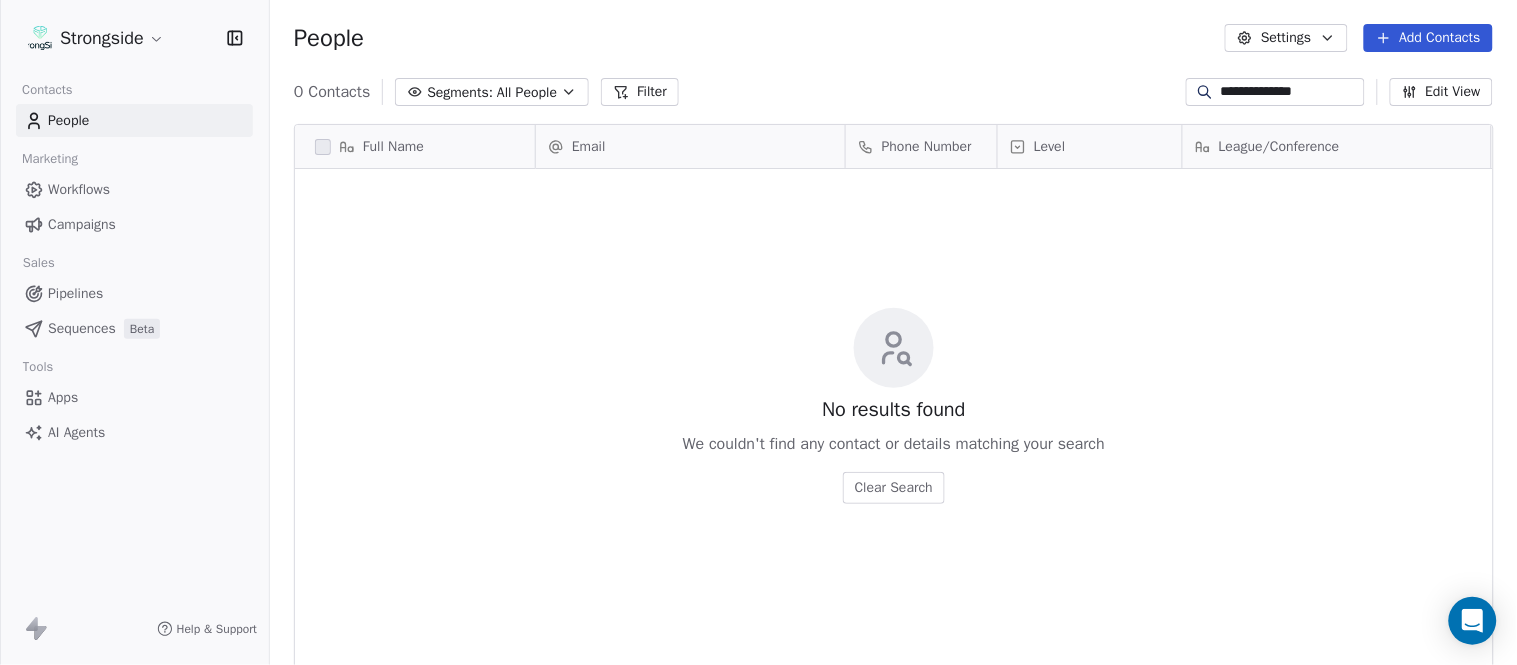 type on "**********" 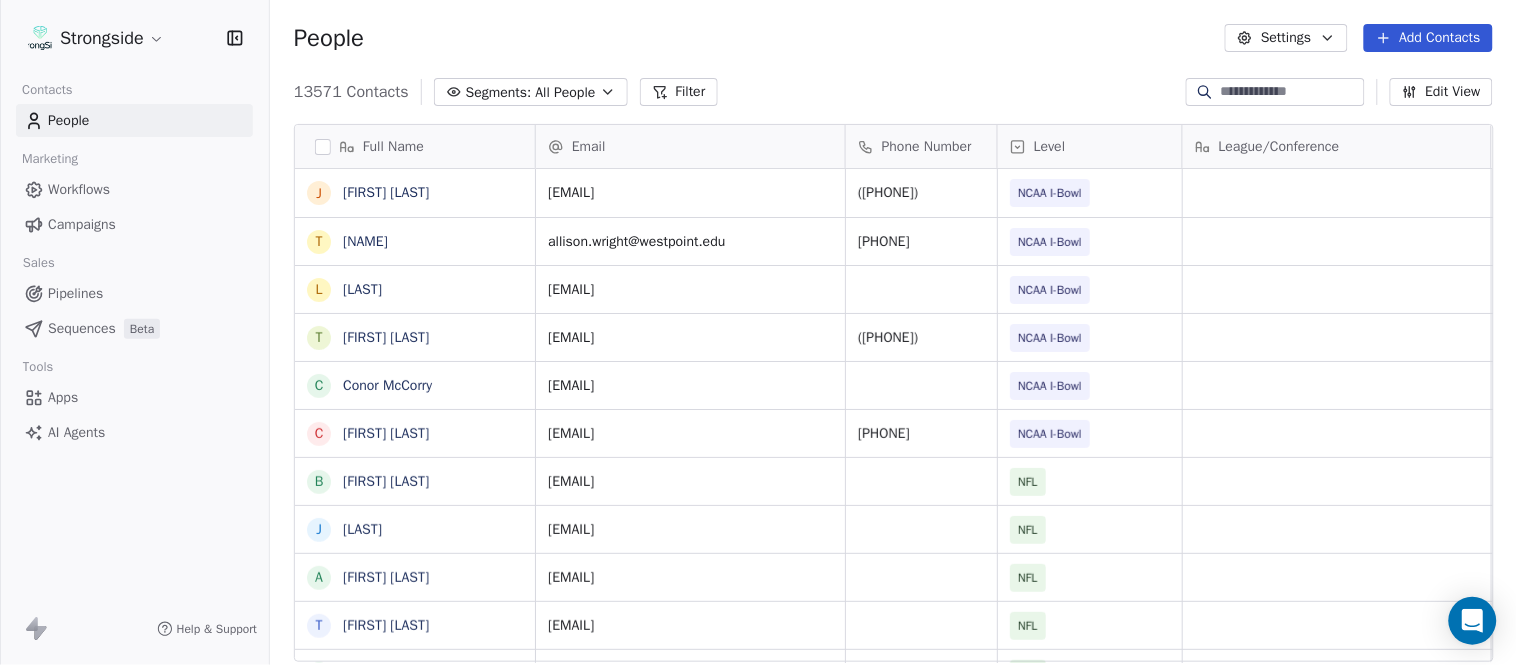 type 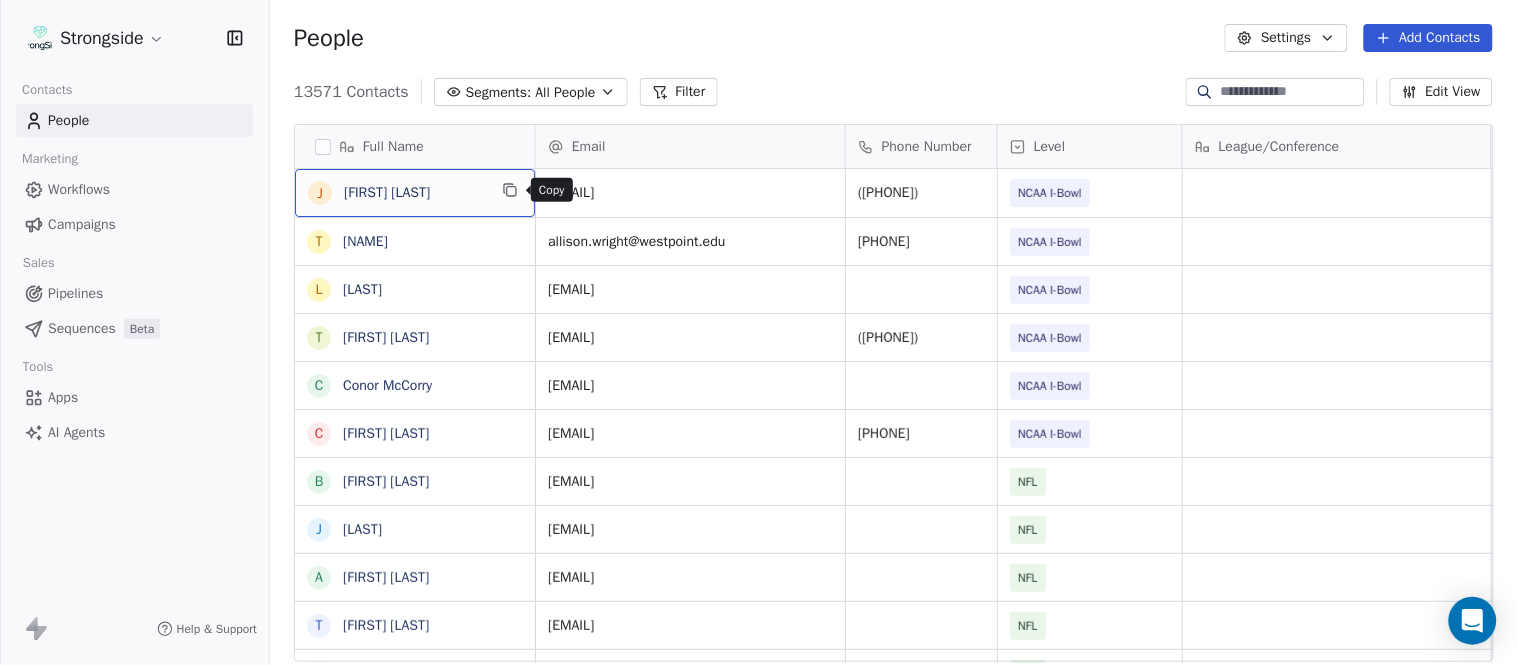 click 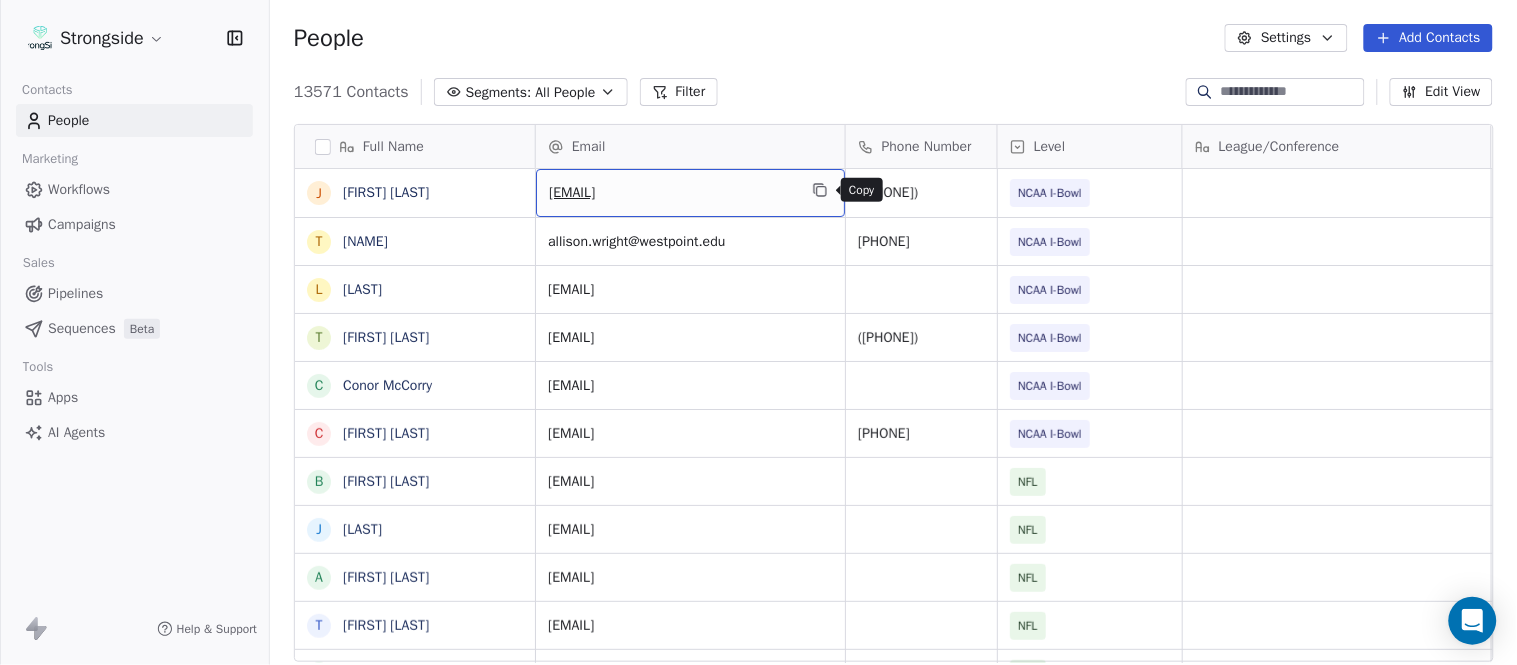 click 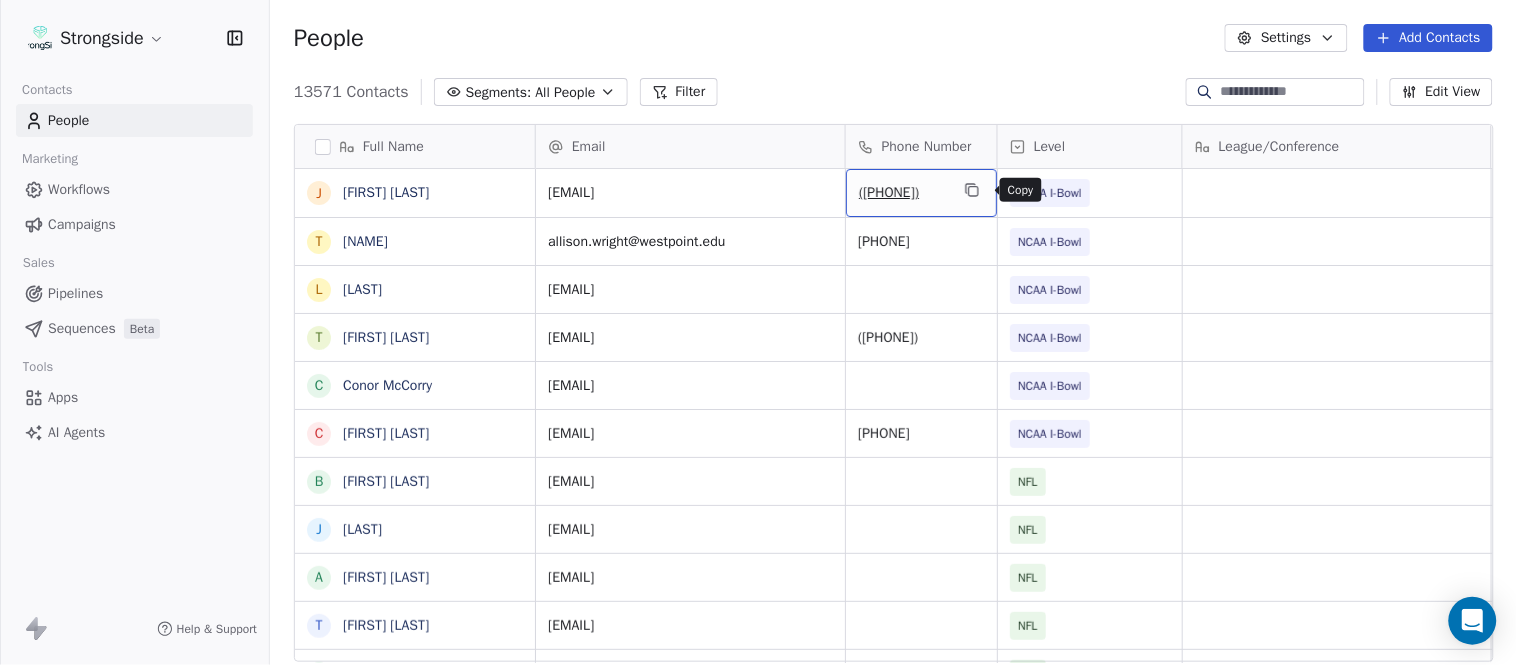 click 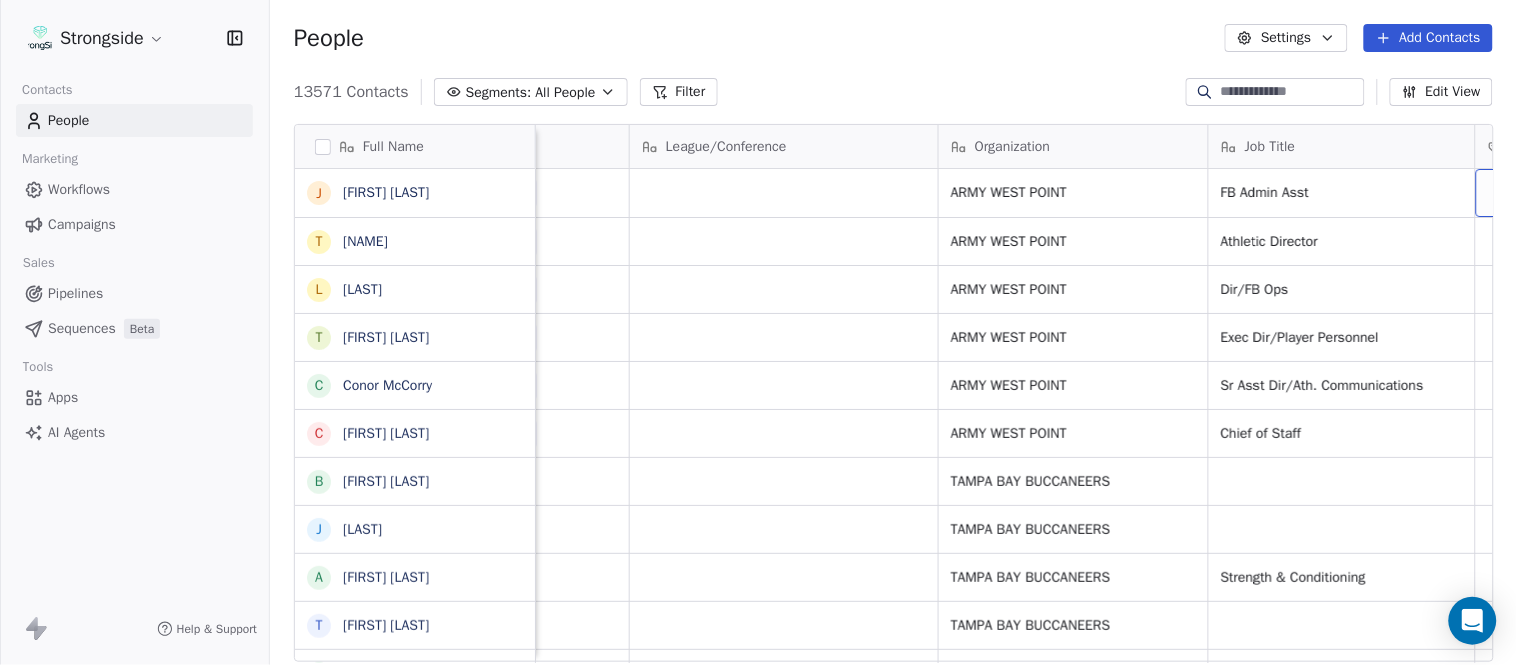 scroll, scrollTop: 0, scrollLeft: 653, axis: horizontal 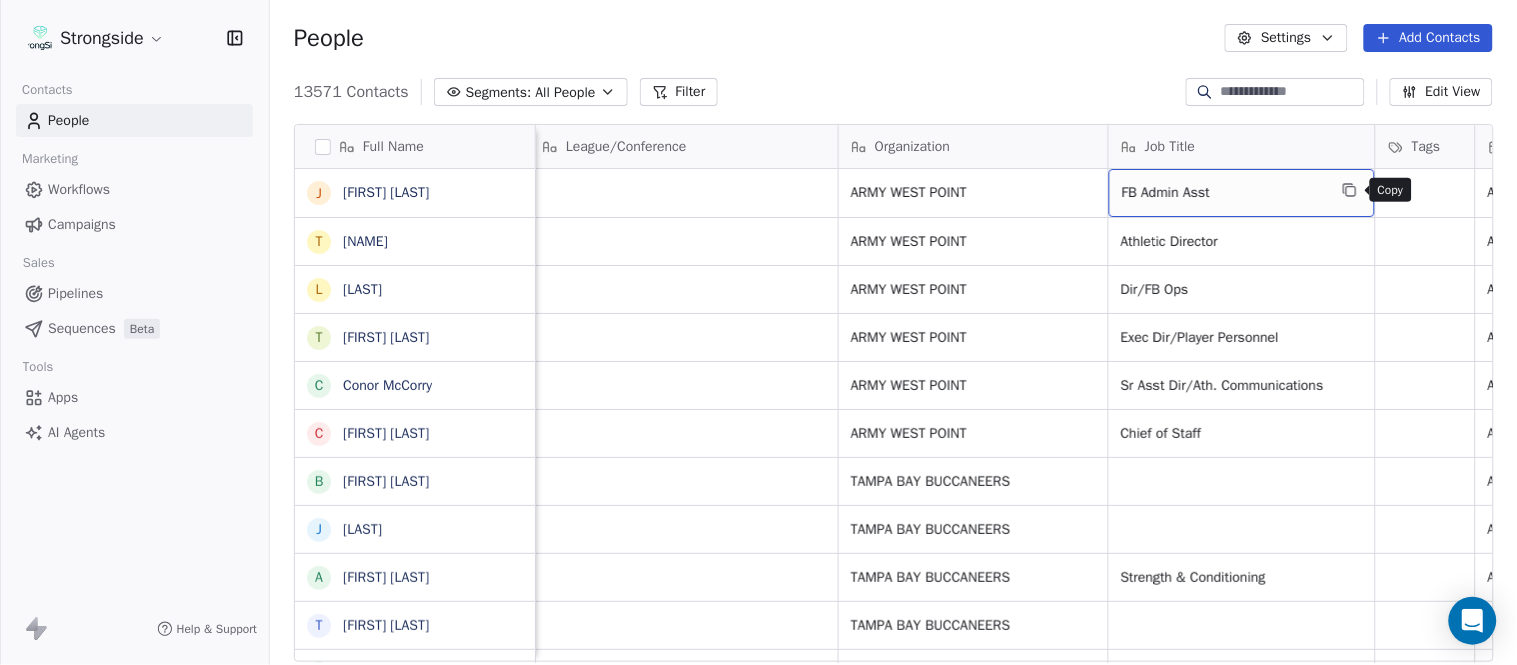 click at bounding box center (1350, 190) 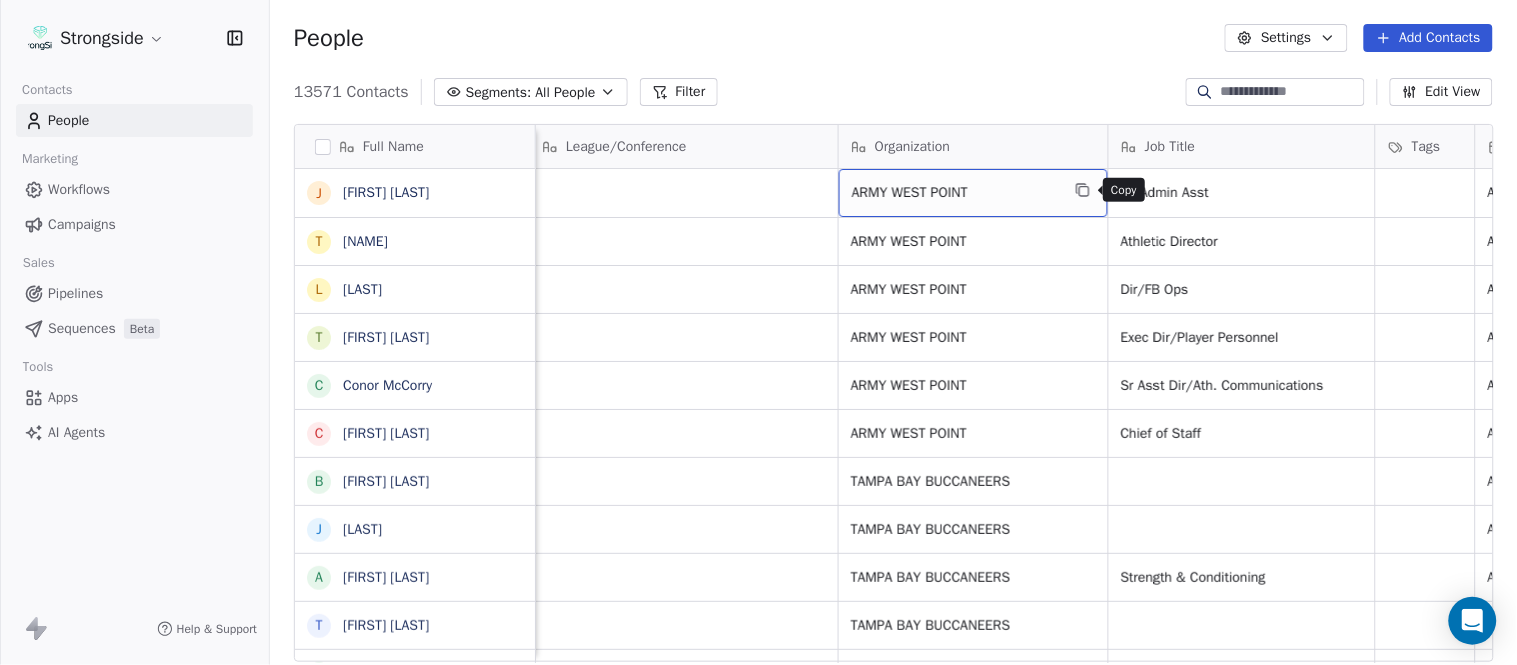 click 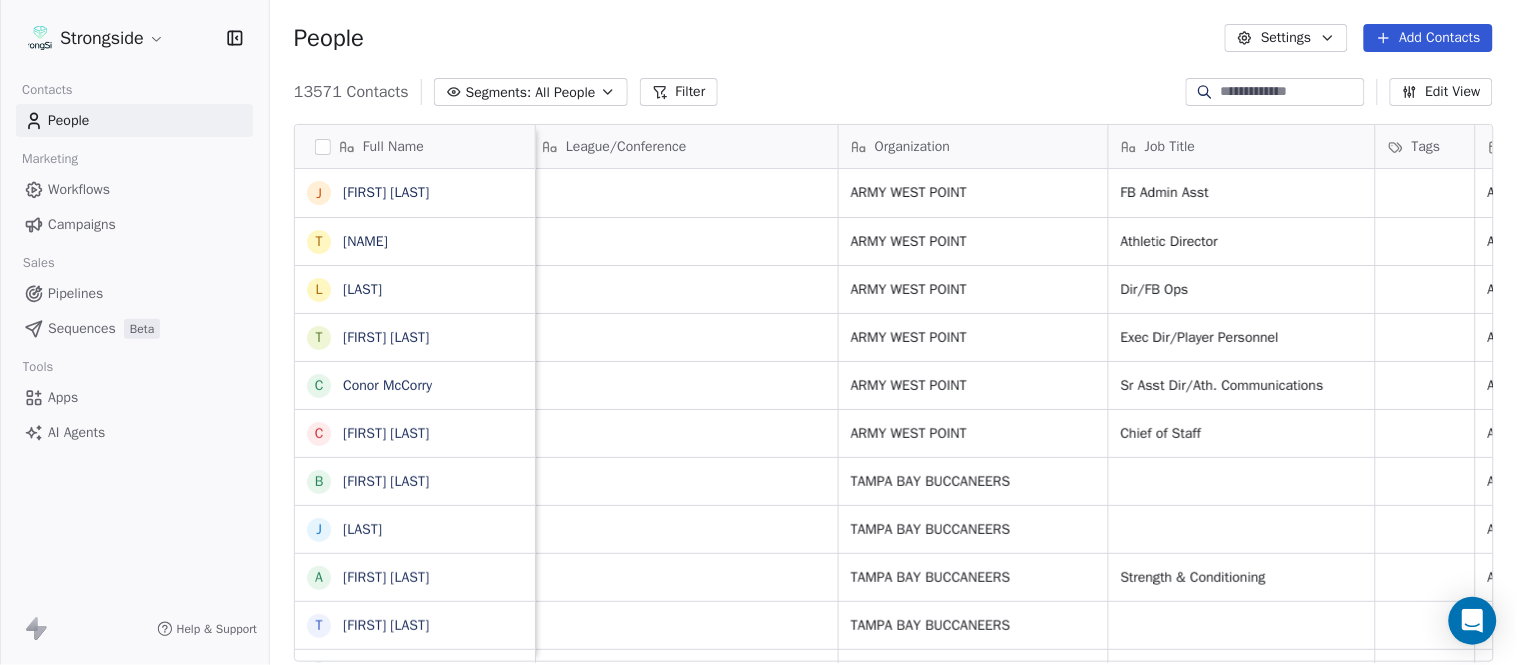 scroll, scrollTop: 0, scrollLeft: 0, axis: both 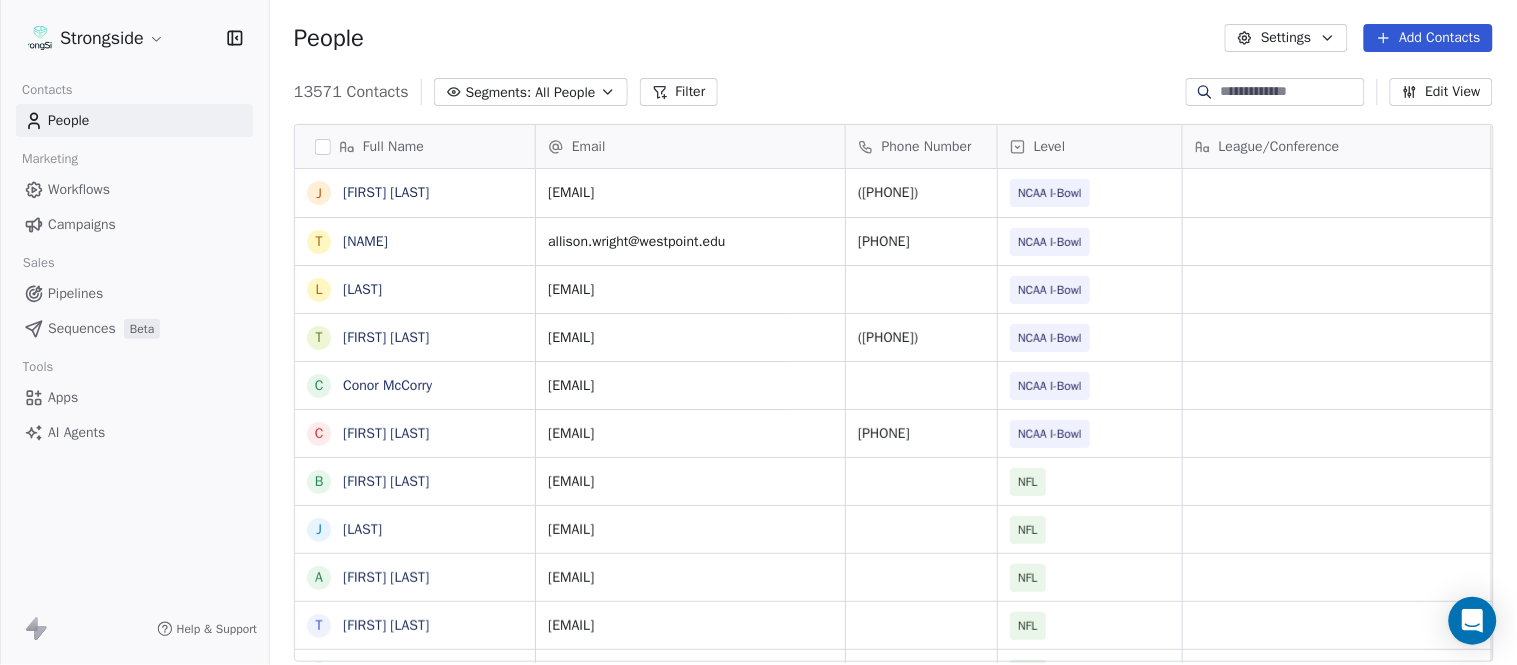 click on "Add Contacts" at bounding box center (1428, 38) 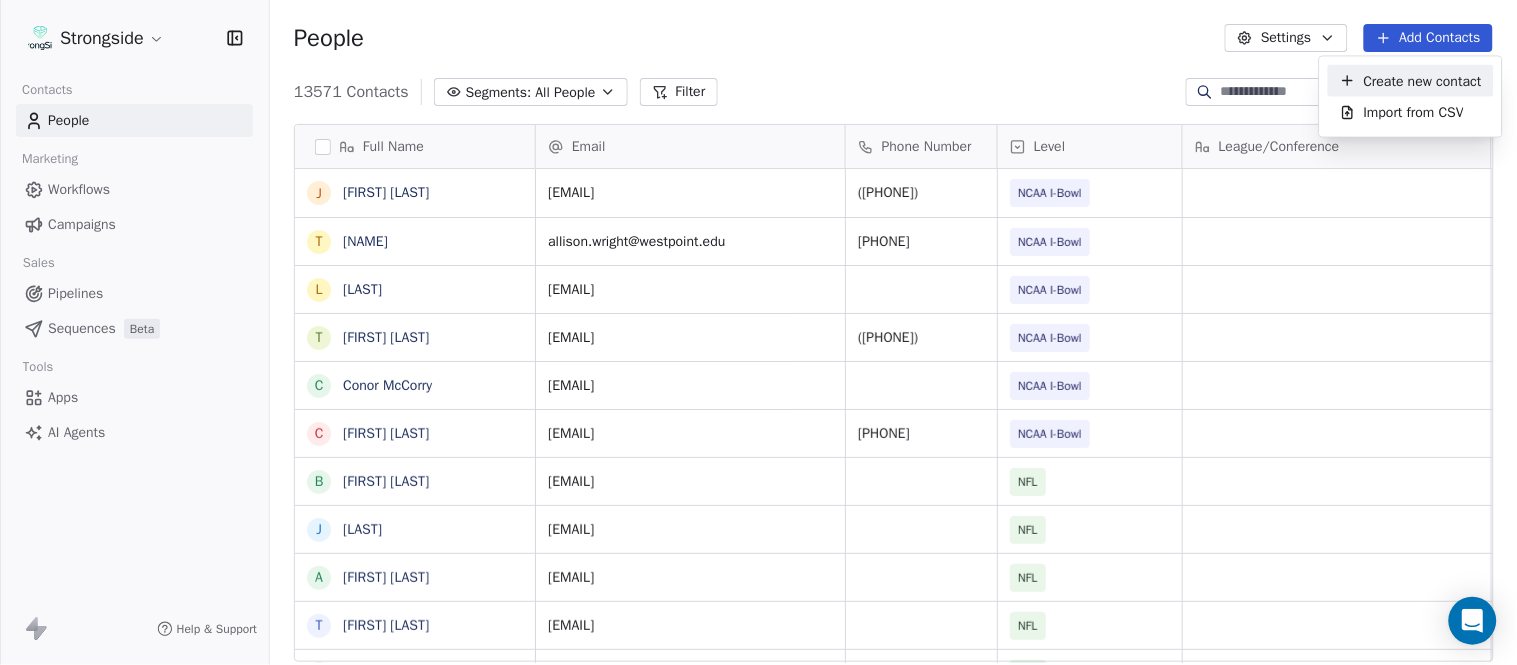 click on "Create new contact" at bounding box center [1423, 80] 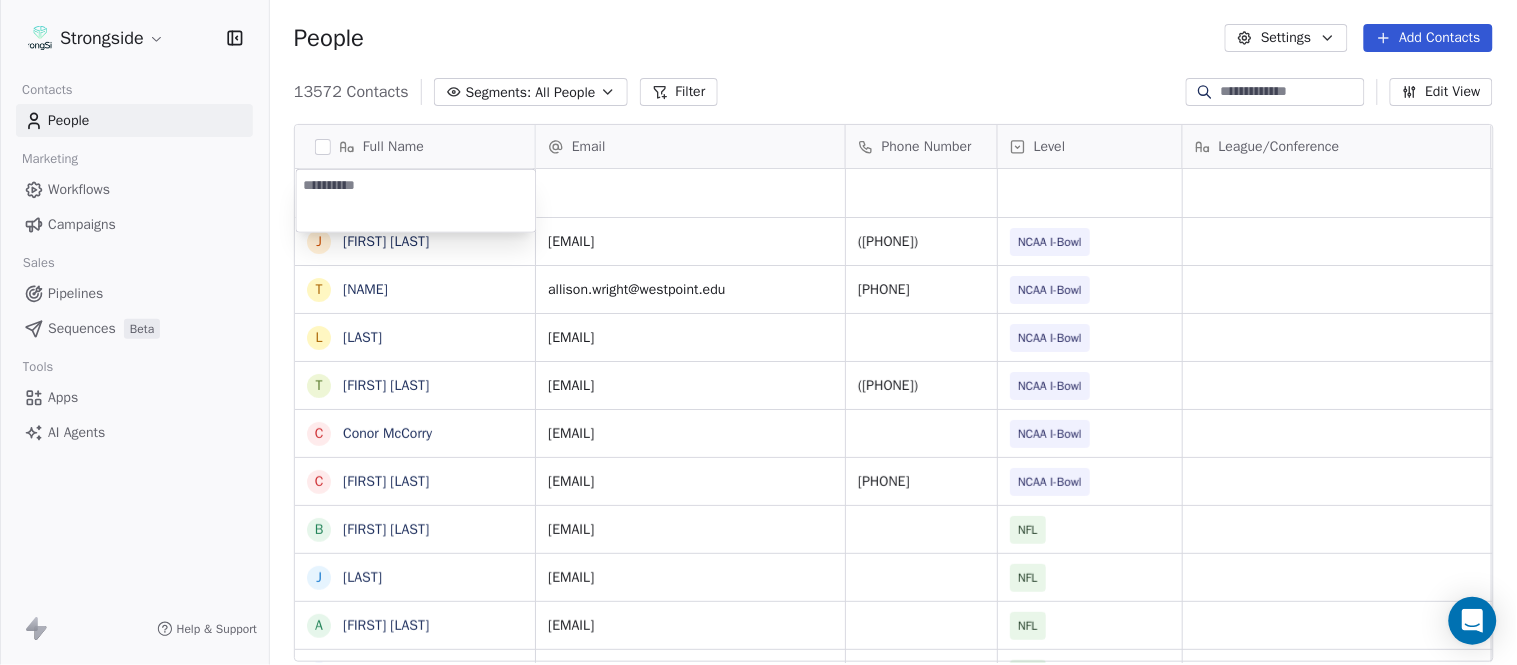 type on "**********" 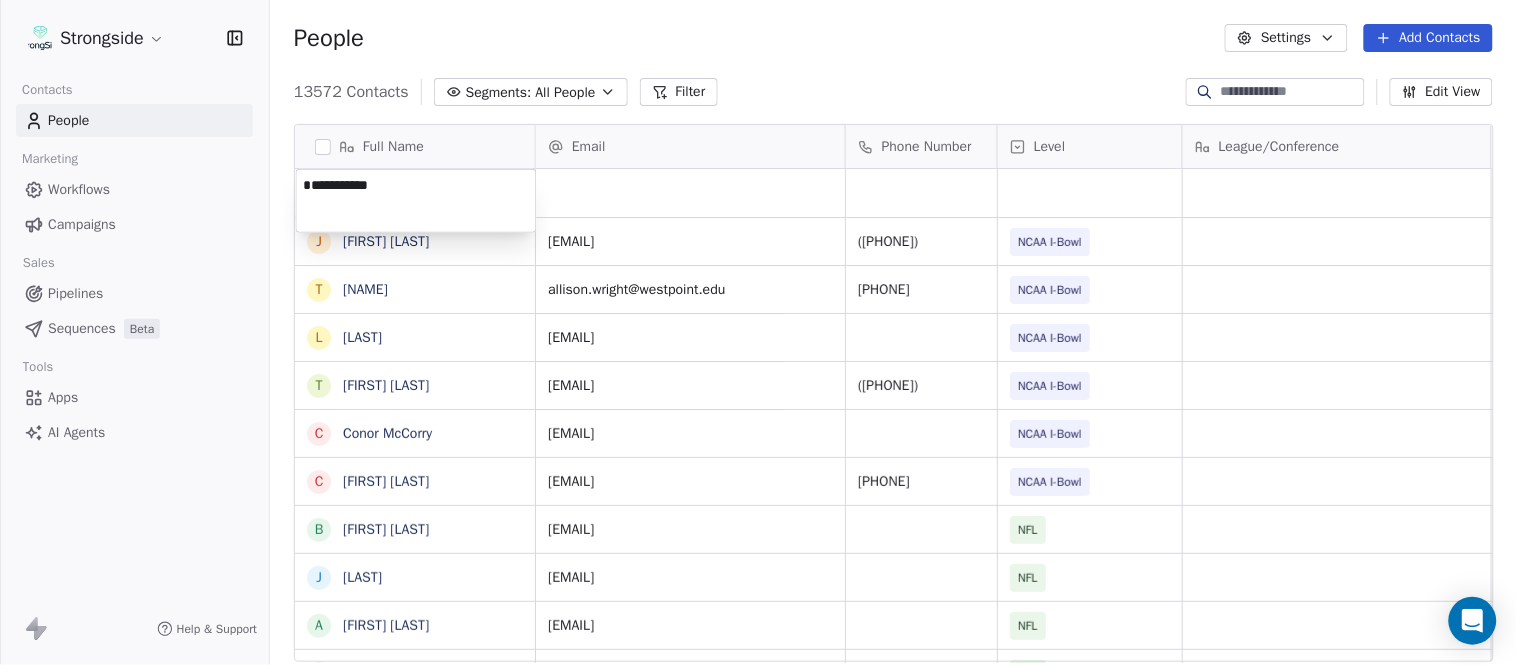 click on "Strongside Contacts People Marketing Workflows Campaigns Sales Pipelines Sequences Beta Tools Apps AI Agents Help & Support People Settings Add Contacts 13572 Contacts Segments: All People Filter Edit View Tag Add to Sequence Export Full Name J [FIRST] [LAST] T [FIRST] [LAST] L [FIRST] [LAST] T [FIRST] [LAST] C [FIRST] [LAST] C [FIRST] [LAST] B [FIRST] [LAST] J [FIRST] [LAST] A [FIRST] [LAST] T [FIRST] [LAST] N [FIRST] [LAST] S [FIRST] [LAST] T [FIRST] [LAST] B [FIRST] [LAST] B [FIRST] [LAST] J [FIRST] [LAST] C [FIRST] [LAST] T [FIRST] [LAST] B [FIRST] [LAST] K [FIRST] [LAST] K [FIRST] [LAST] J [FIRST] [LAST] S [FIRST] [LAST] L [FIRST] [LAST] J [FIRST] [LAST] M [FIRST] [LAST] K [FIRST] [LAST] M [FIRST] [LAST] R [FIRST] [LAST] C [FIRST] [LAST] B [FIRST] [LAST] B [FIRST] [LAST] F [FIRST] [LAST] Email Phone Number Level League/Conference Organization Job Title Tags Created Date BST [EMAIL] ([PHONE]) NCAA I-Bowl ARMY WEST POINT FB Admin Asst Aug 03, 2025 11:08 PM [EMAIL] ([PHONE]) NCAA I-Bowl ARMY WEST POINT NFL" at bounding box center (758, 332) 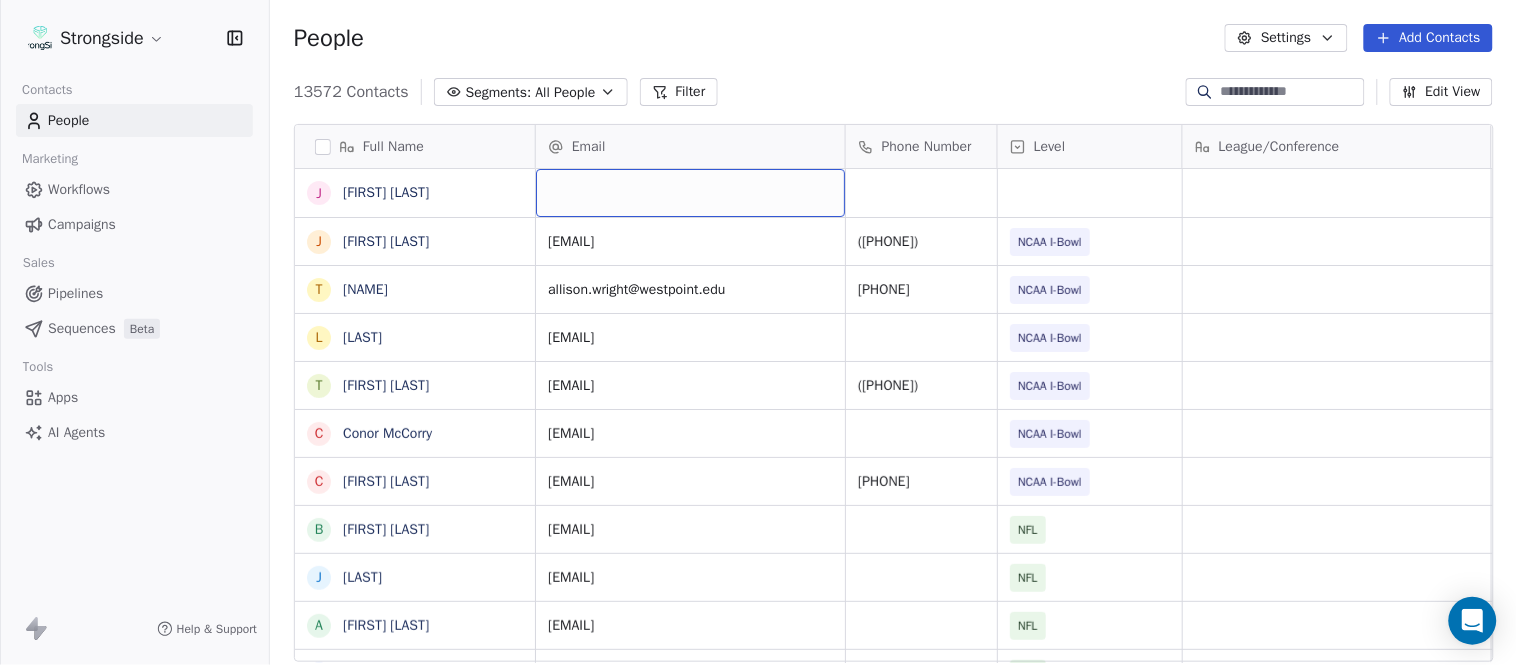 click at bounding box center (690, 193) 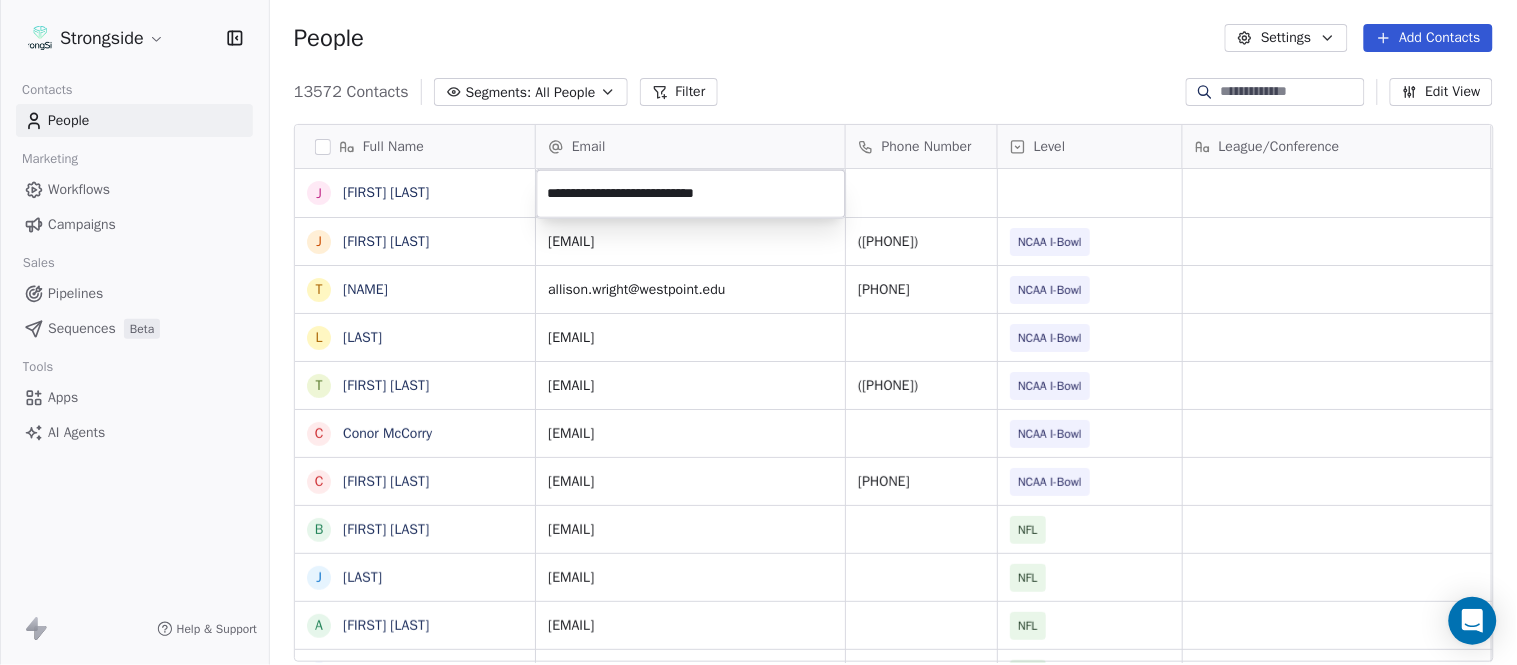 click on "Strongside Contacts People Marketing Workflows Campaigns Sales Pipelines Sequences Beta Tools Apps AI Agents Help & Support People Settings Add Contacts 13572 Contacts Segments: All People Filter Edit View Tag Add to Sequence Export Full Name J [LAST] J [LAST] T [LAST] L [LAST] T [LAST] C [LAST] C [LAST] B [LAST] J [LAST] A [LAST] T [LAST] N [LAST] S [LAST] T [LAST] B [LAST] J [LAST] C [LAST] T [LAST] B [LAST] K [LAST] K [LAST] J [LAST] S [LAST] L [LAST] J [LAST] M [LAST] K [LAST] M [LAST] R [LAST] C [LAST] B [LAST] Email Phone Number Level League/Conference Organization Job Title Tags Created Date BST Aug 03, 2025 11:08 PM [EMAIL] ([PHONE]) NCAA I-Bowl ARMY WEST POINT FB AdminAsst Aug 03, 2025 11:05 PM [EMAIL] NCAA I-Bowl NFL" at bounding box center [758, 332] 